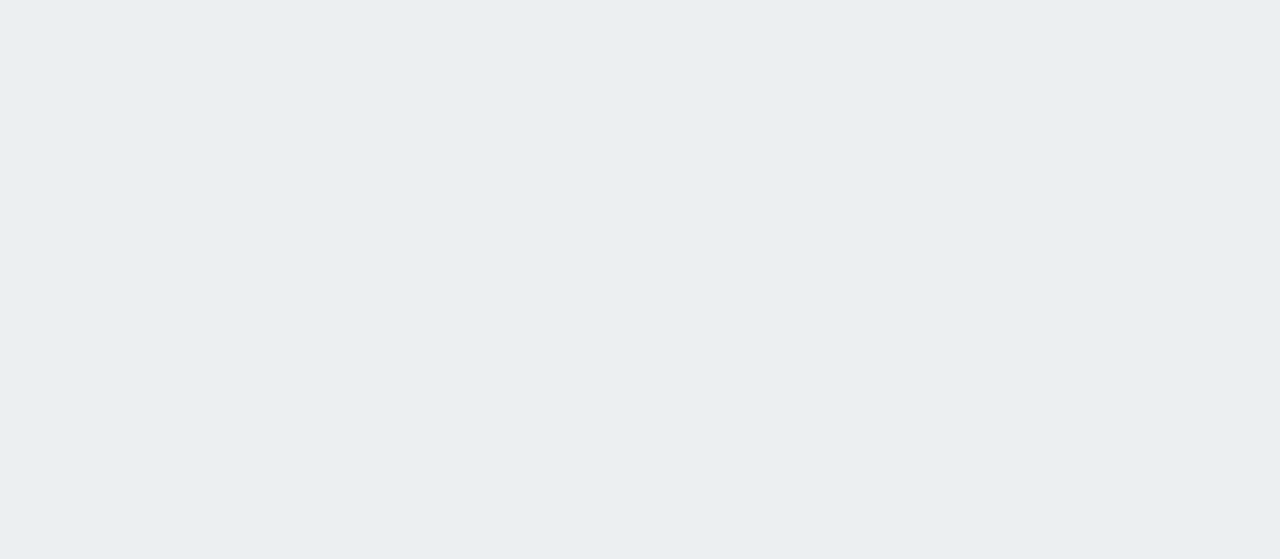 scroll, scrollTop: 0, scrollLeft: 0, axis: both 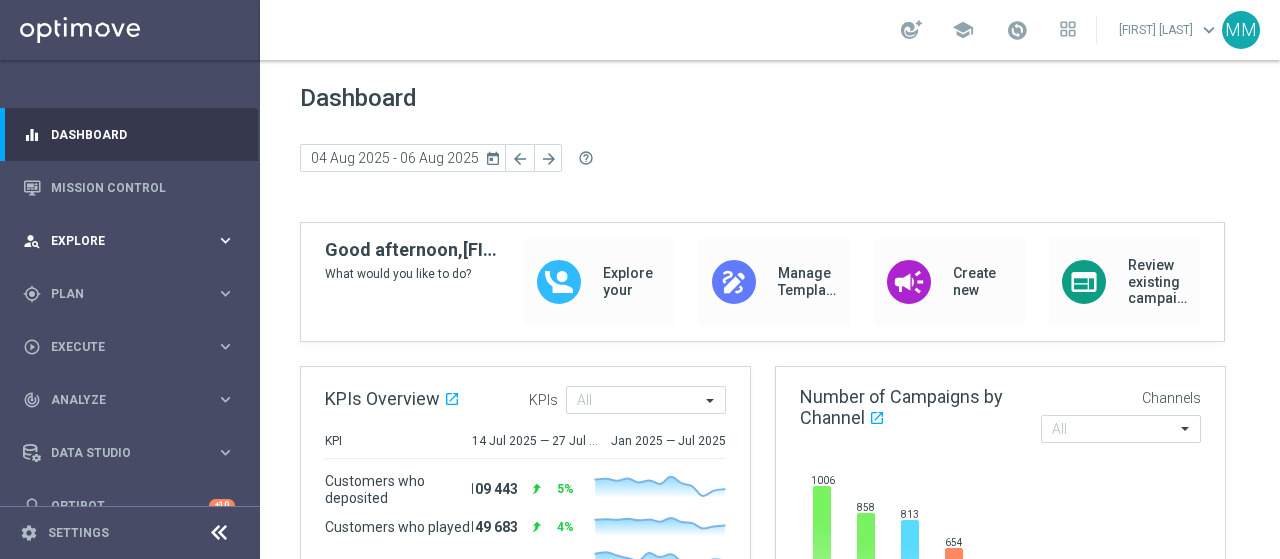 click on "Explore" at bounding box center (133, 241) 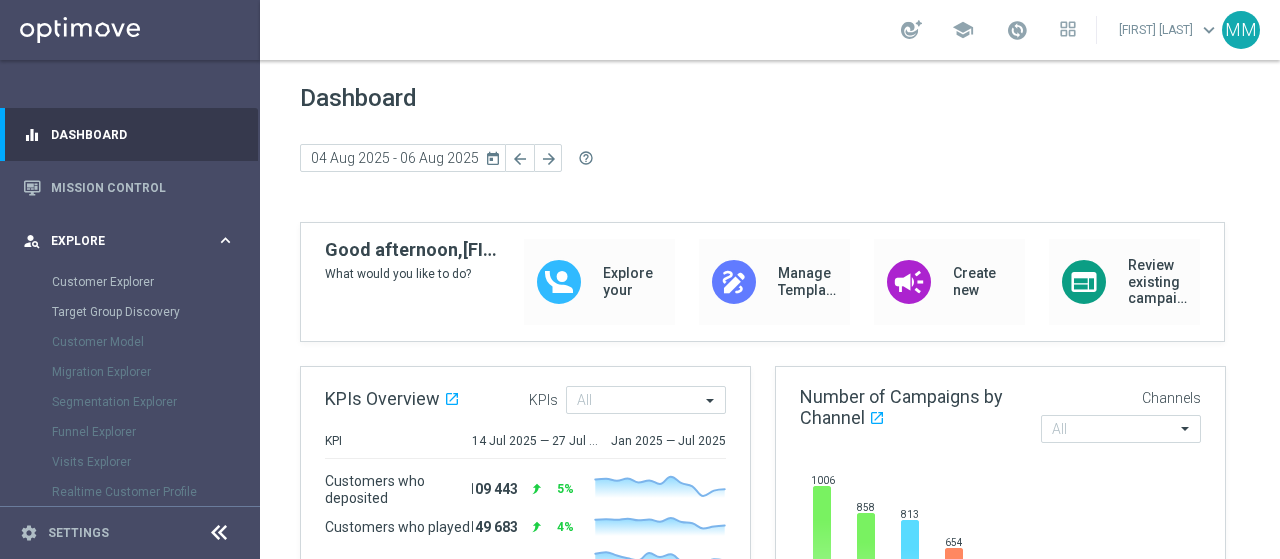 click on "Explore" at bounding box center (133, 241) 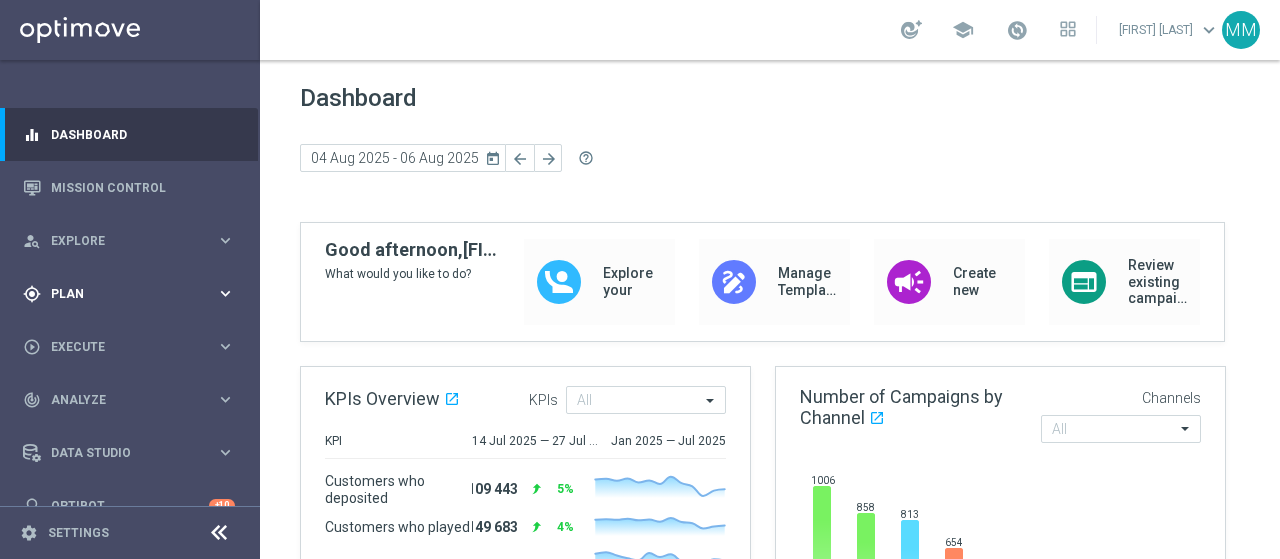 click on "Plan" at bounding box center [133, 294] 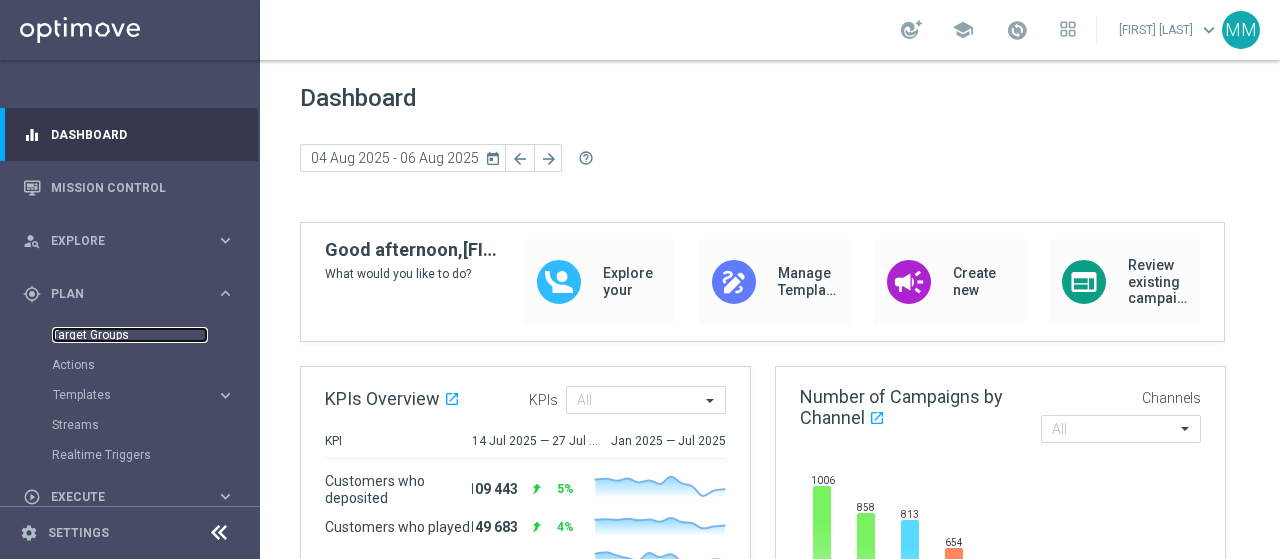click on "Target Groups" at bounding box center [130, 335] 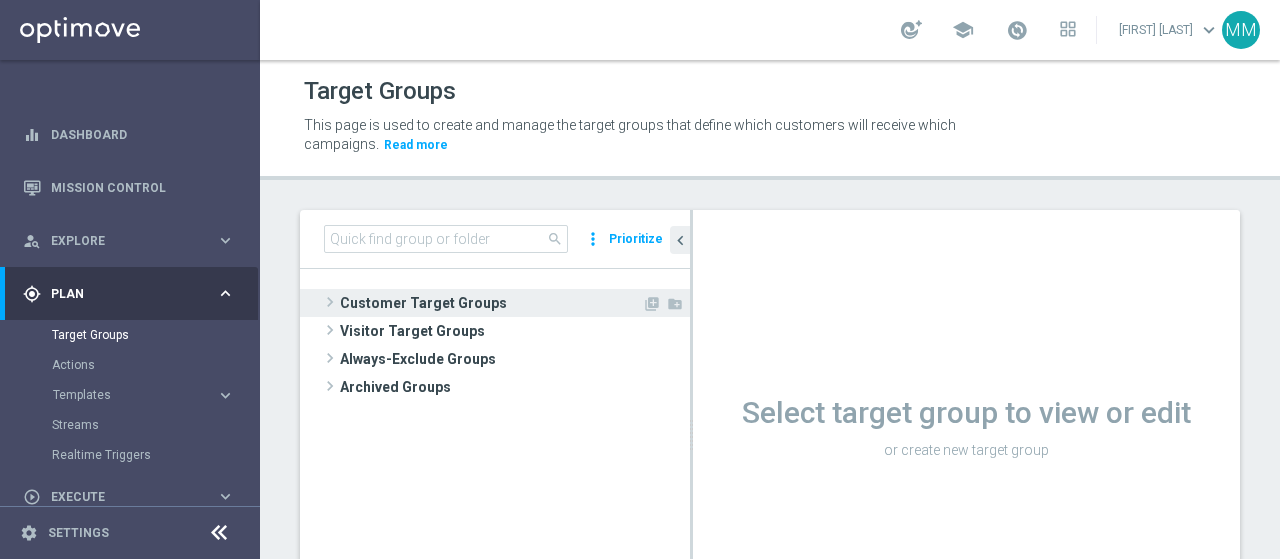 click on "Customer Target Groups" at bounding box center [491, 303] 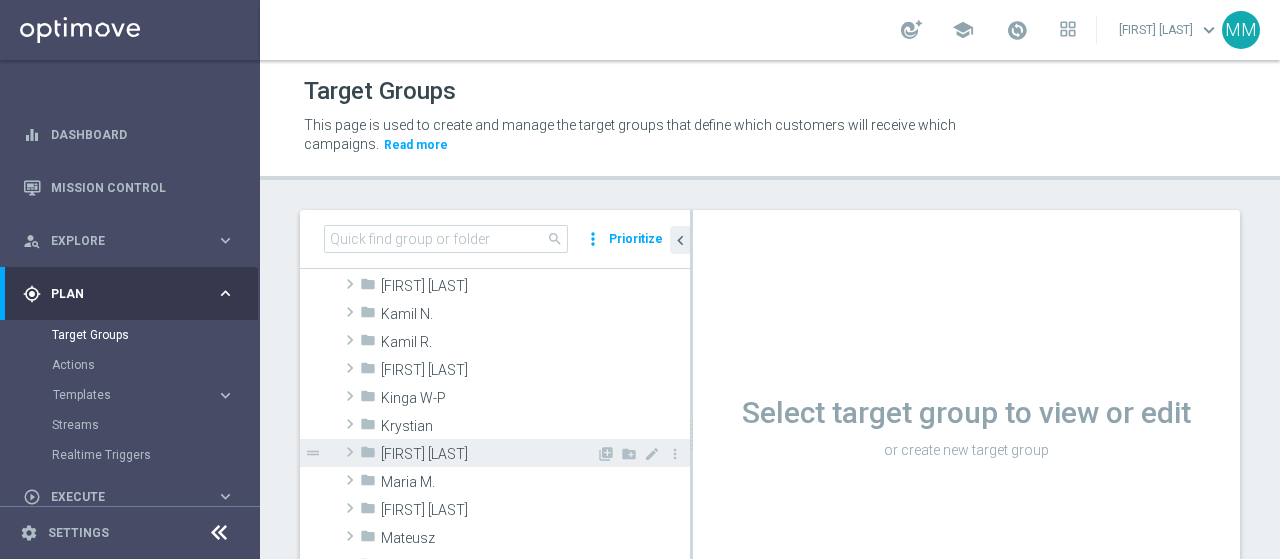 scroll, scrollTop: 400, scrollLeft: 0, axis: vertical 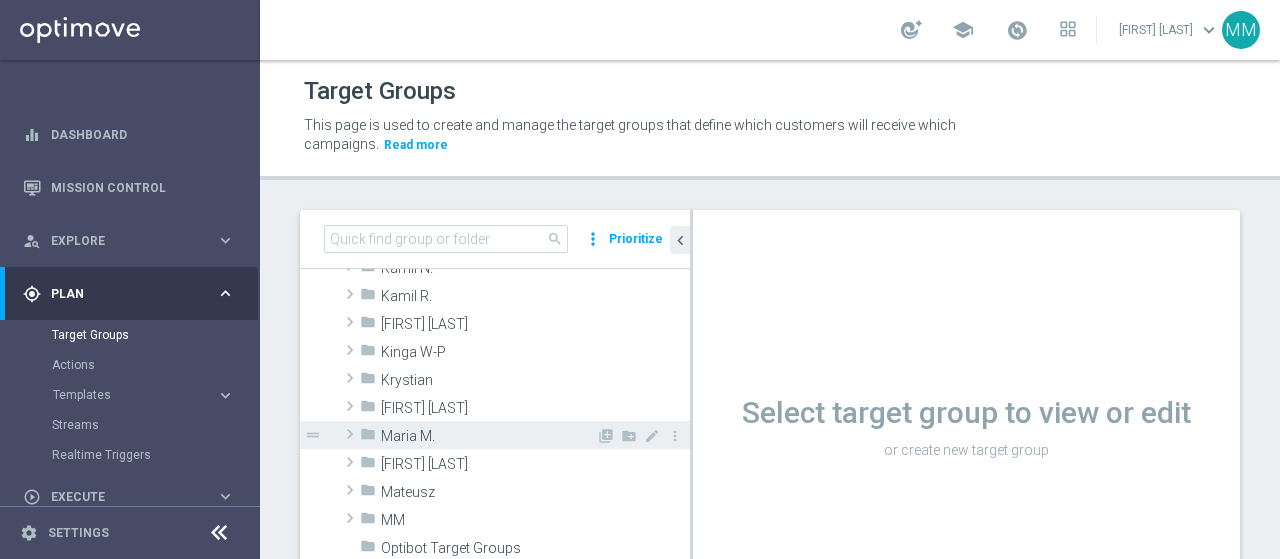 click on "Maria M." at bounding box center [488, 436] 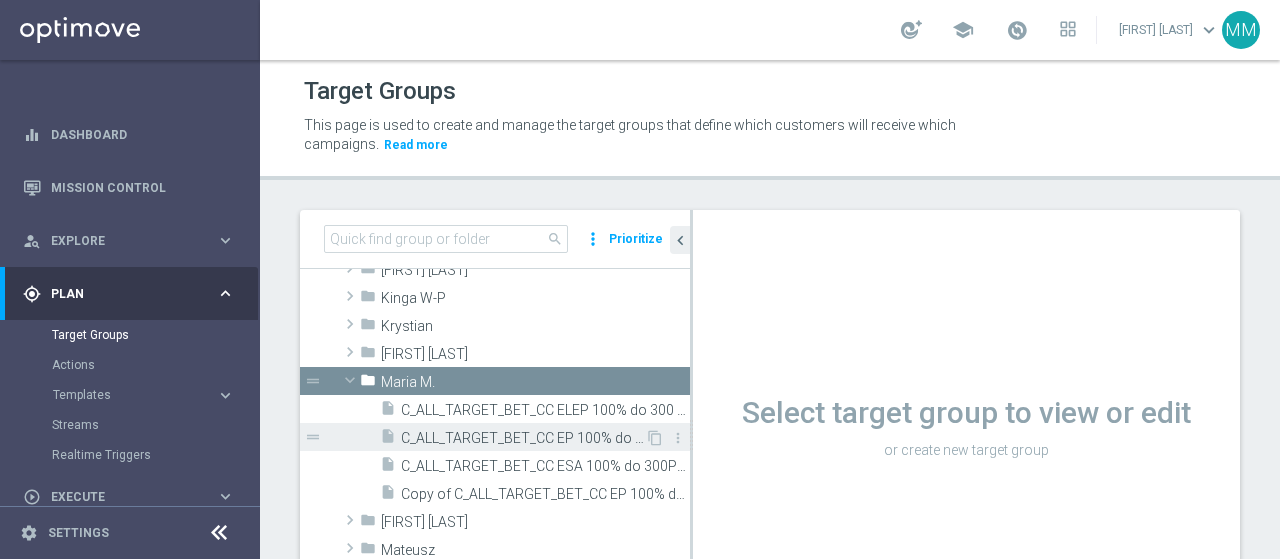 scroll, scrollTop: 500, scrollLeft: 0, axis: vertical 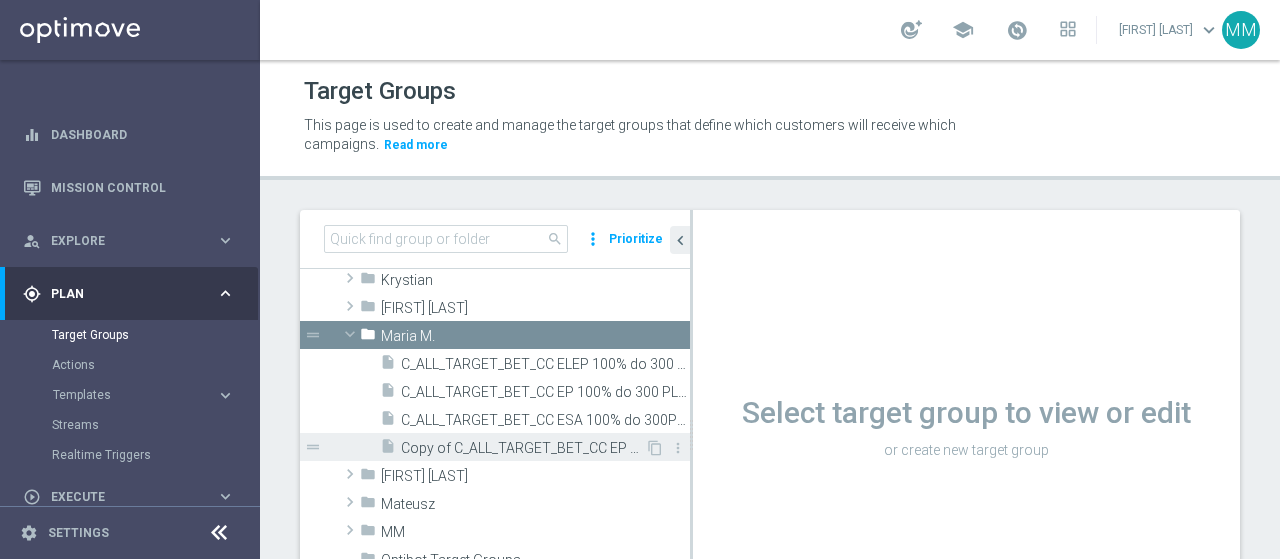 click on "Copy of C_ALL_TARGET_BET_CC EP 100% do 300 PLN_040825" at bounding box center (523, 448) 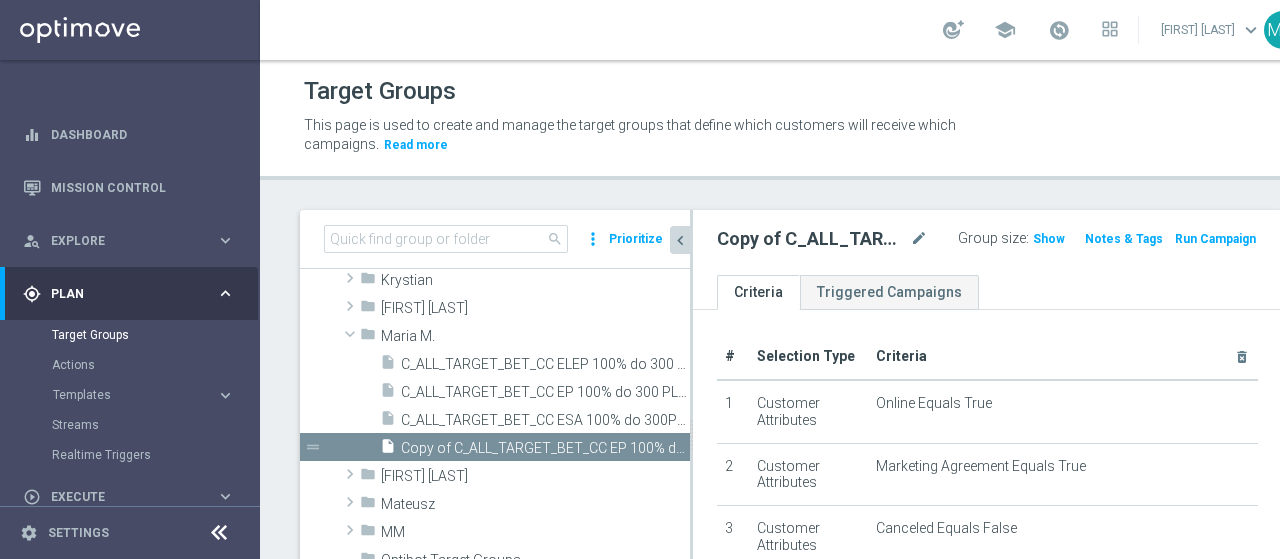 click on "chevron_left" 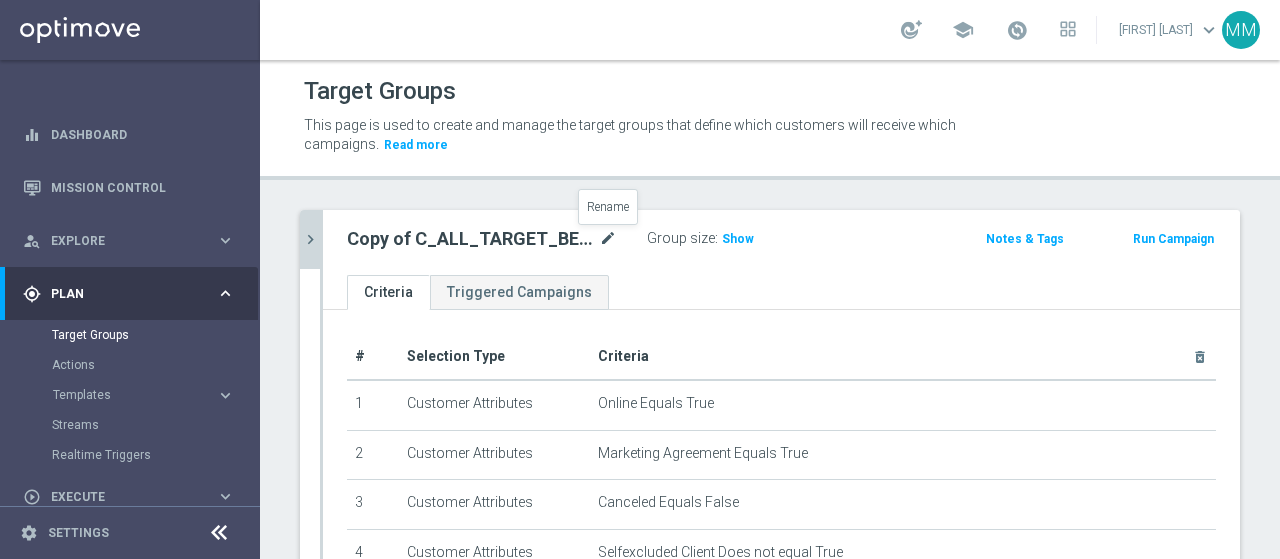 click on "mode_edit" 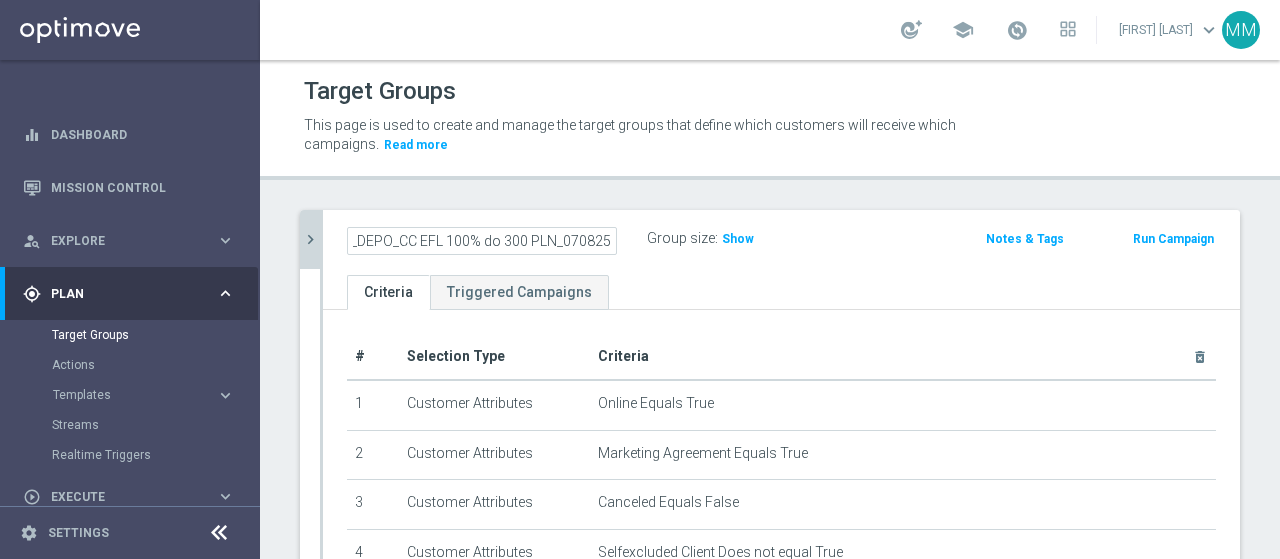 scroll, scrollTop: 0, scrollLeft: 94, axis: horizontal 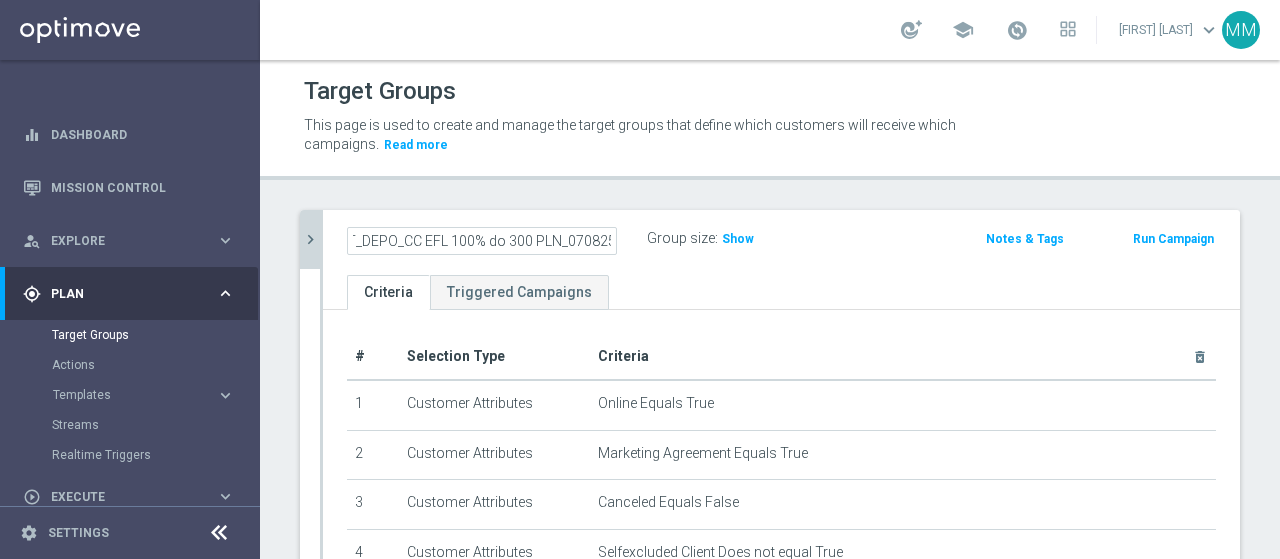 type on "C_ALL_TARGET_DEPO_CC EFL 100% do 300 PLN_070825" 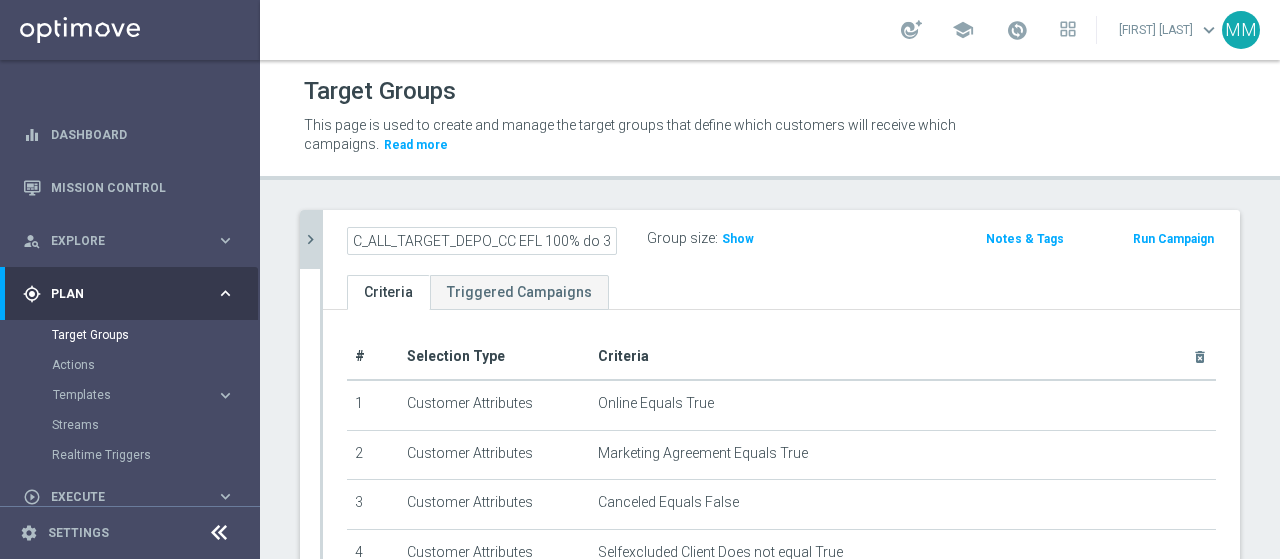 click on "Criteria
Triggered Campaigns" 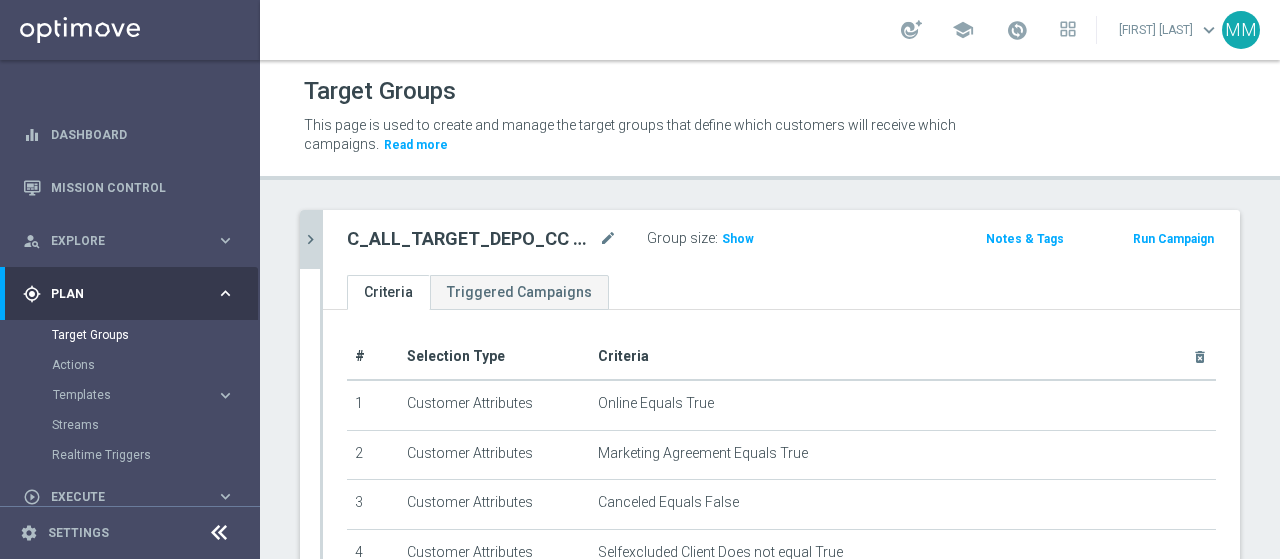 click on "C_ALL_TARGET_DEPO_CC EFL 100% do 300 PLN_070825" 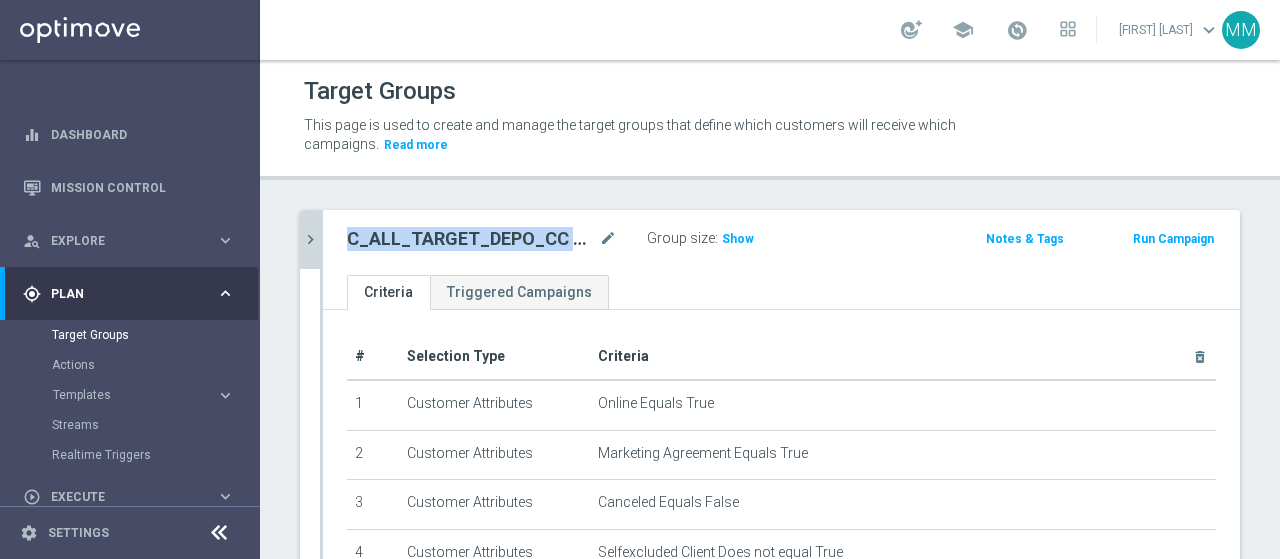 click on "C_ALL_TARGET_DEPO_CC EFL 100% do 300 PLN_070825" 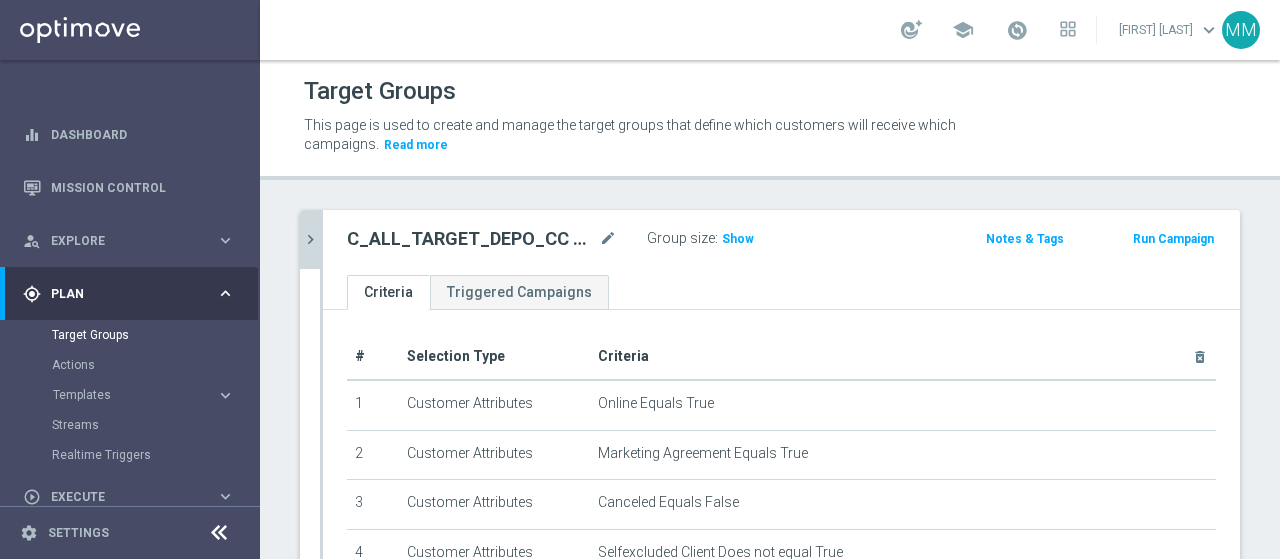 click on "Criteria
Triggered Campaigns" 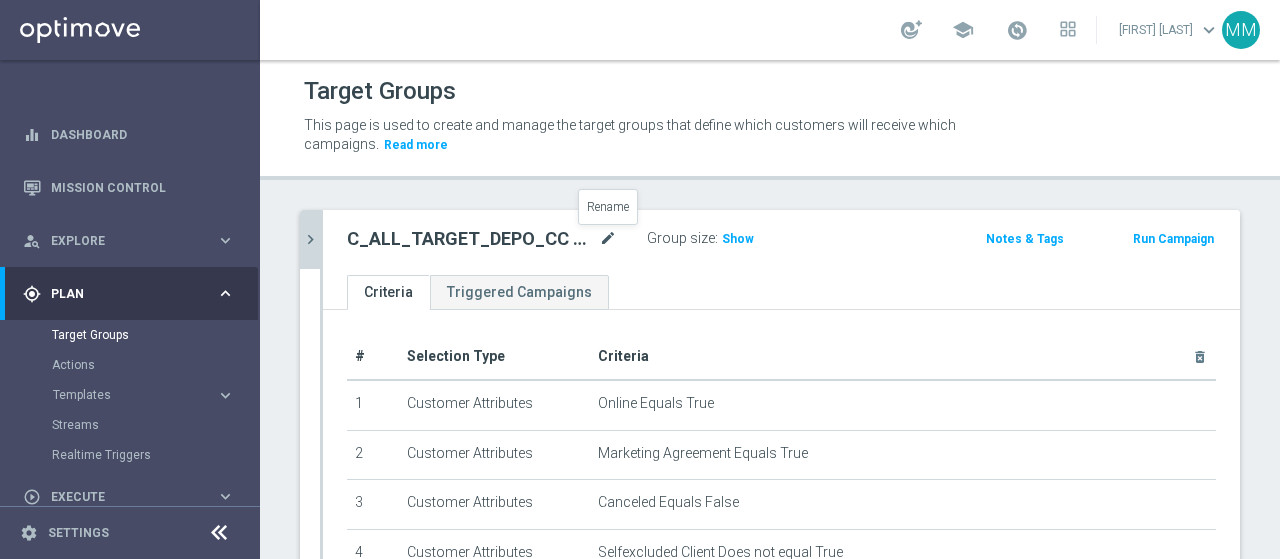 click on "mode_edit" 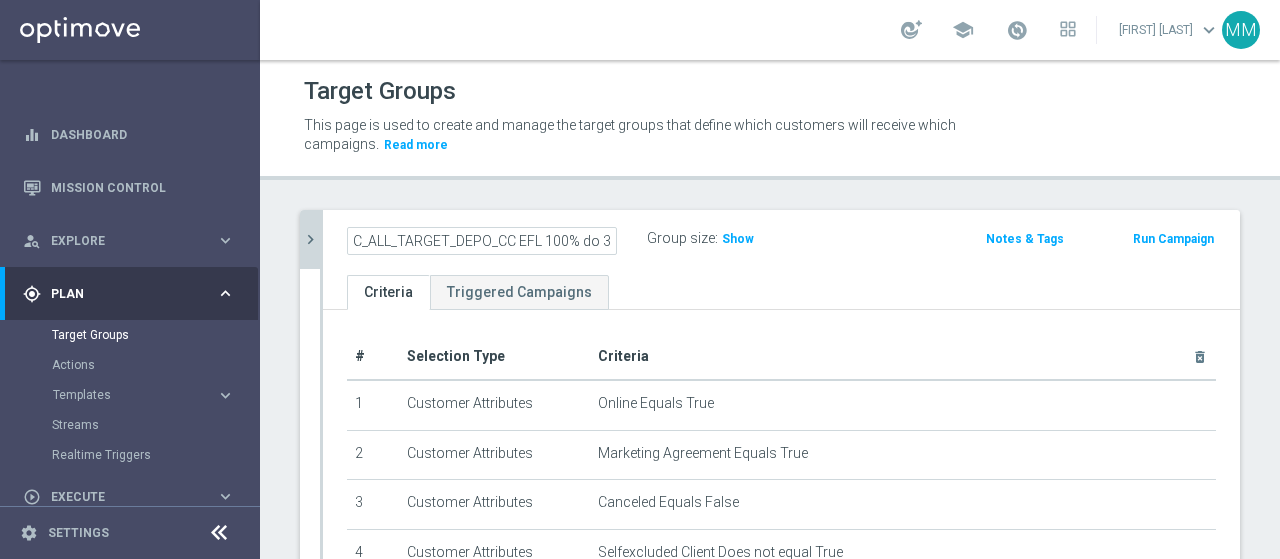 scroll, scrollTop: 0, scrollLeft: 94, axis: horizontal 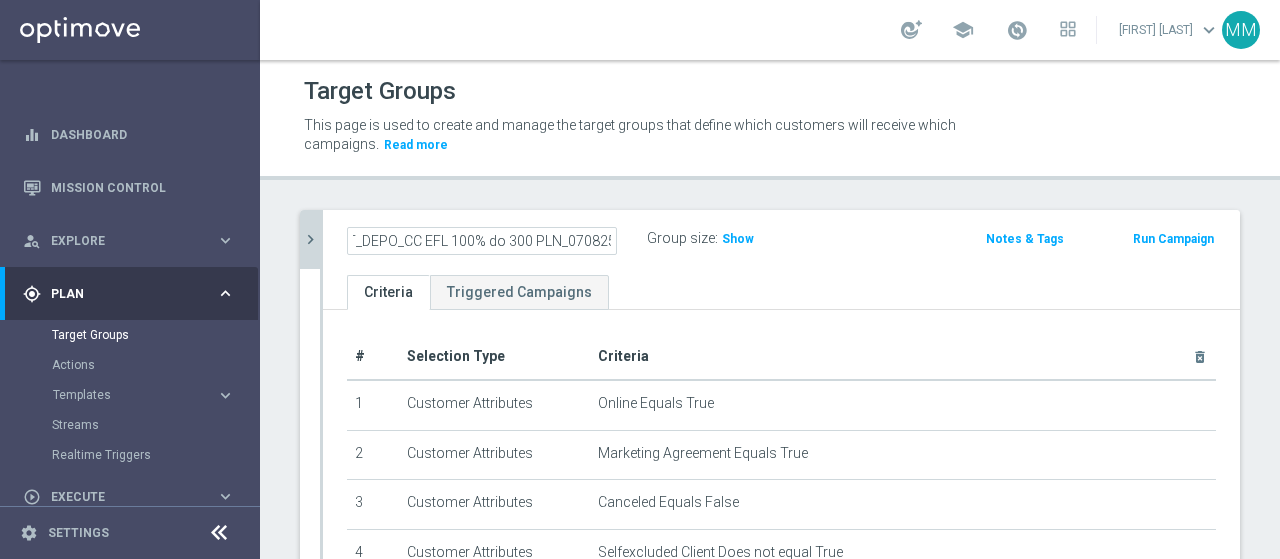click on "C_ALL_TARGET_DEPO_CC EFL 100% do 300 PLN_070825" 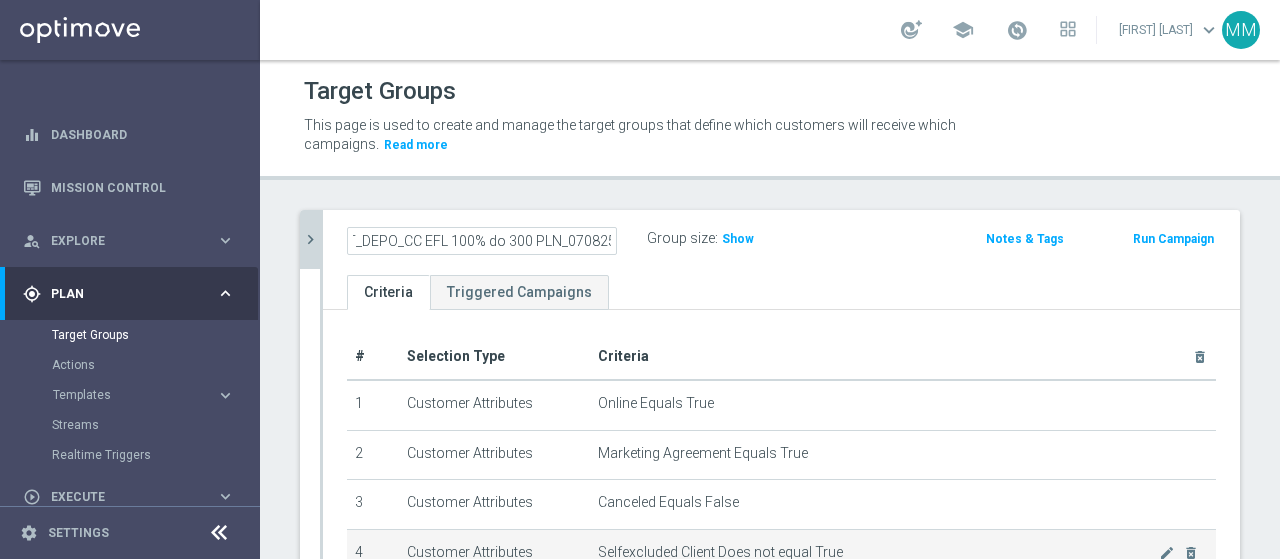 scroll, scrollTop: 0, scrollLeft: 0, axis: both 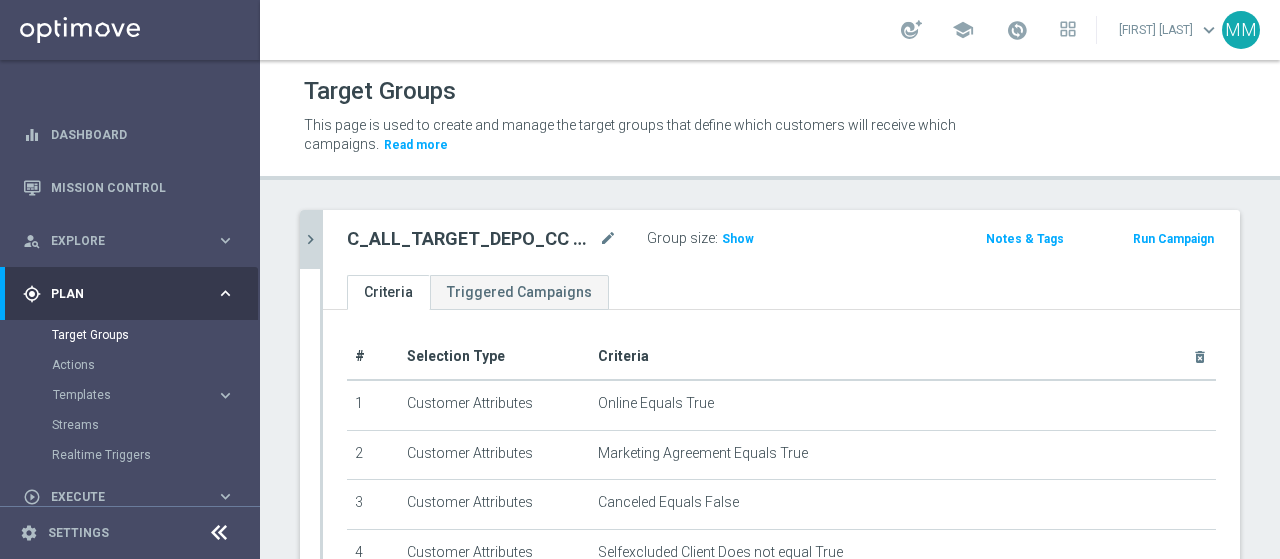 click on "C_ALL_TARGET_DEPO_CC EFL 100% do 300 PLN_070825
mode_edit
Group size :
Show
Notes & Tags
Run Campaign" 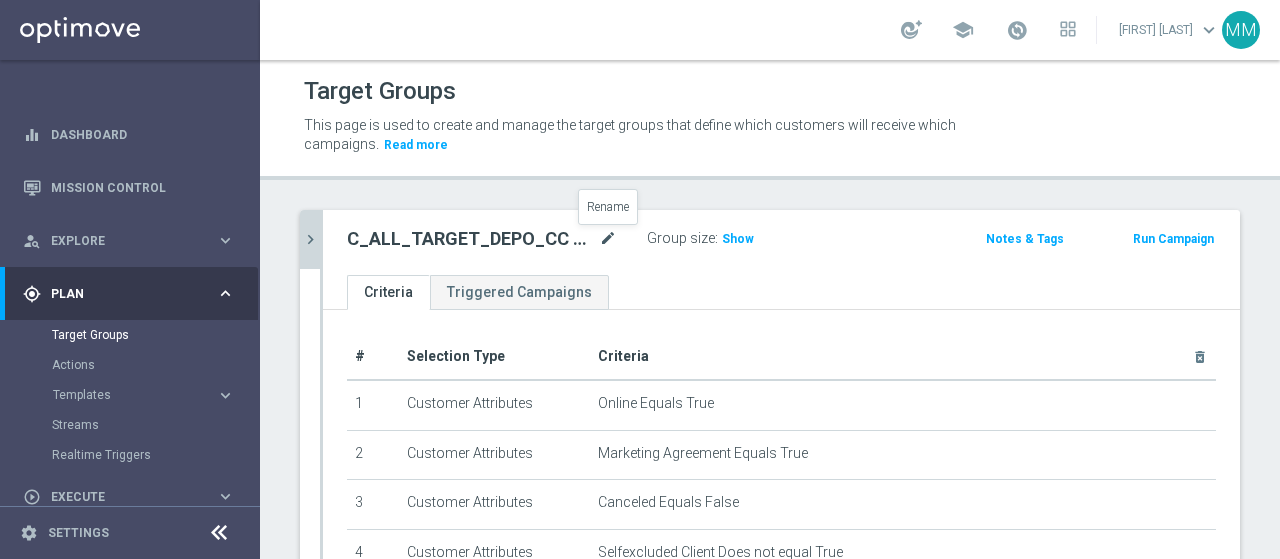 click on "mode_edit" 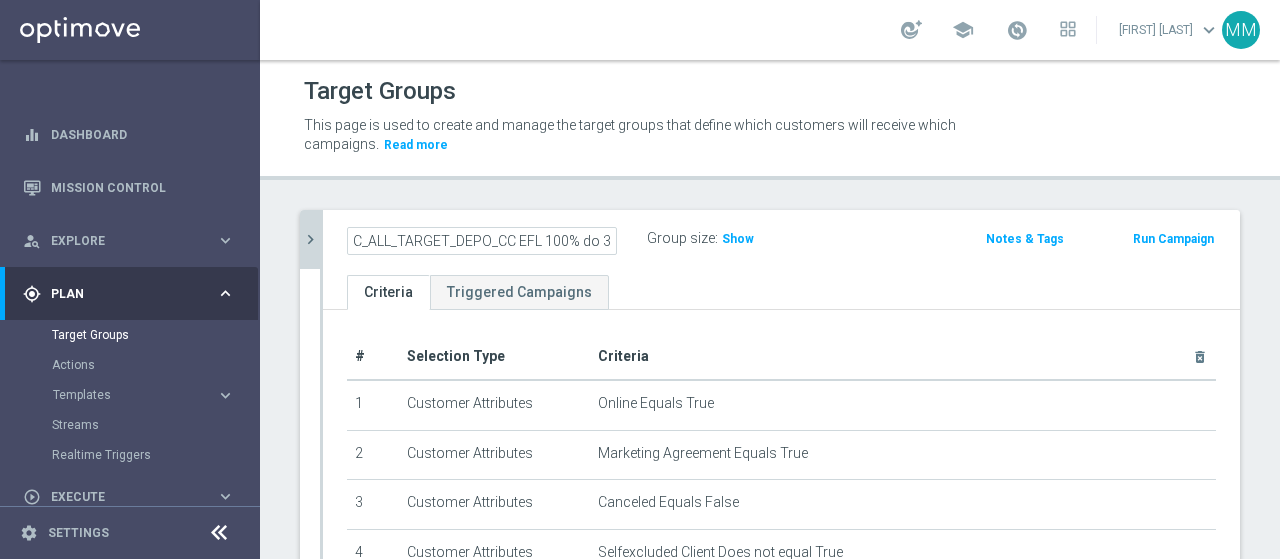 scroll, scrollTop: 0, scrollLeft: 94, axis: horizontal 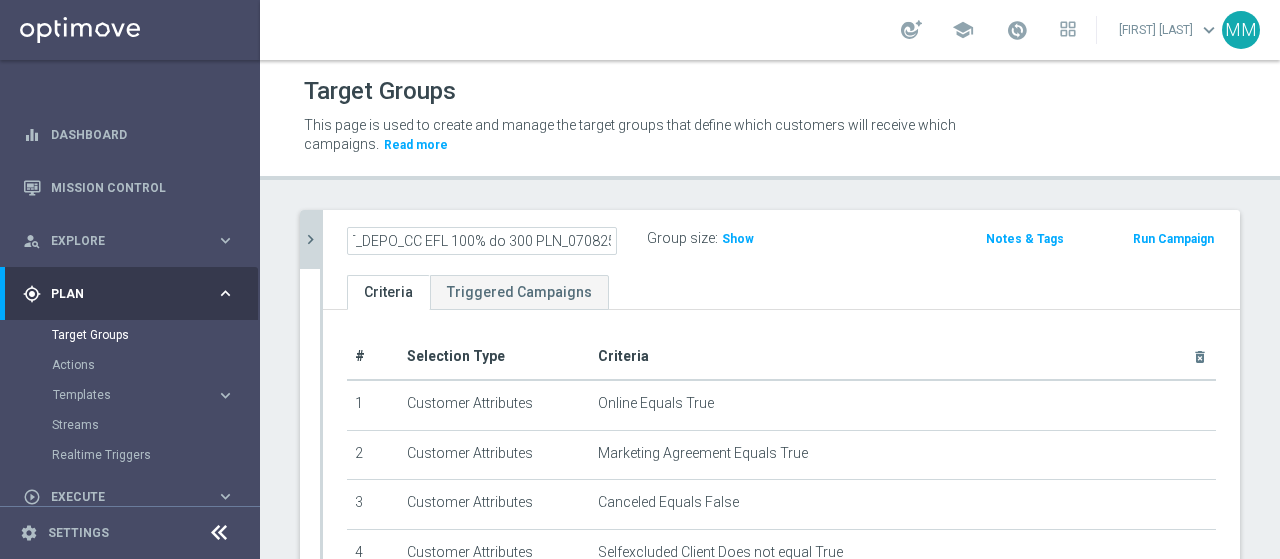 click on "C_ALL_TARGET_DEPO_CC EFL 100% do 300 PLN_070825" 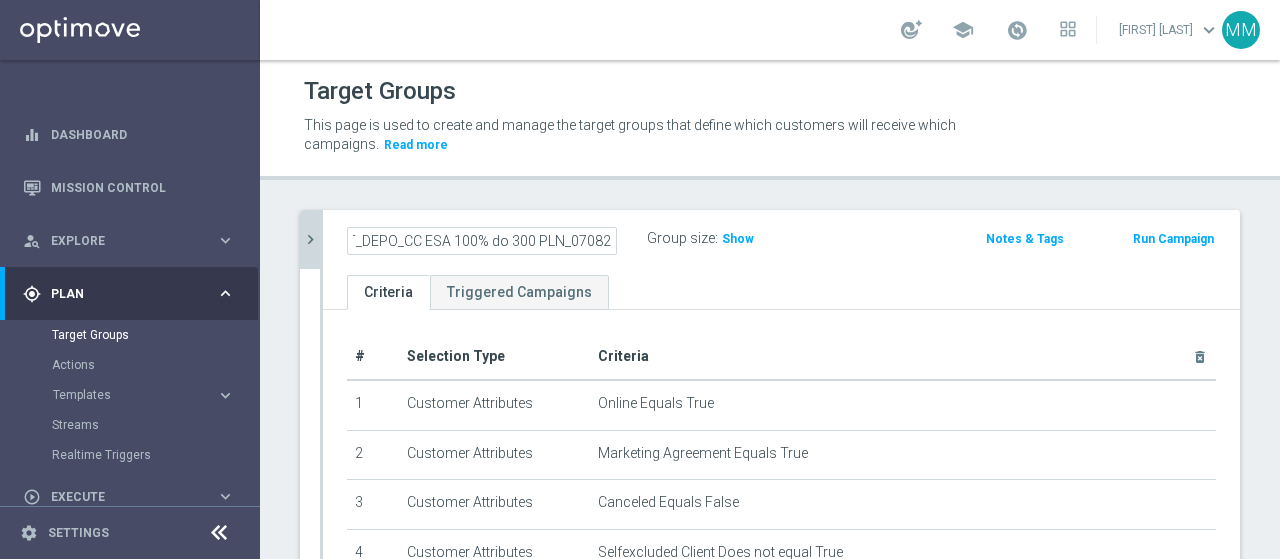 scroll, scrollTop: 0, scrollLeft: 96, axis: horizontal 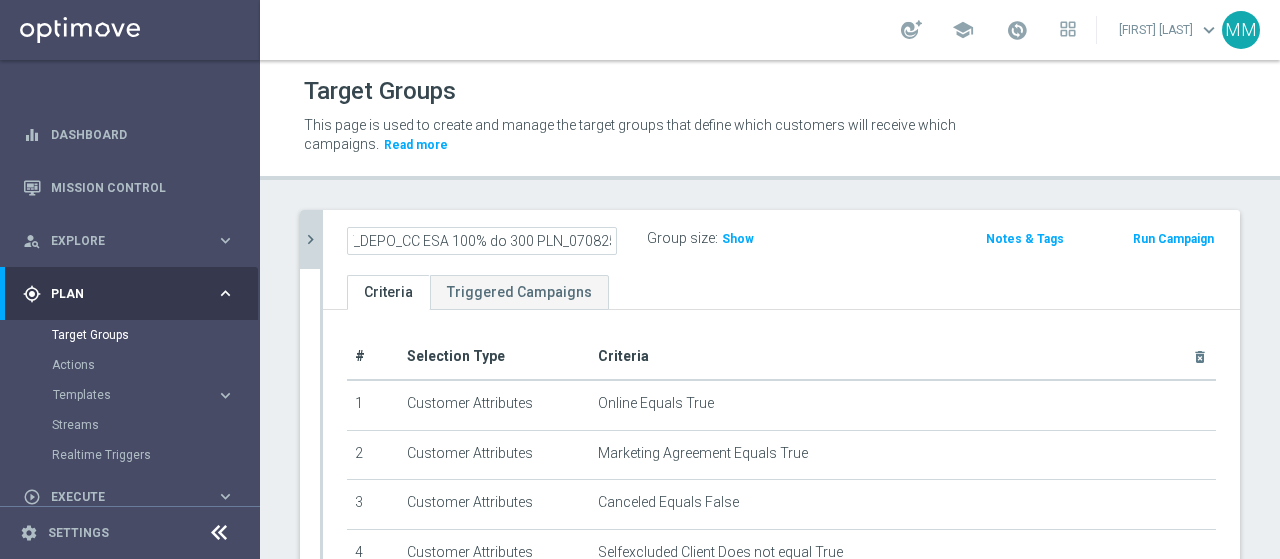 type on "C_ALL_TARGET_DEPO_CC ESA 100% do 300 PLN_070825" 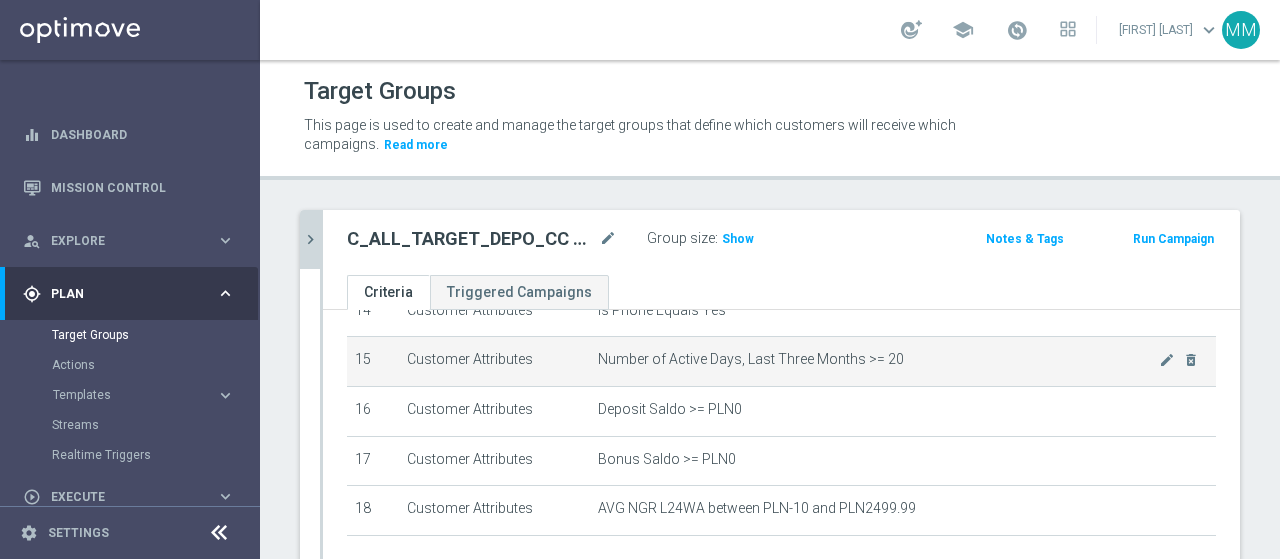 scroll, scrollTop: 772, scrollLeft: 0, axis: vertical 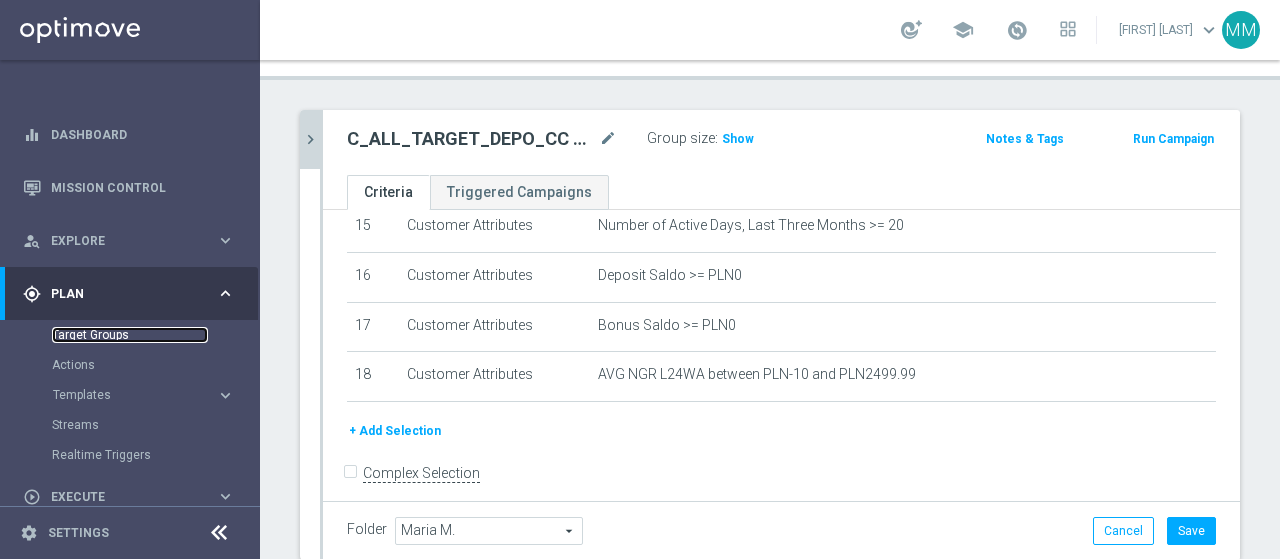 click on "Target Groups" at bounding box center [130, 335] 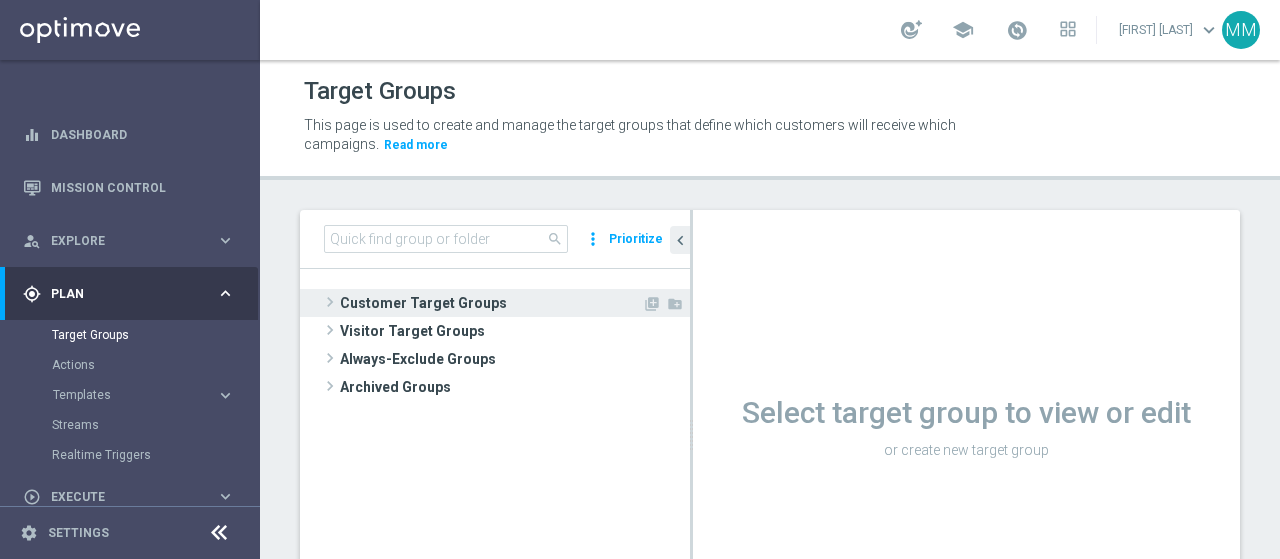 click on "Customer Target Groups" at bounding box center (491, 303) 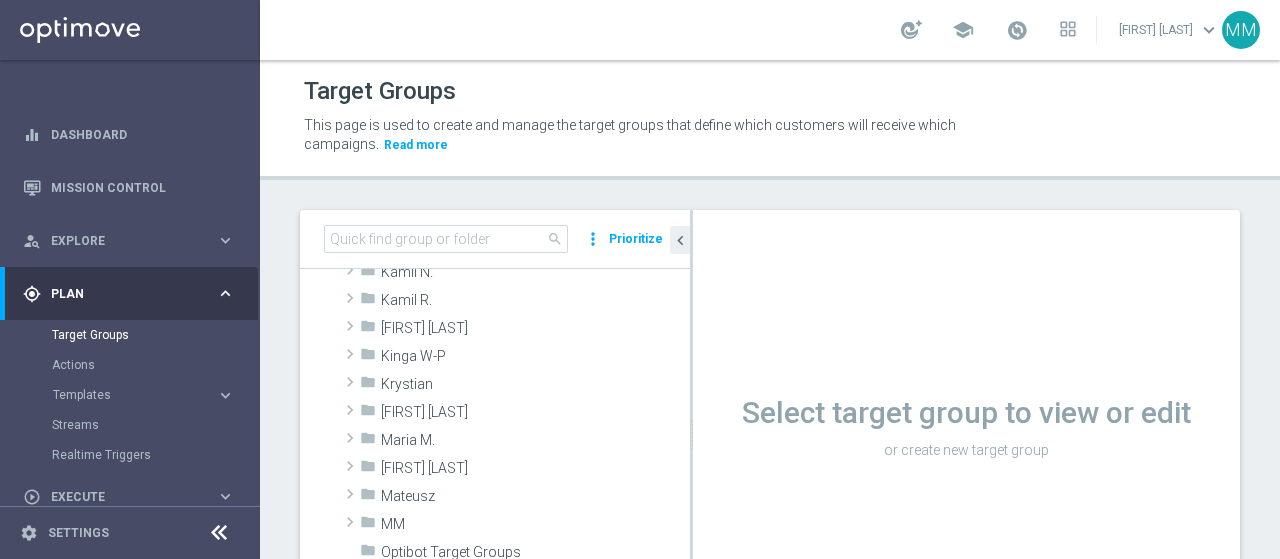 scroll, scrollTop: 400, scrollLeft: 0, axis: vertical 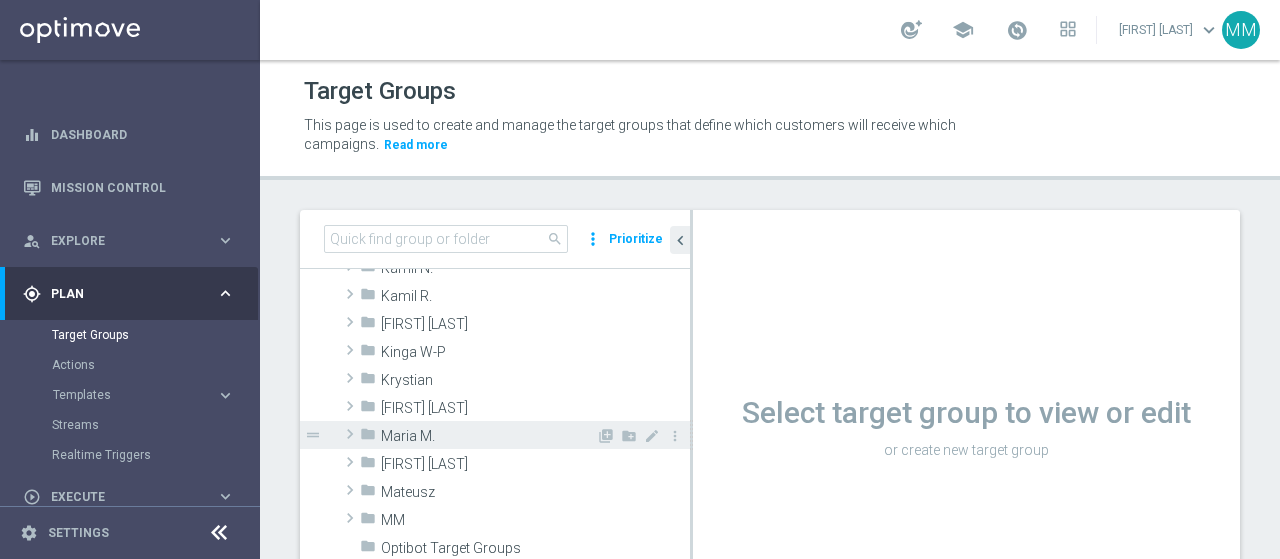 click on "Maria M." at bounding box center [488, 436] 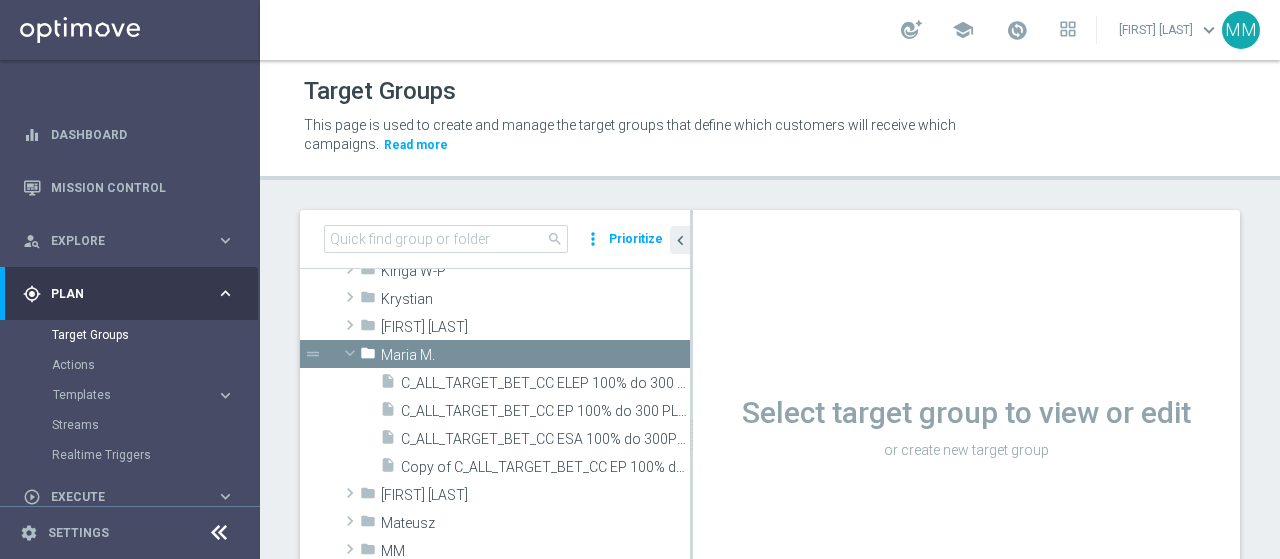 scroll, scrollTop: 600, scrollLeft: 0, axis: vertical 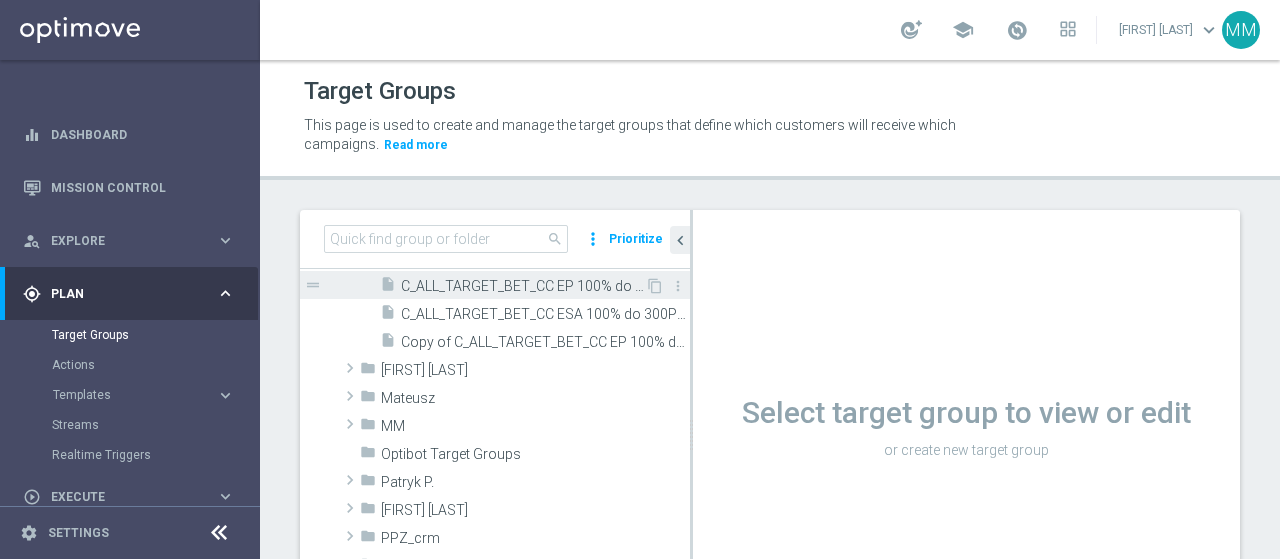 click on "C_ALL_TARGET_BET_CC EP 100% do 300 PLN_040825" at bounding box center (523, 286) 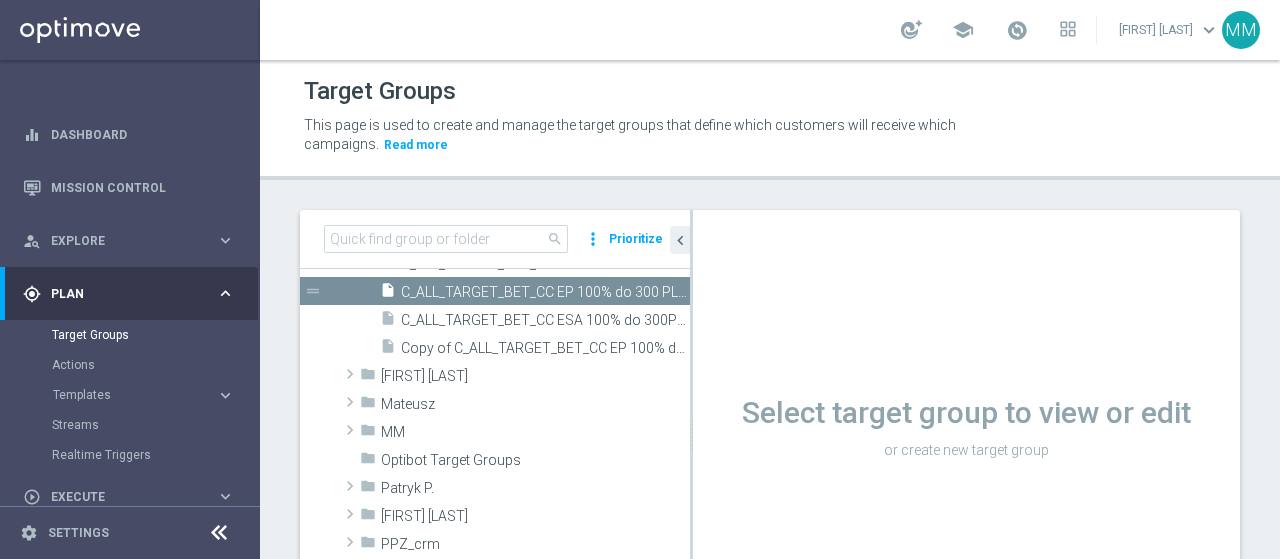 scroll, scrollTop: 351, scrollLeft: 0, axis: vertical 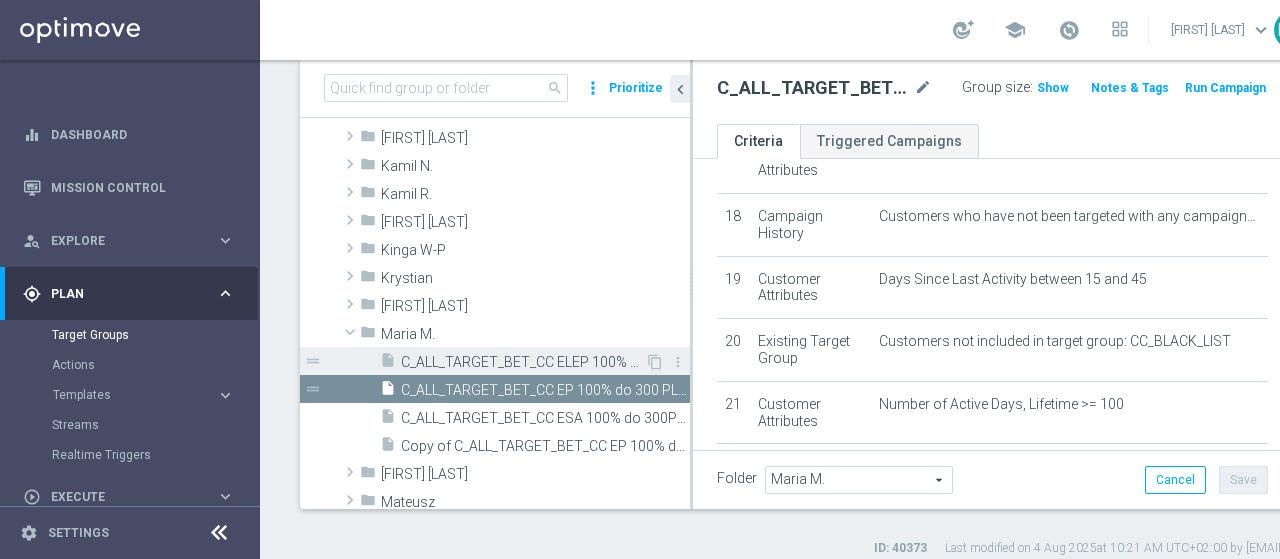 click on "C_ALL_TARGET_BET_CC ELEP 100% do 300 PLN_210725" at bounding box center (523, 362) 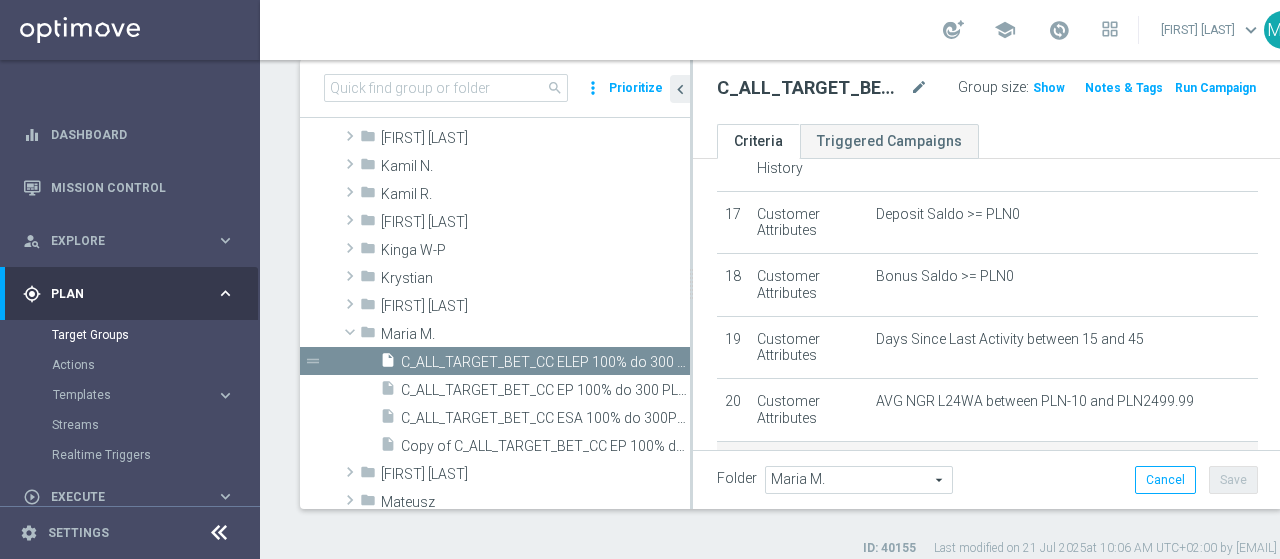 scroll, scrollTop: 940, scrollLeft: 0, axis: vertical 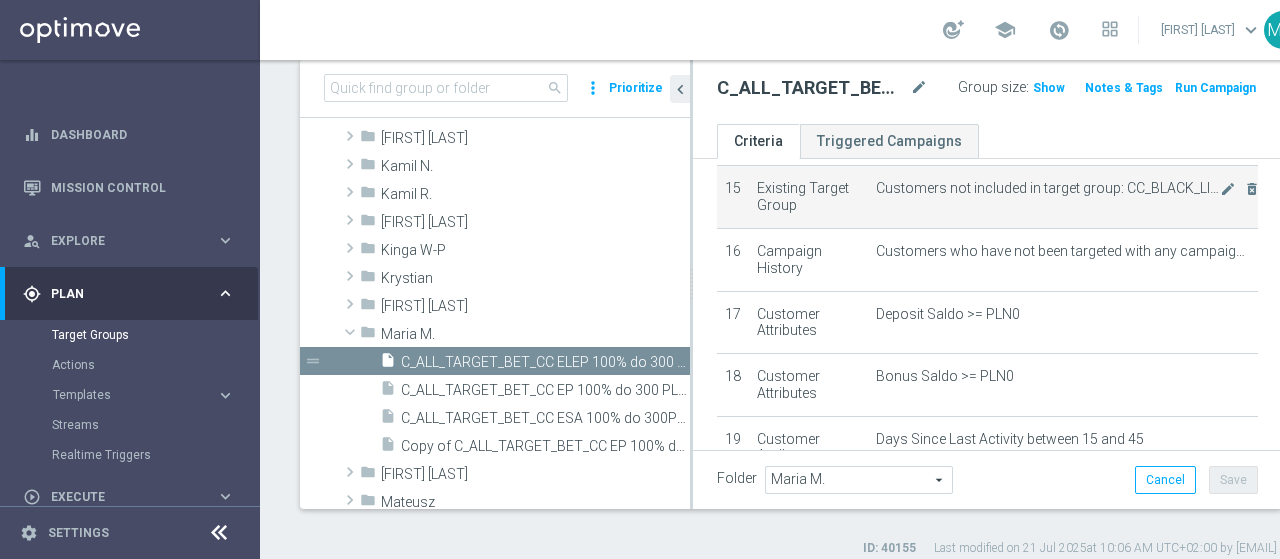 click on "Customers not included in target group: CC_BLACK_LIST
mode_edit
delete_forever" 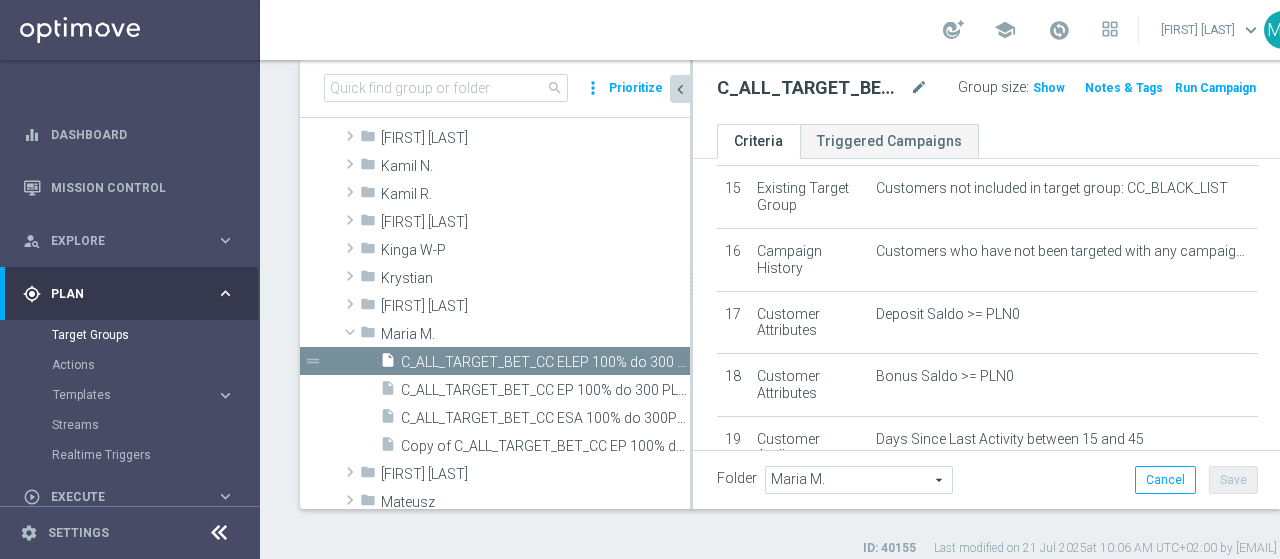 click on "chevron_left" 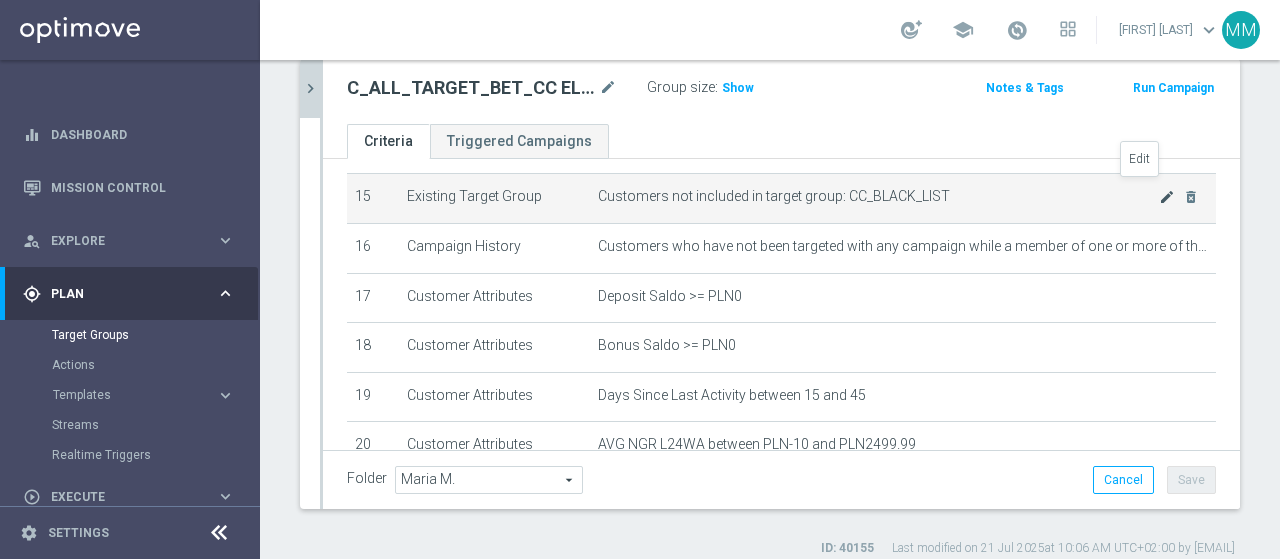 click on "mode_edit" 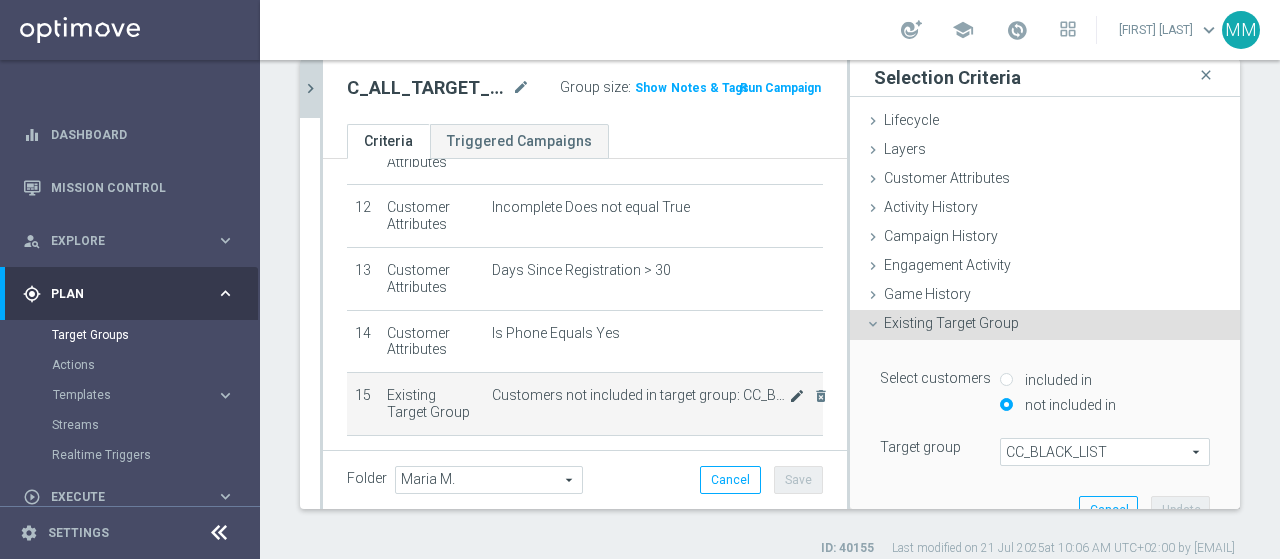 scroll, scrollTop: 940, scrollLeft: 0, axis: vertical 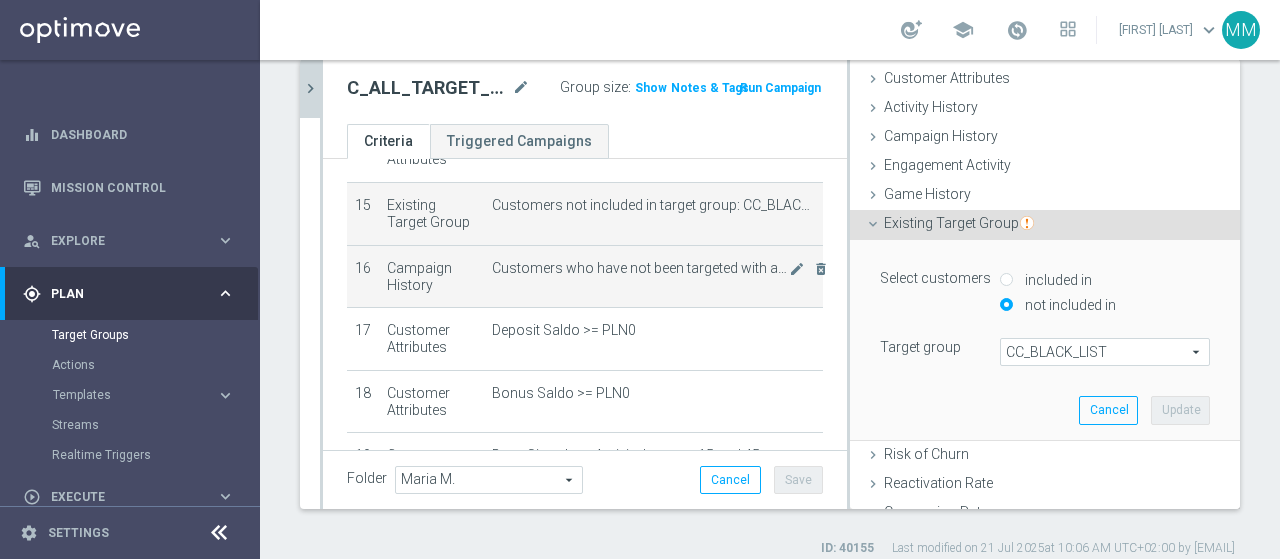 click on "Customers who have not been targeted with any campaign while a member of  one or more of the 71 specified actions more than 0 times , during the previous 30 days
mode_edit
delete_forever" 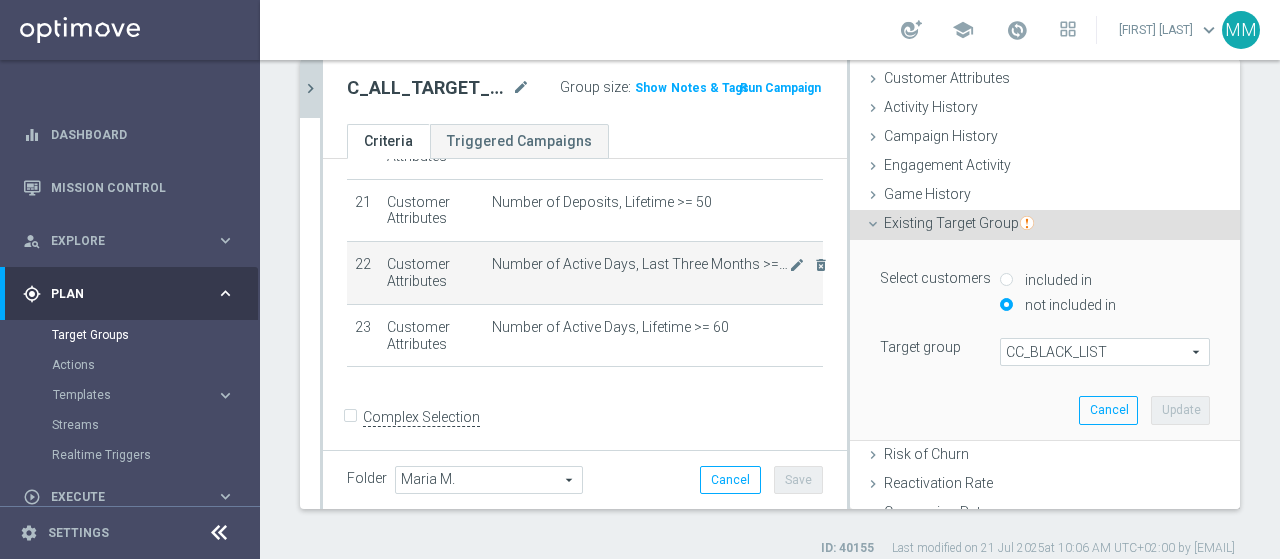 scroll, scrollTop: 1219, scrollLeft: 0, axis: vertical 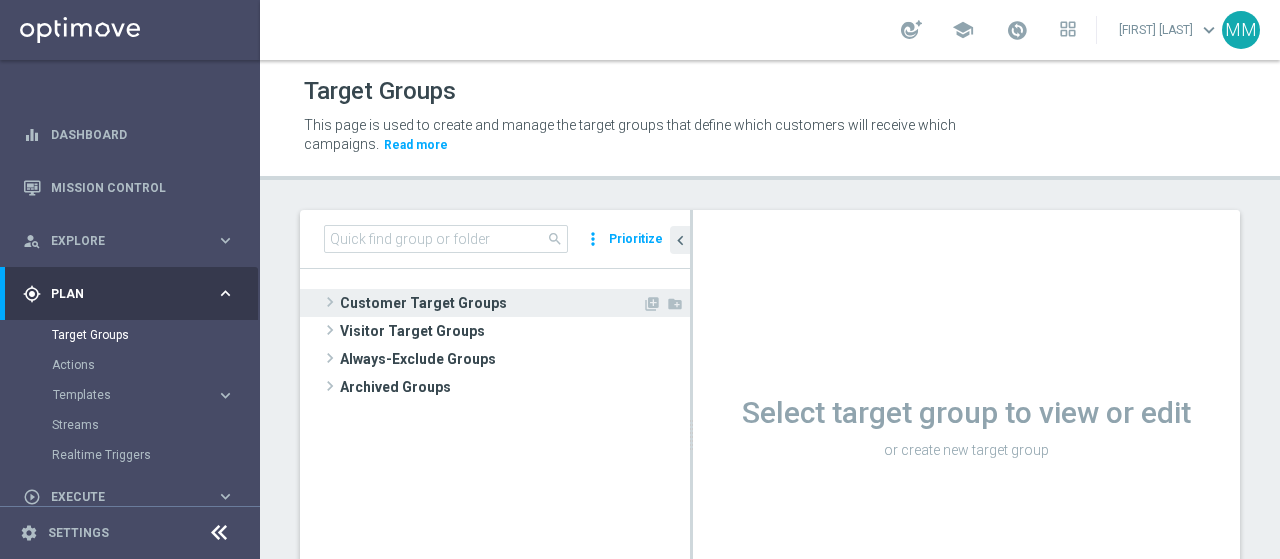 click on "Customer Target Groups" at bounding box center (491, 303) 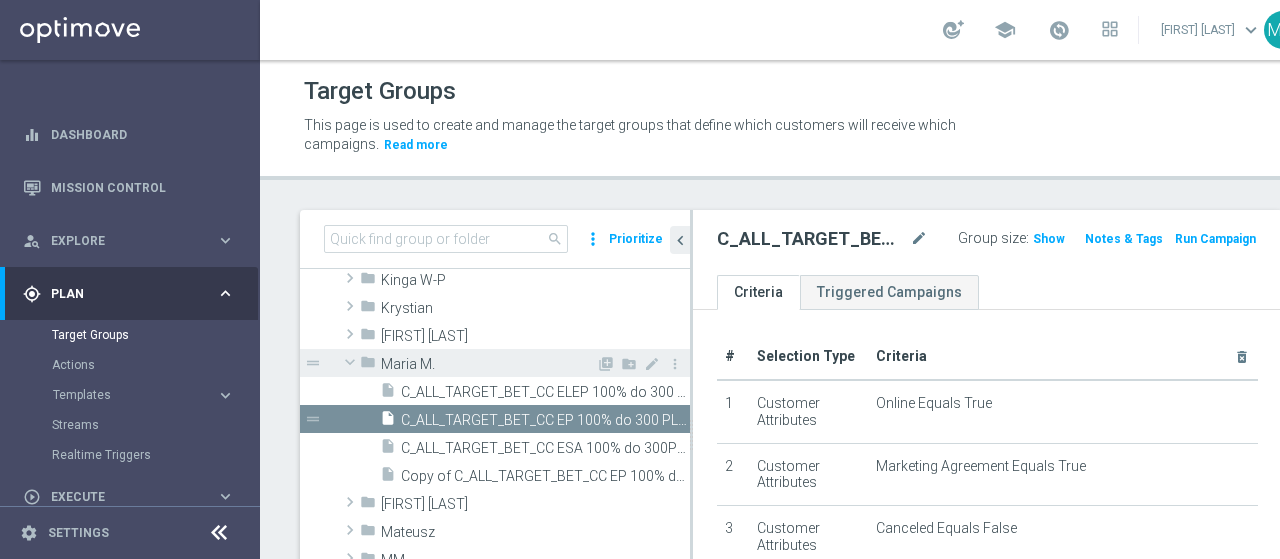 scroll, scrollTop: 500, scrollLeft: 0, axis: vertical 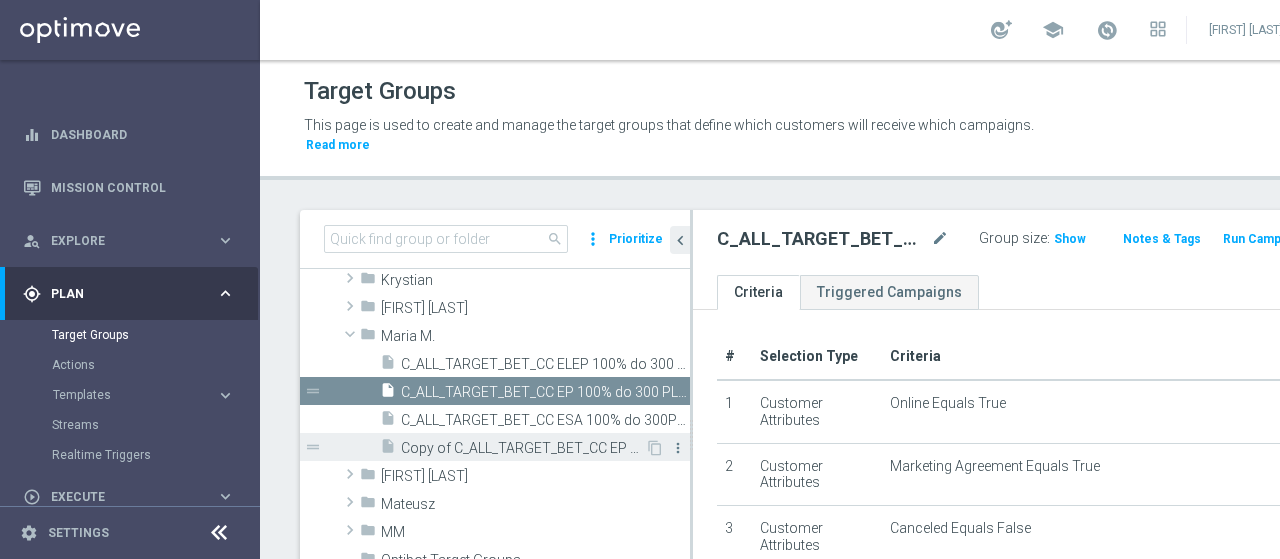 click on "more_vert" 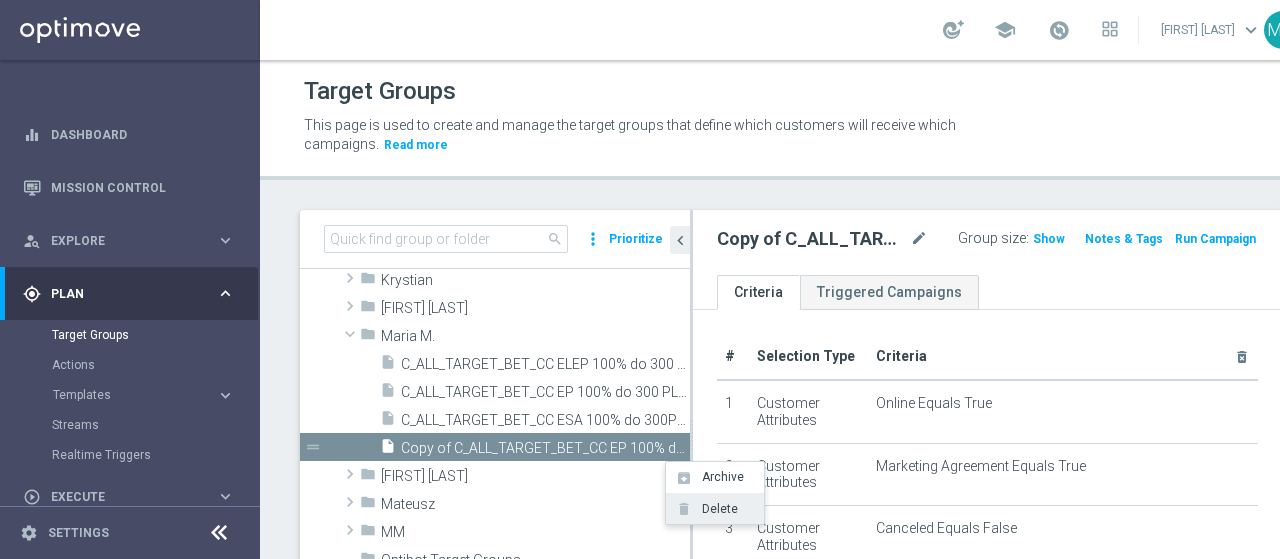click on "Delete" 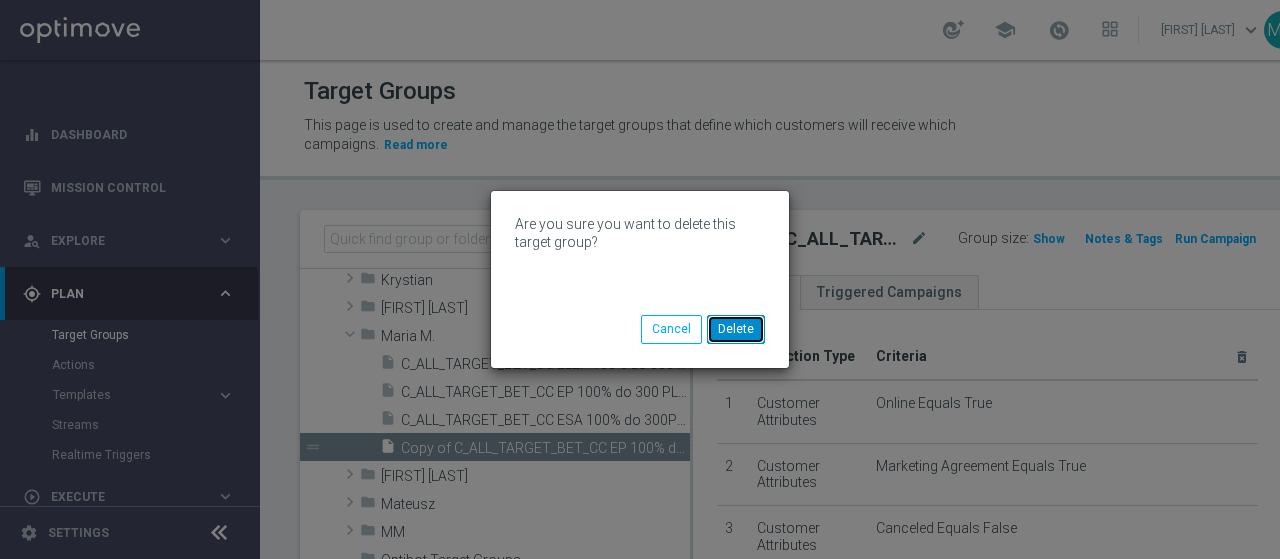 click on "Delete" at bounding box center (736, 329) 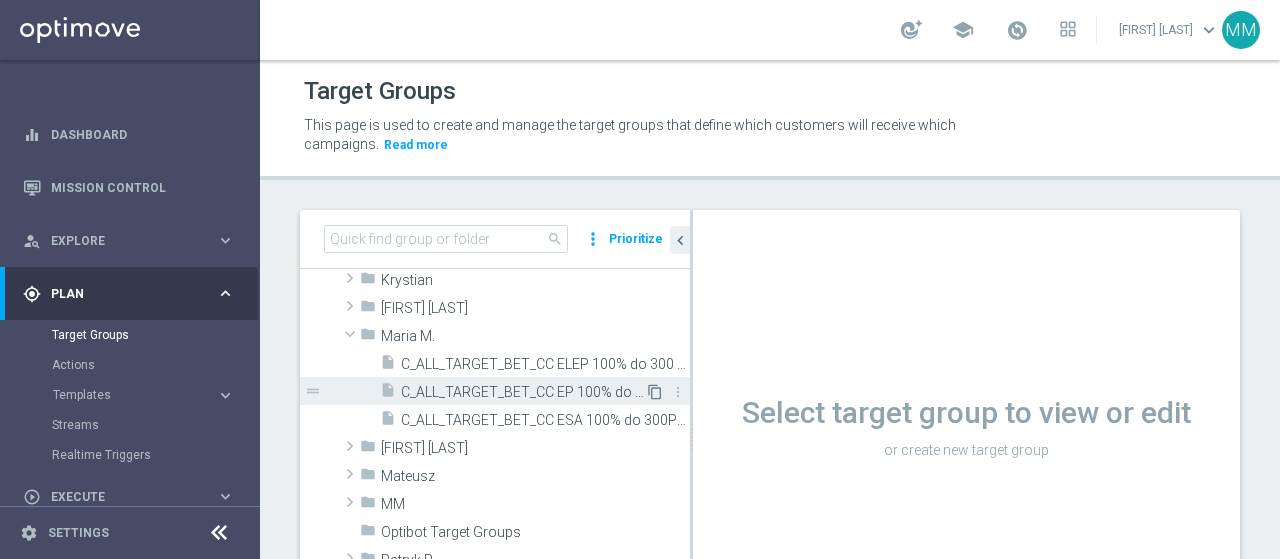 click on "content_copy" 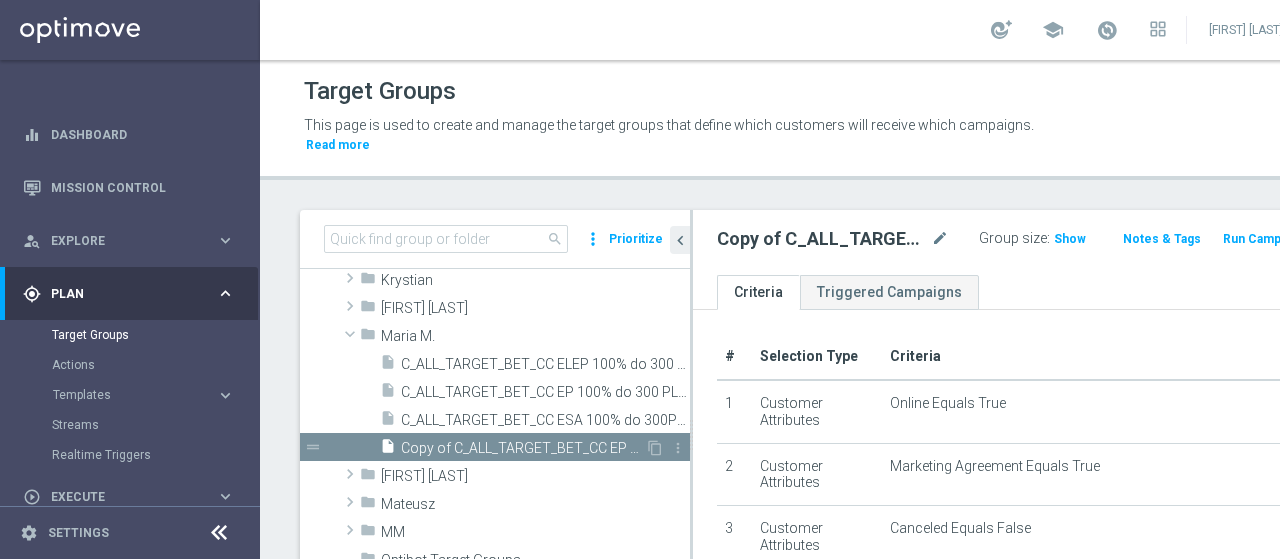 click on "Copy of C_ALL_TARGET_BET_CC EP 100% do 300 PLN_040825" at bounding box center [523, 448] 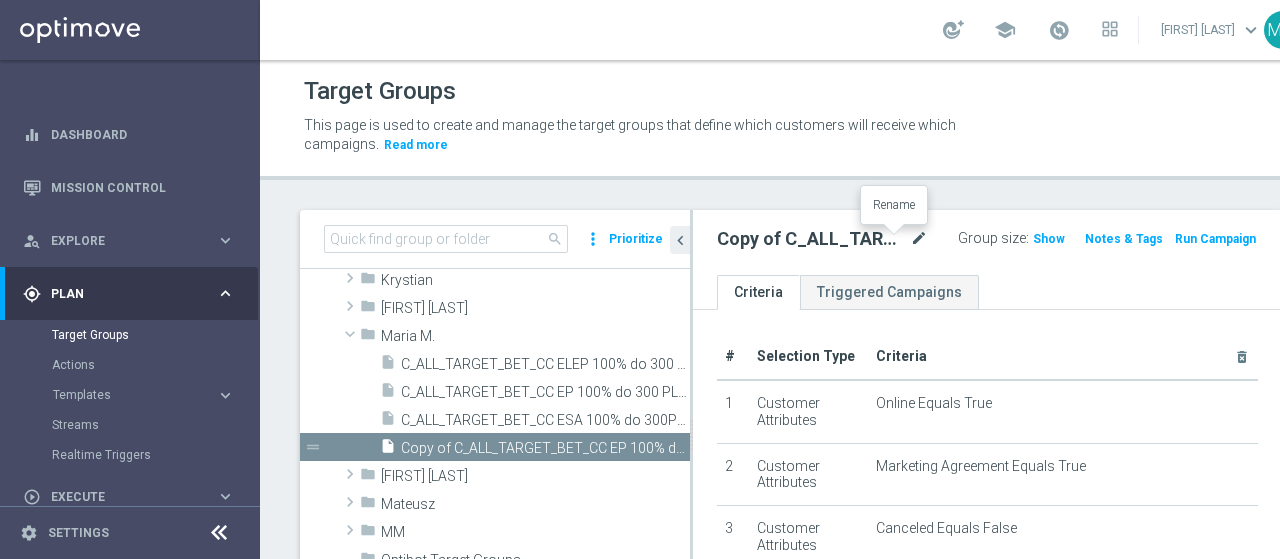 click on "mode_edit" 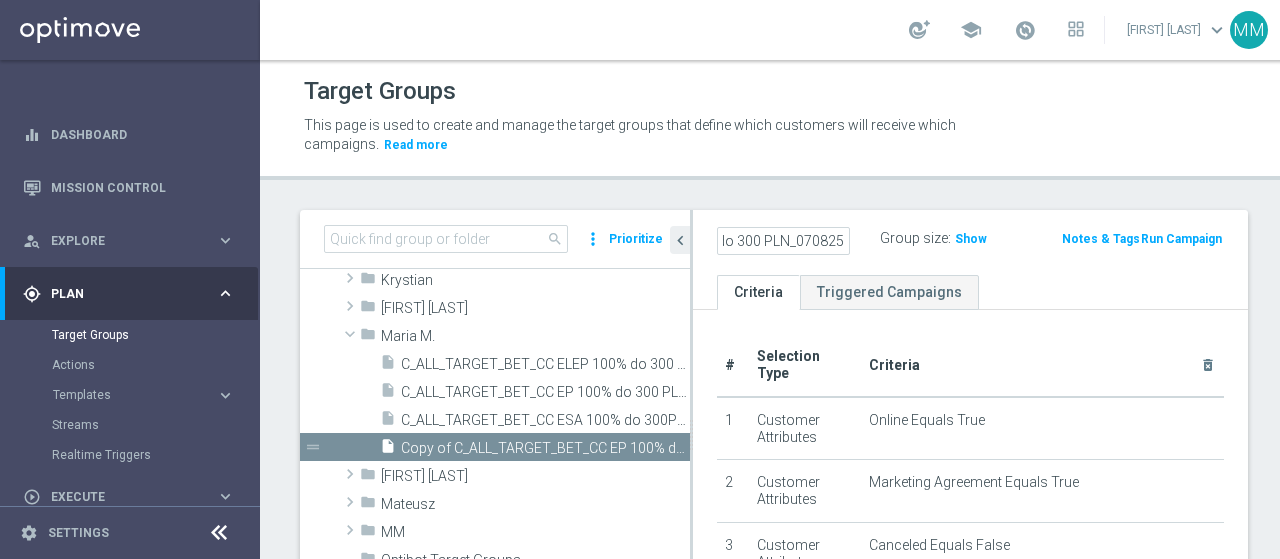 scroll, scrollTop: 0, scrollLeft: 248, axis: horizontal 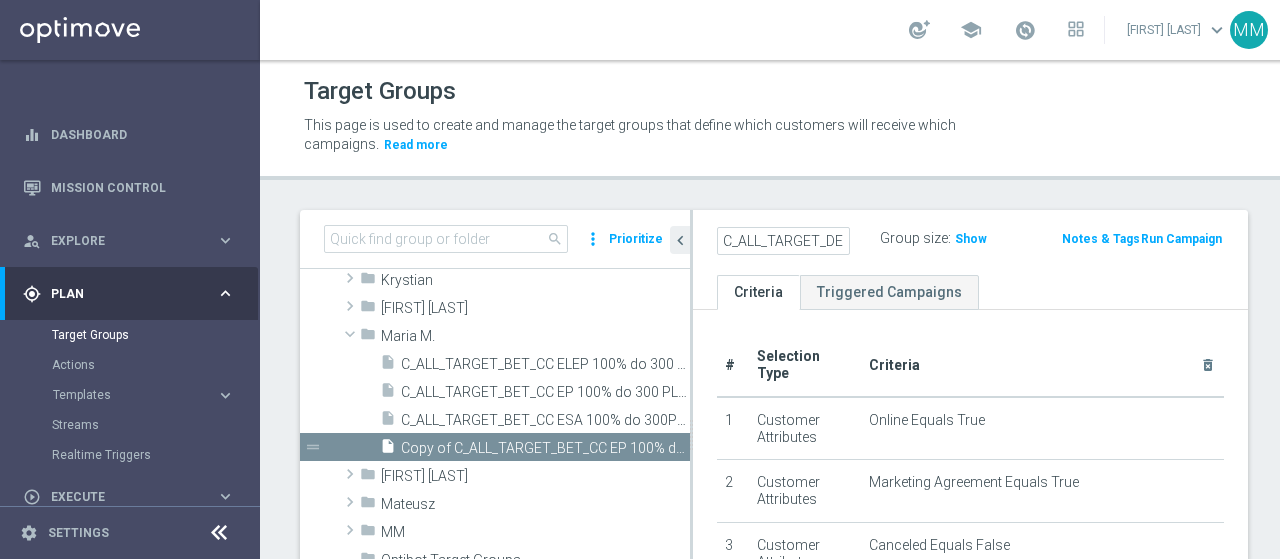 click on "Criteria
Triggered Campaigns" 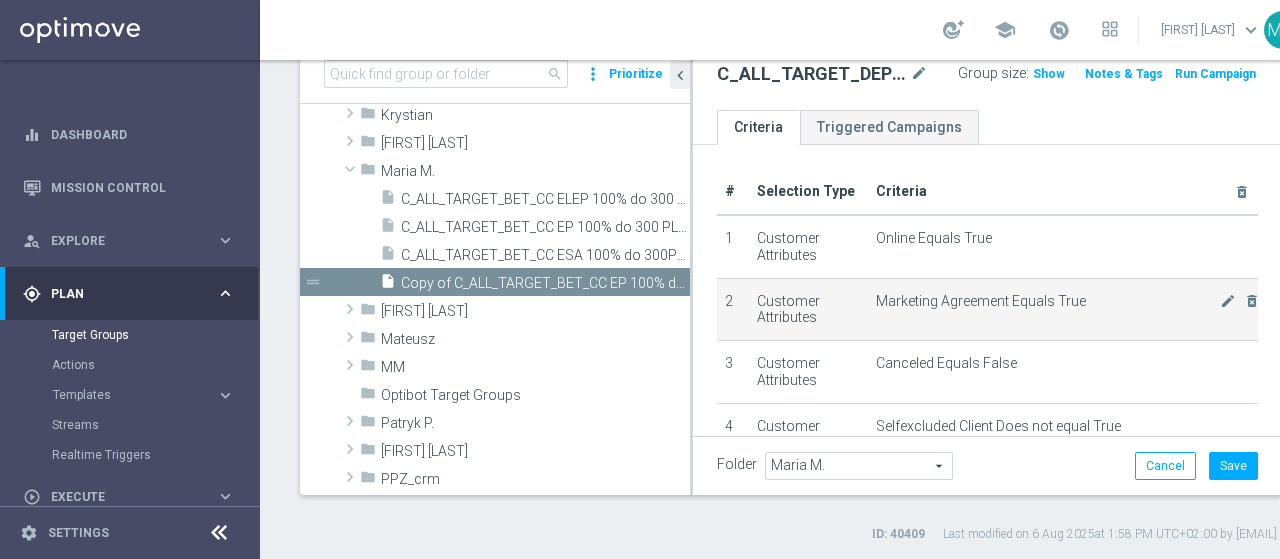 scroll, scrollTop: 168, scrollLeft: 0, axis: vertical 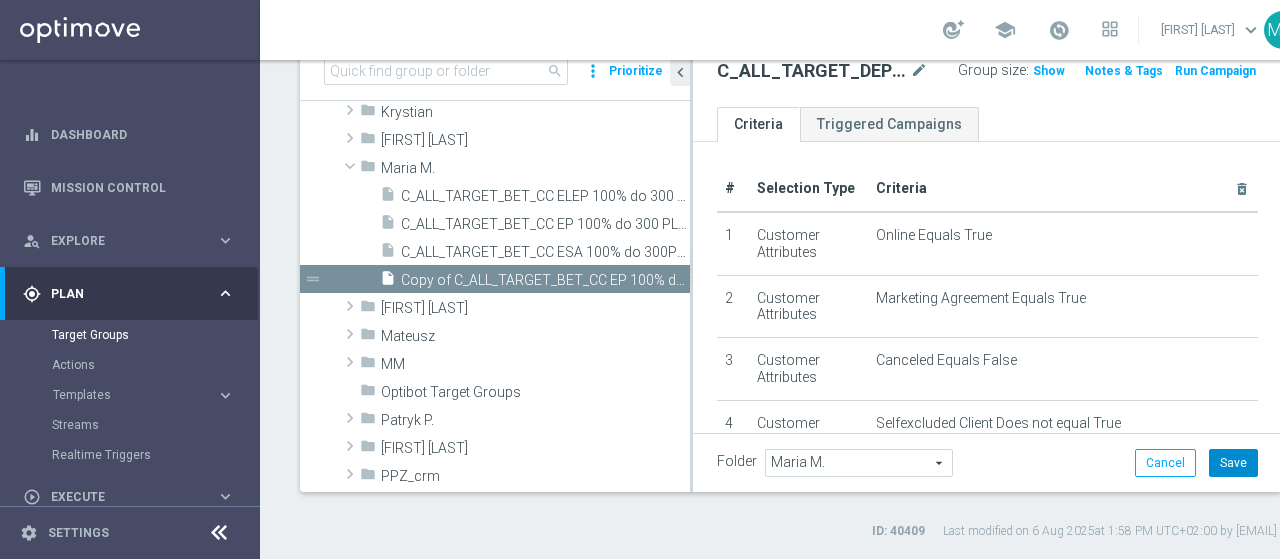 click on "Save" 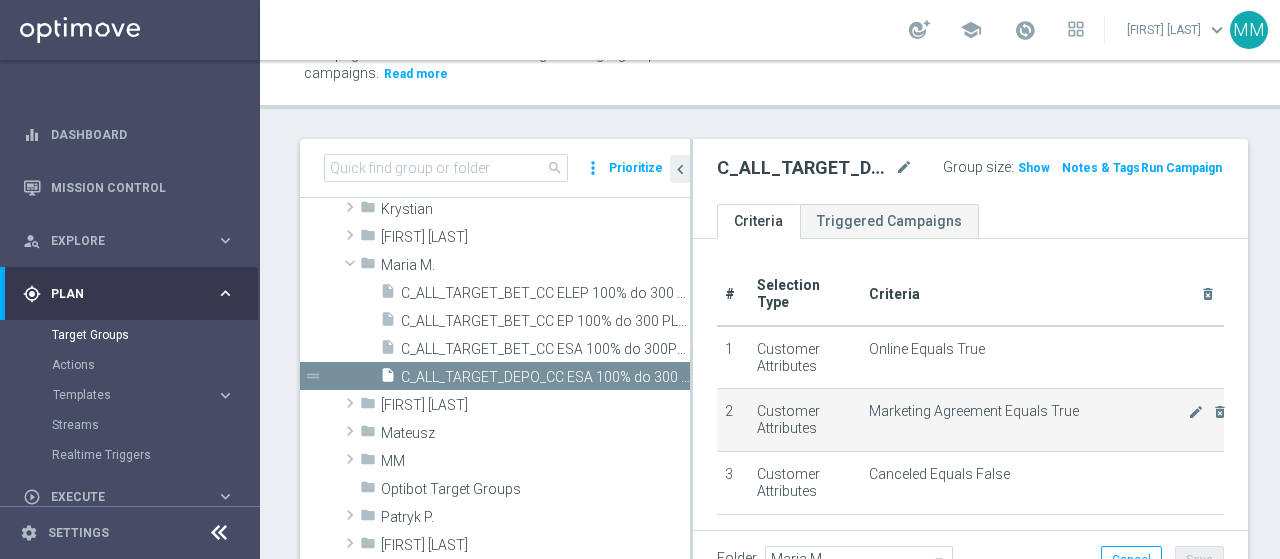 scroll, scrollTop: 100, scrollLeft: 0, axis: vertical 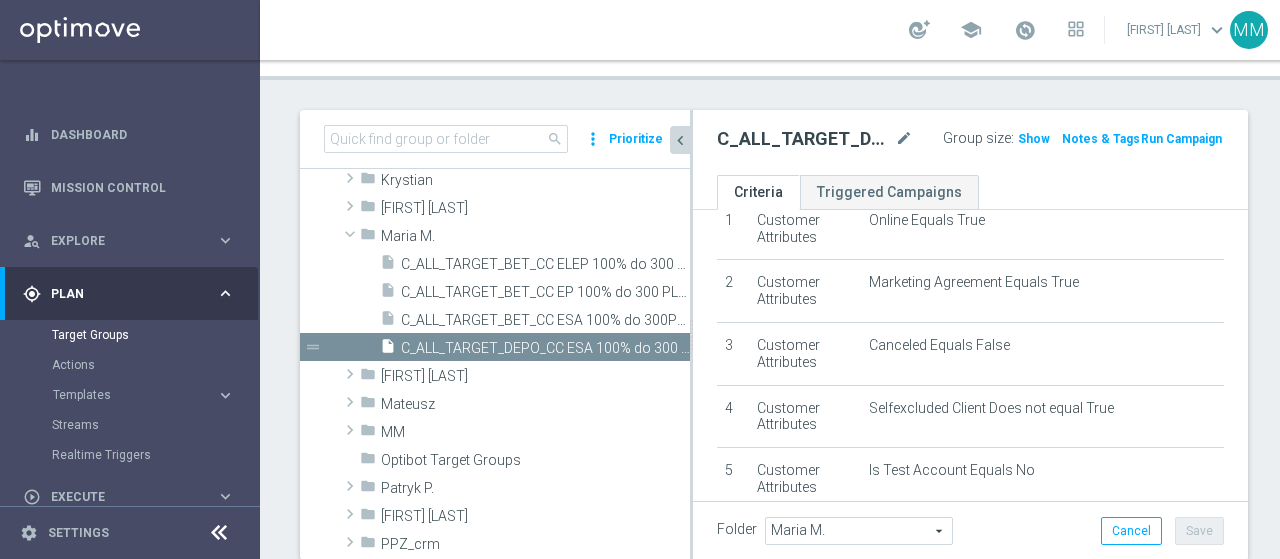 click on "chevron_left" 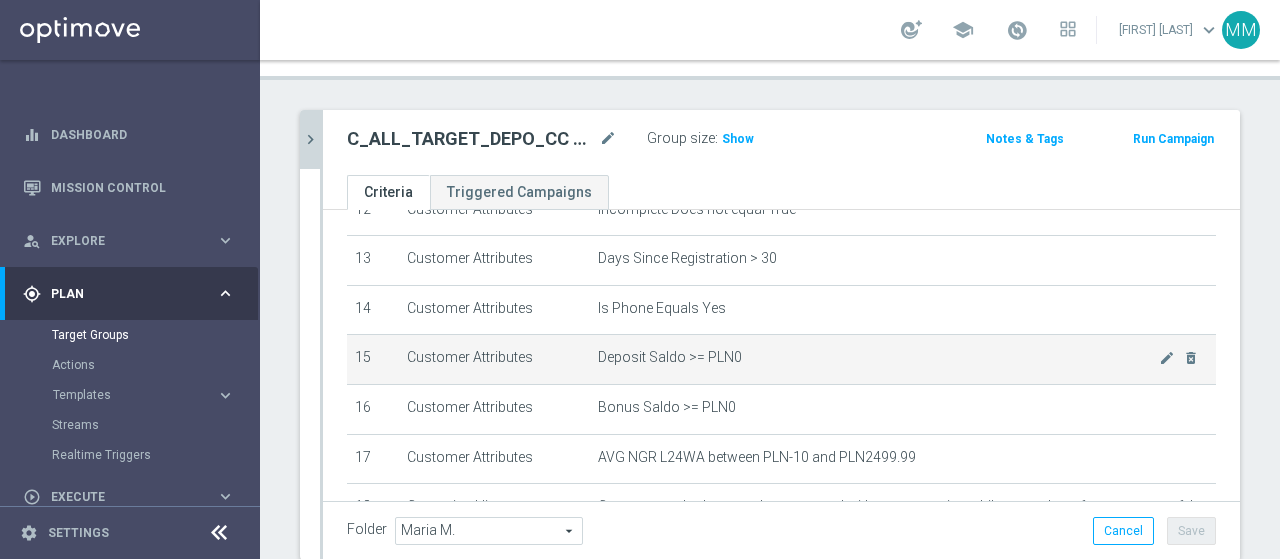 scroll, scrollTop: 683, scrollLeft: 0, axis: vertical 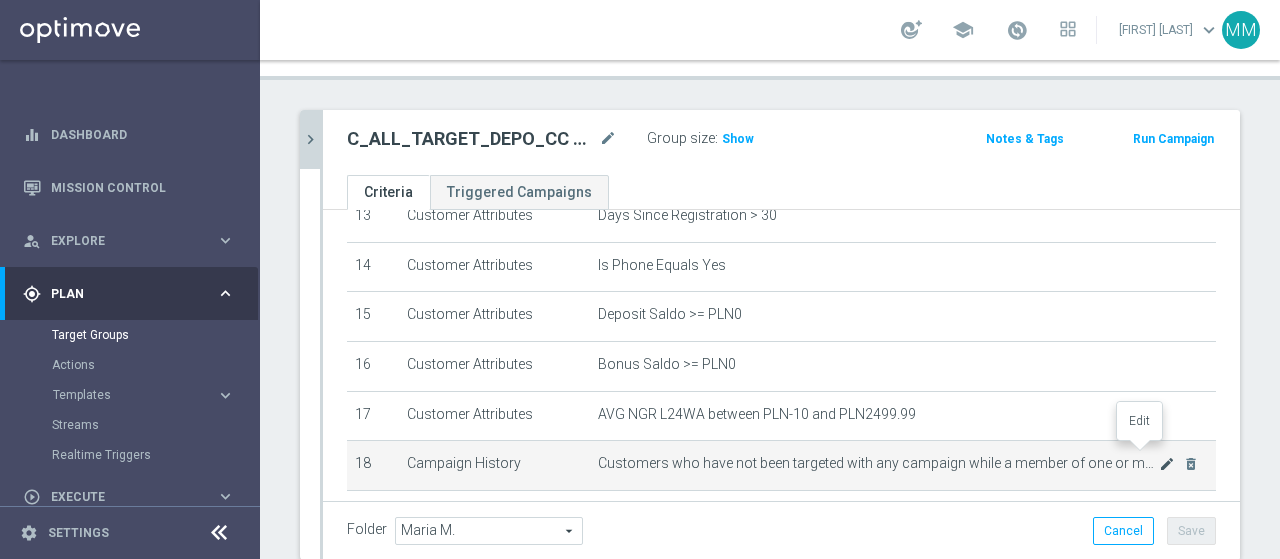 click on "mode_edit" 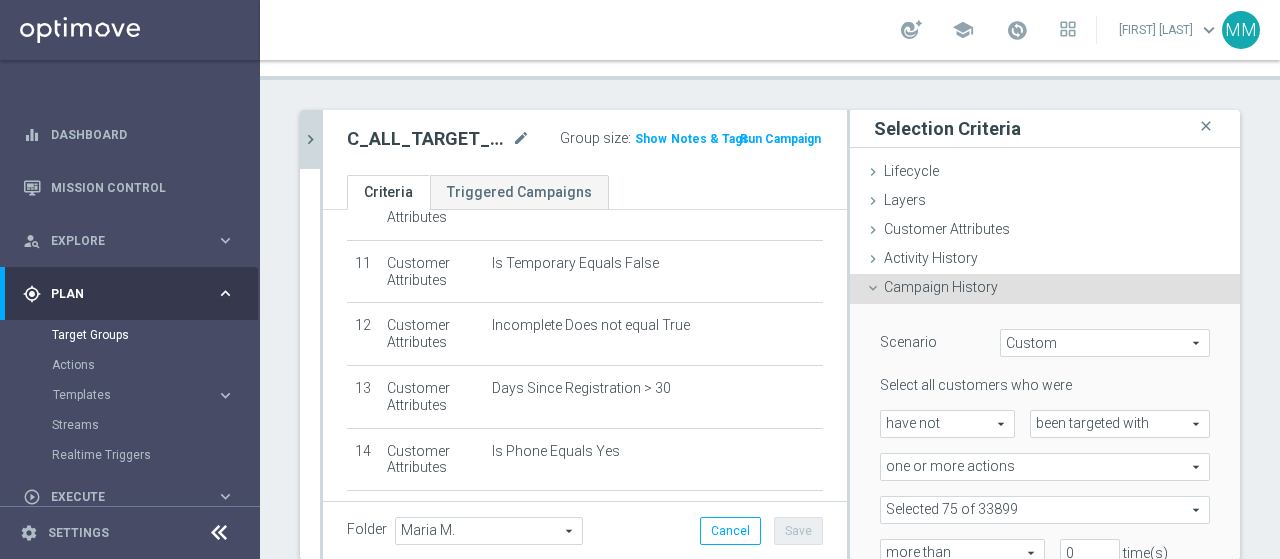 scroll, scrollTop: 860, scrollLeft: 0, axis: vertical 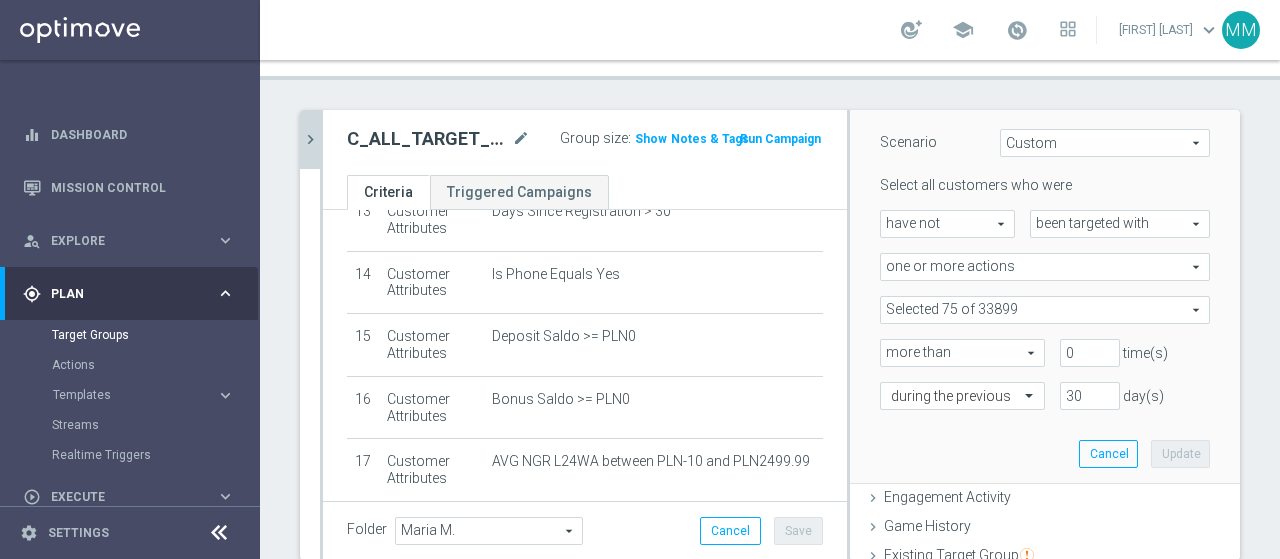 click at bounding box center [1045, 310] 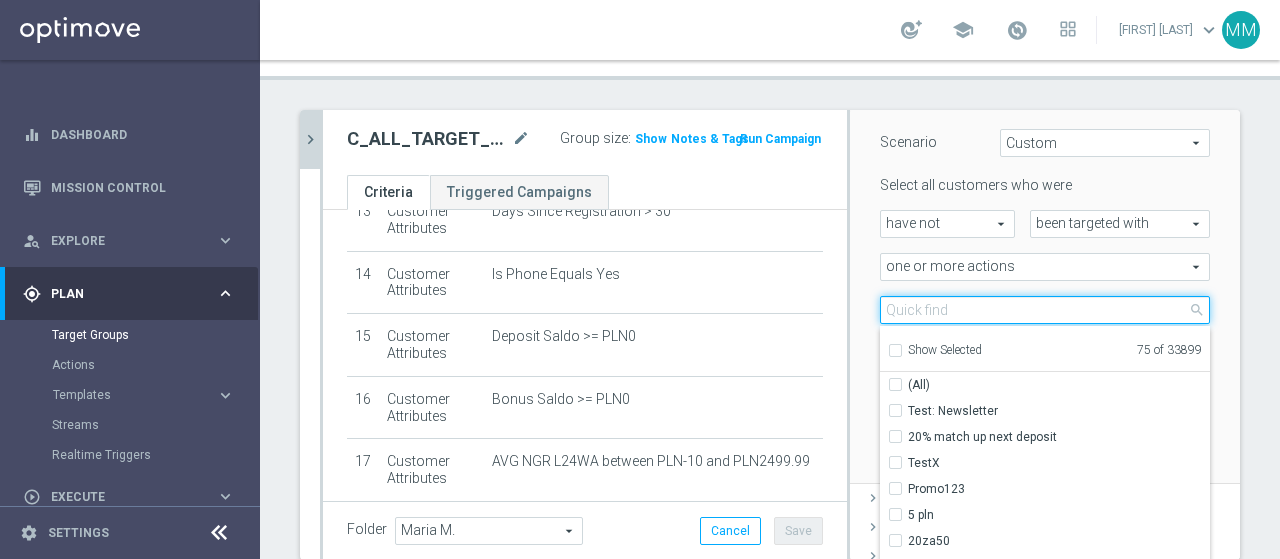 click at bounding box center [1045, 310] 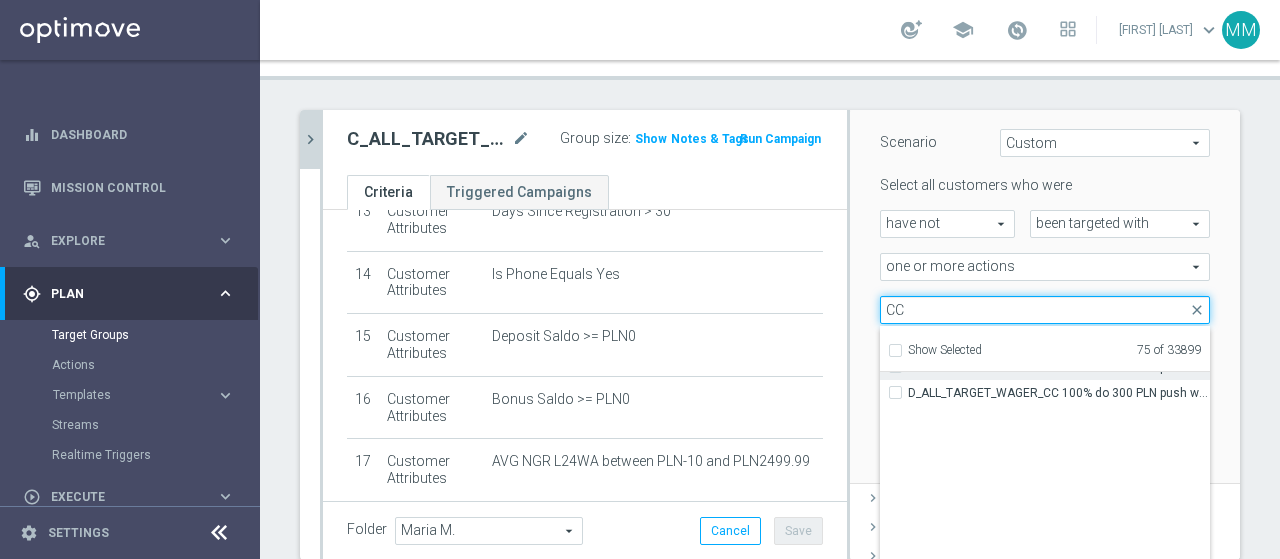 scroll, scrollTop: 42104, scrollLeft: 0, axis: vertical 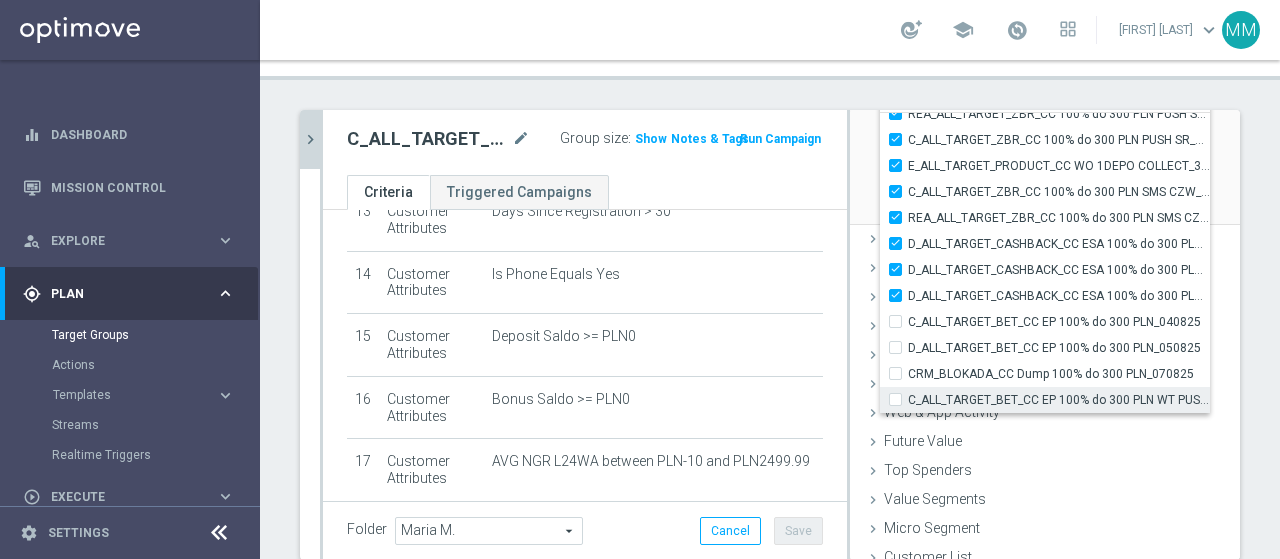 type on "CC" 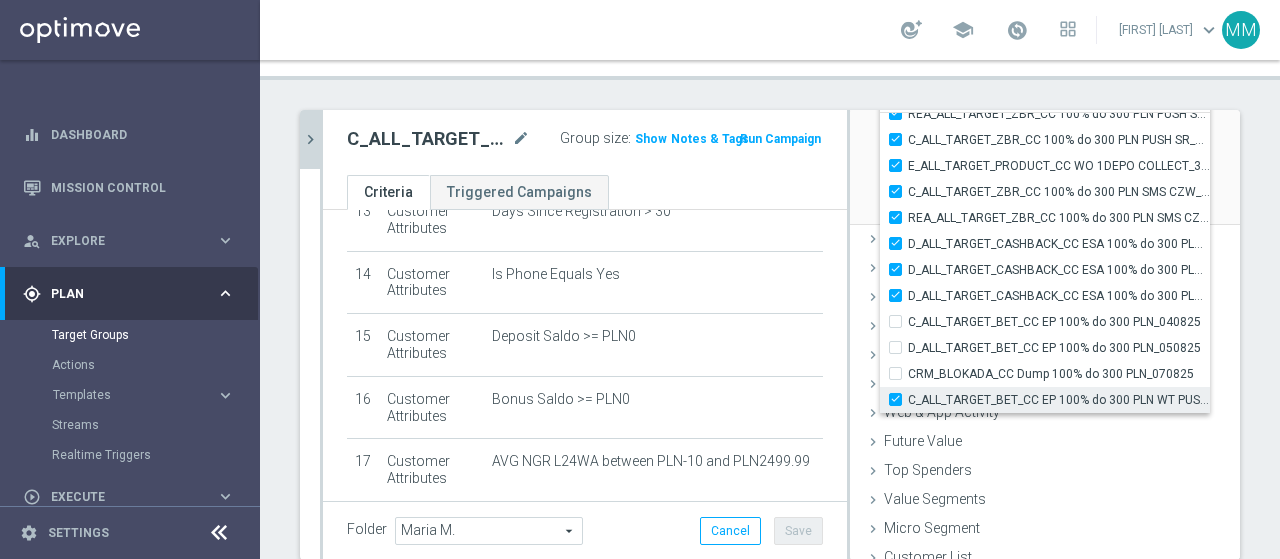 checkbox on "true" 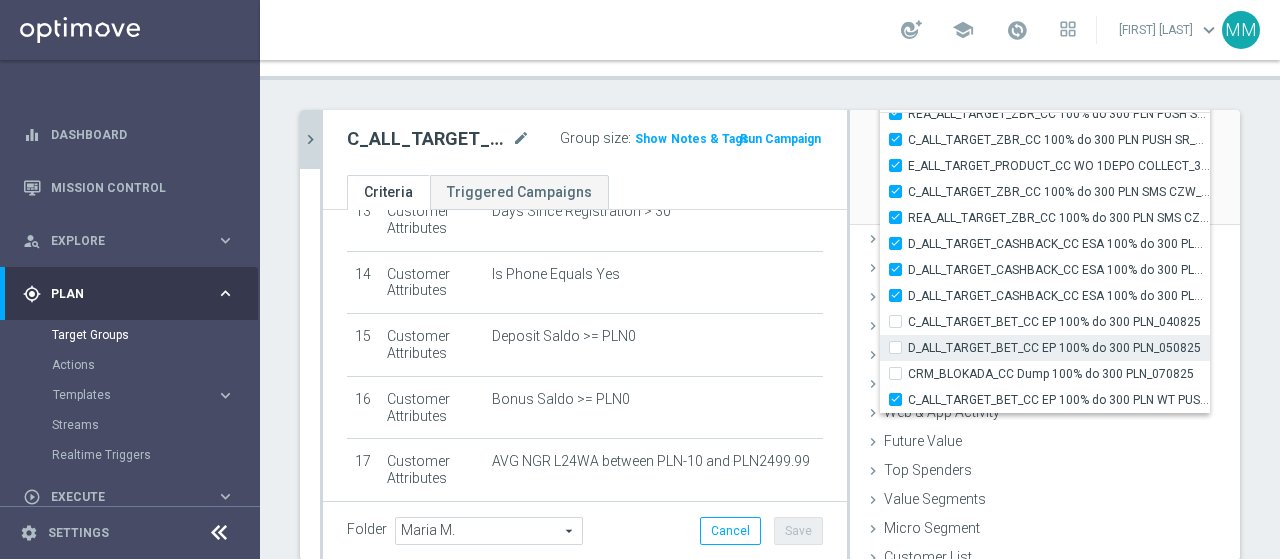 click on "D_ALL_TARGET_BET_CC EP 100% do 300 PLN_050825" at bounding box center (901, 347) 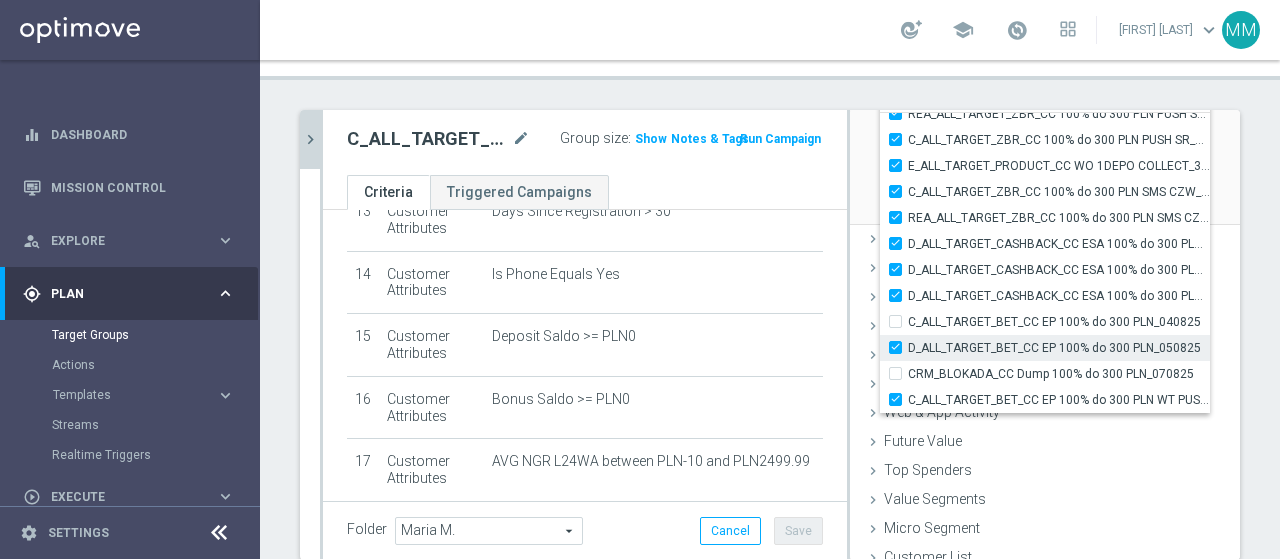 checkbox on "true" 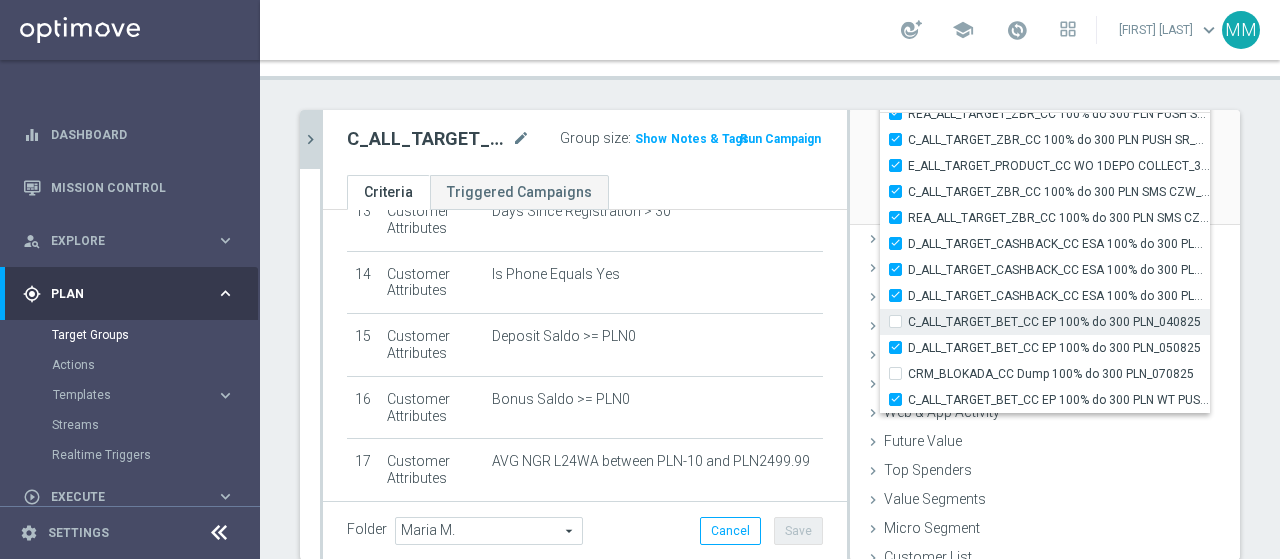 click on "C_ALL_TARGET_BET_CC EP 100% do 300 PLN_040825" at bounding box center (1059, 322) 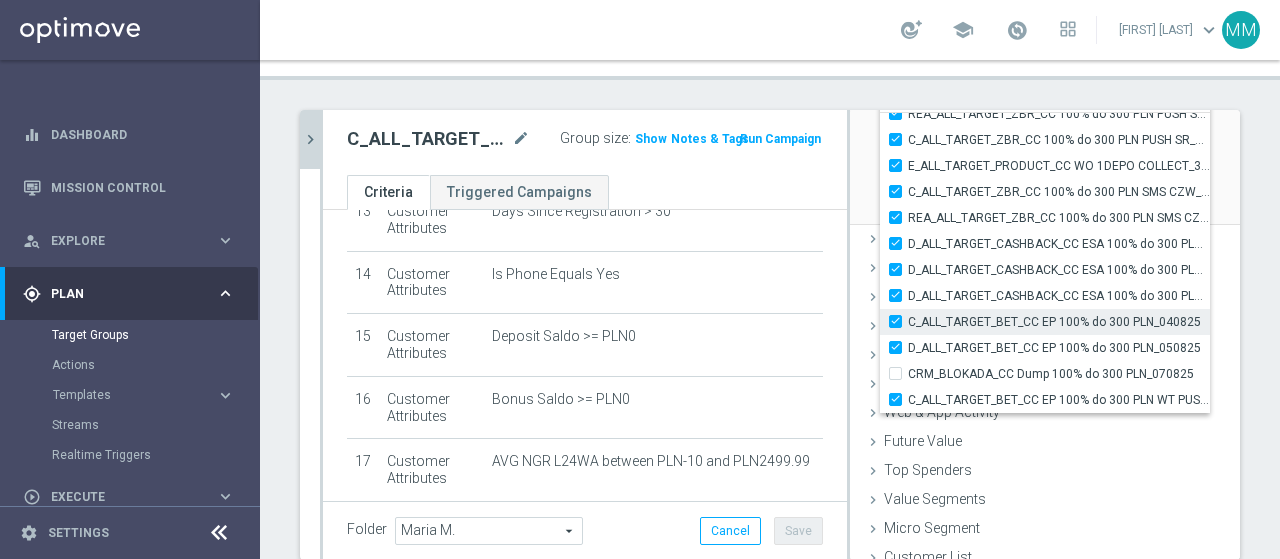 checkbox on "true" 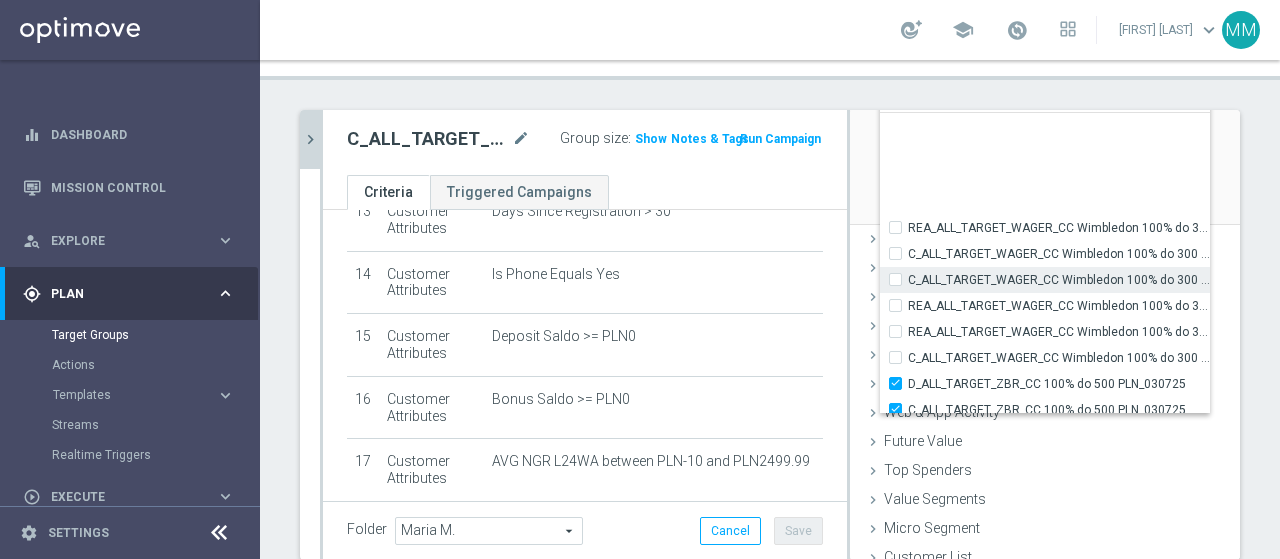 scroll, scrollTop: 58972, scrollLeft: 0, axis: vertical 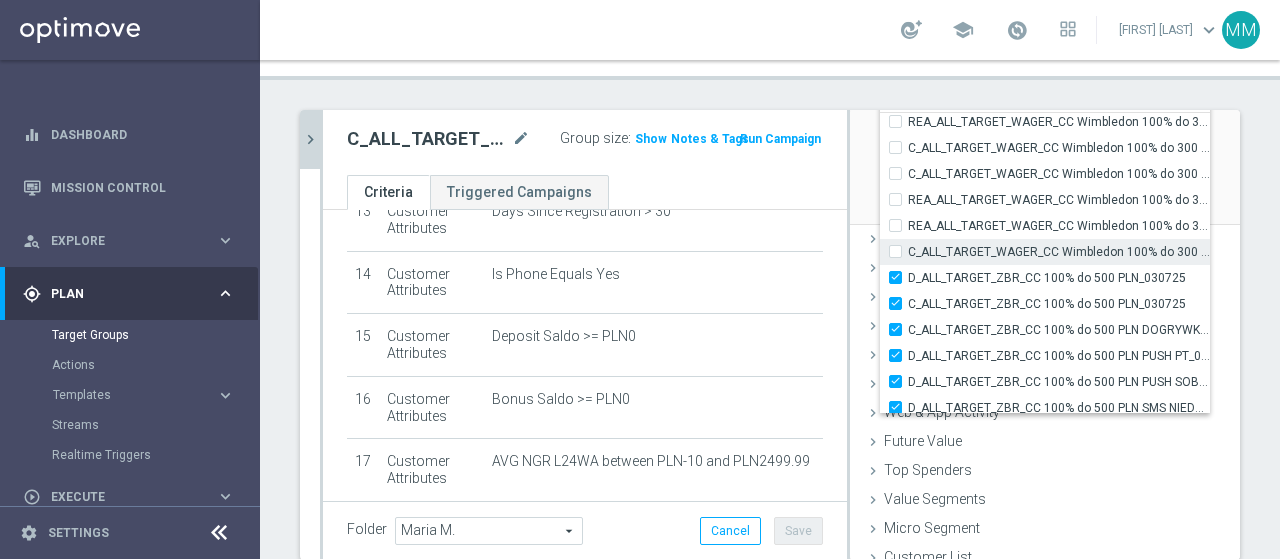 click on "C_ALL_TARGET_WAGER_CC Wimbledon 100% do 300 PLN SMS CZW_300625" at bounding box center (901, 251) 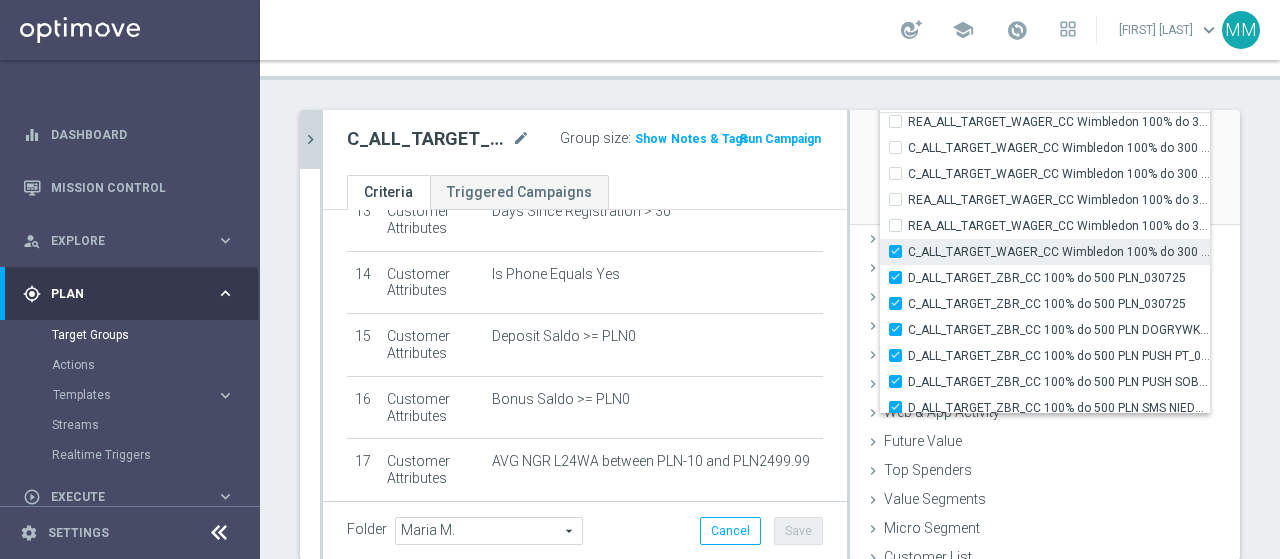 checkbox on "true" 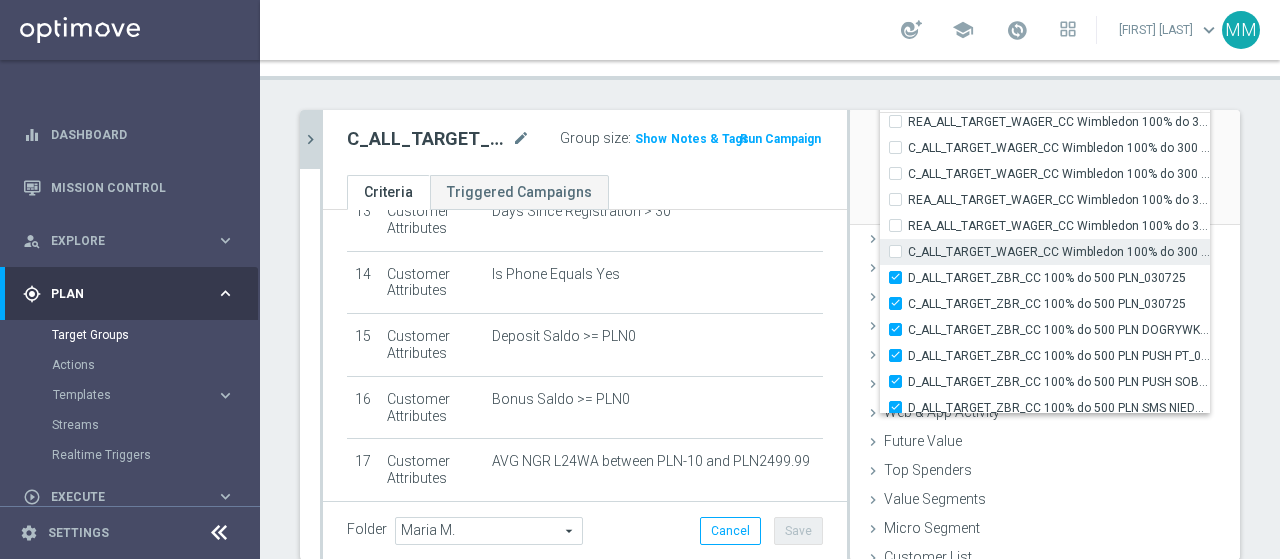 checkbox on "false" 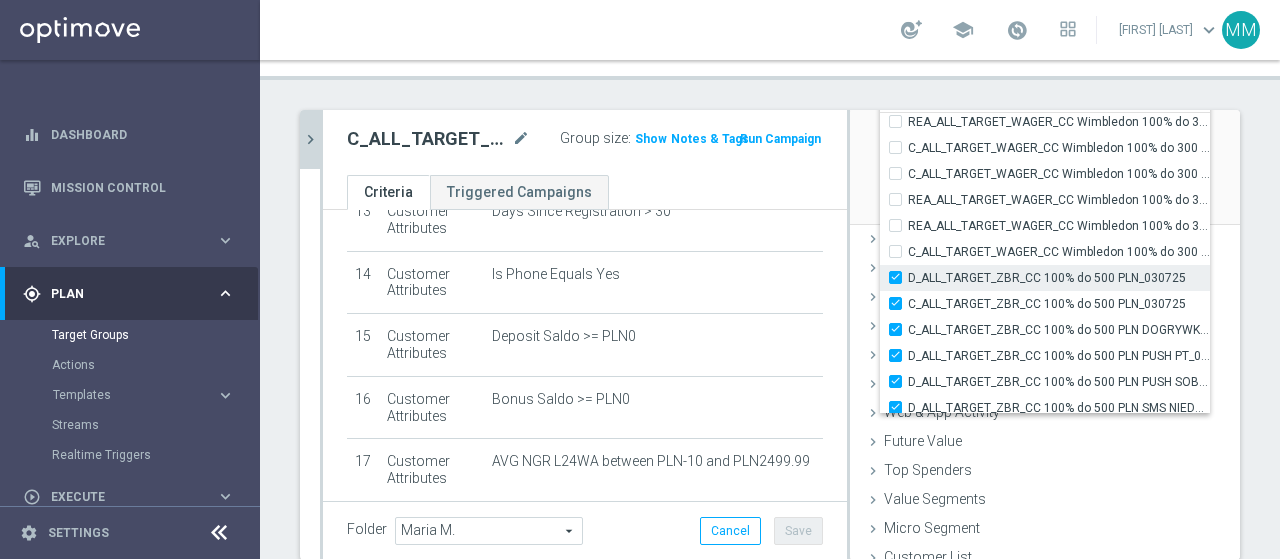 click on "D_ALL_TARGET_ZBR_CC 100% do 500 PLN_030725" at bounding box center [1059, 278] 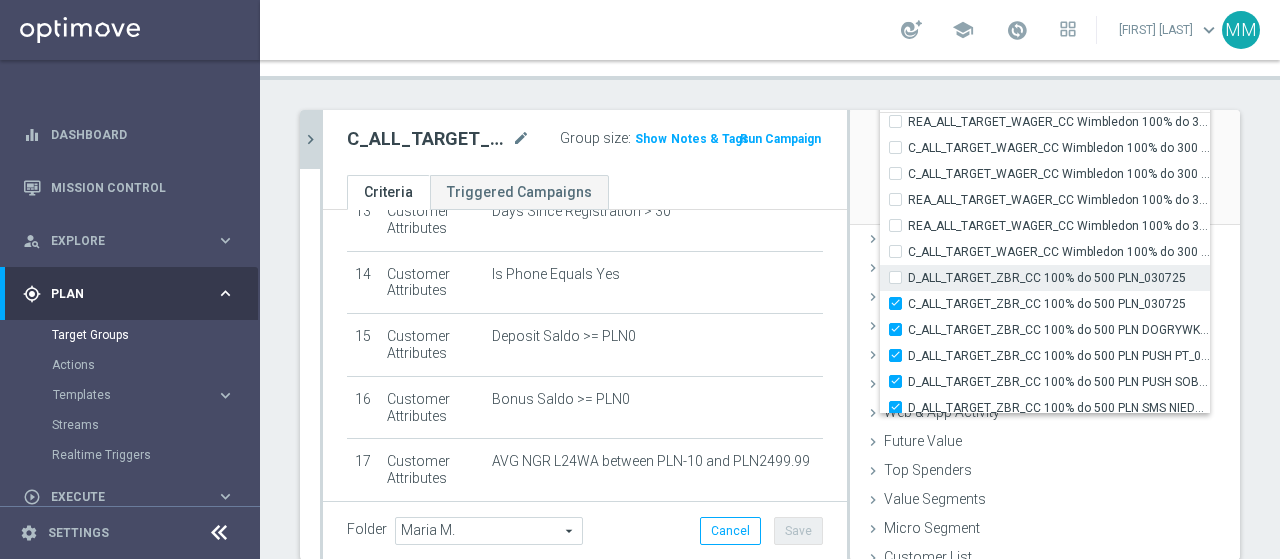 checkbox on "false" 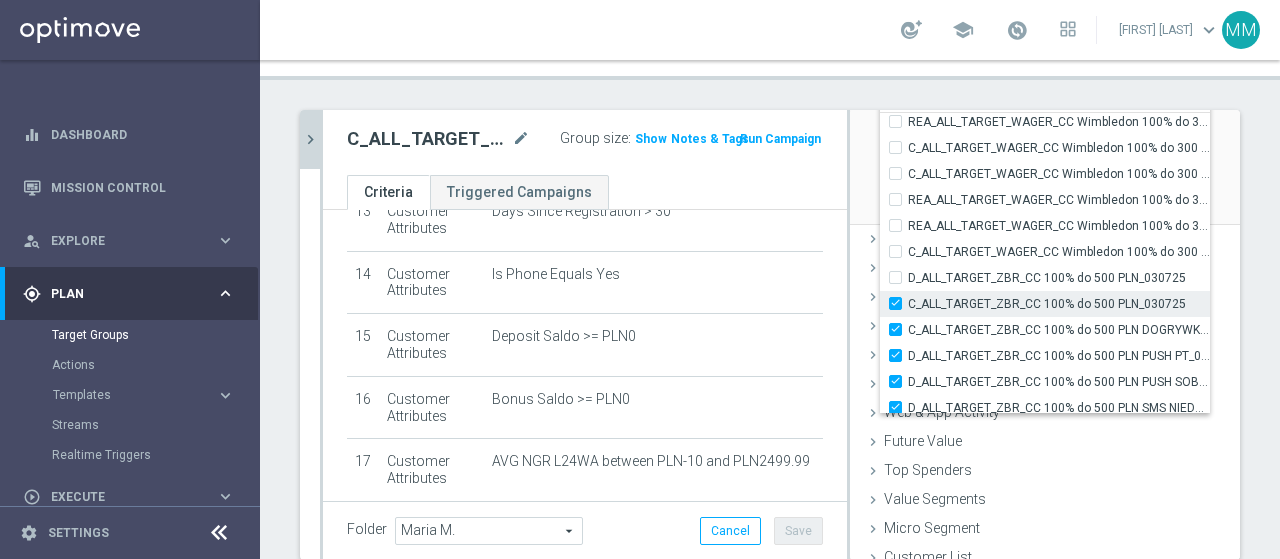 click on "C_ALL_TARGET_ZBR_CC 100% do 500 PLN_030725" at bounding box center (901, 303) 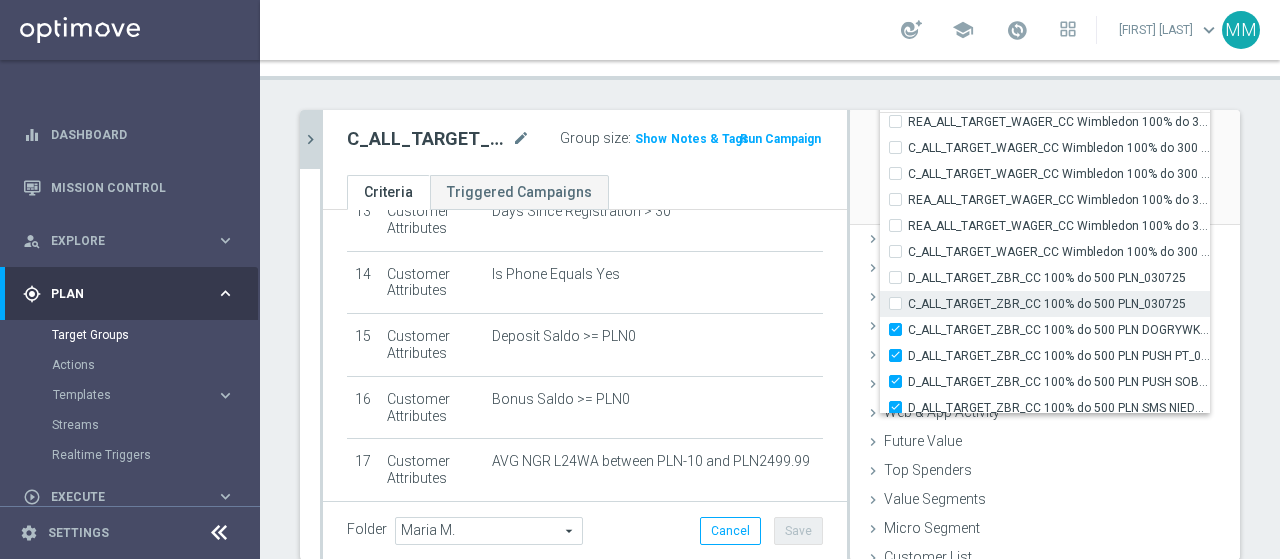 checkbox on "false" 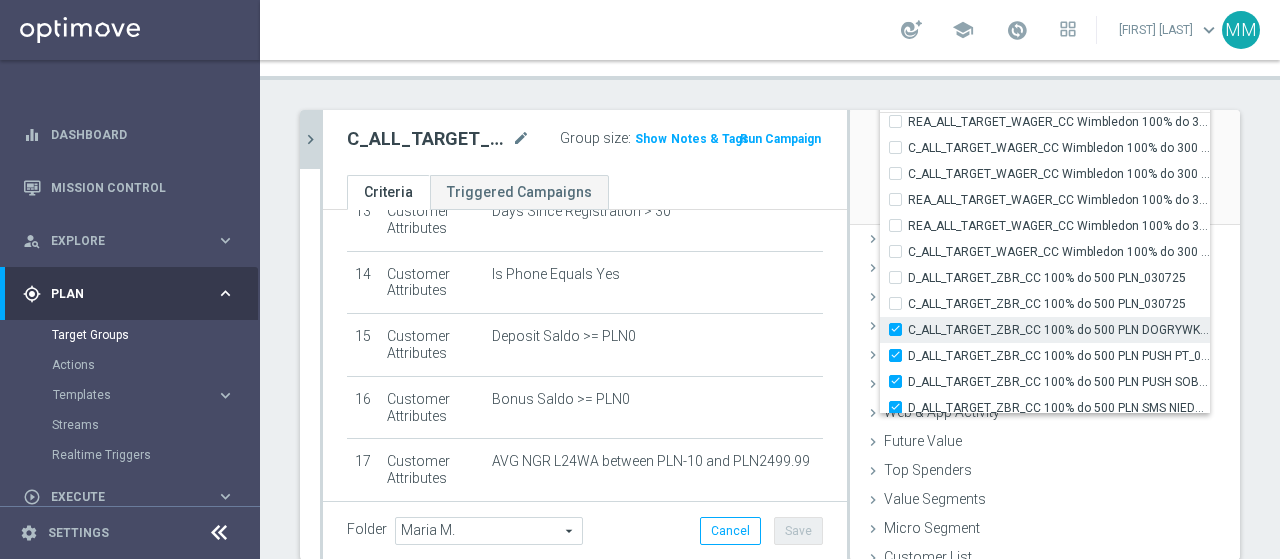 click on "C_ALL_TARGET_ZBR_CC 100% do 500 PLN DOGRYWKA_030725" at bounding box center (901, 329) 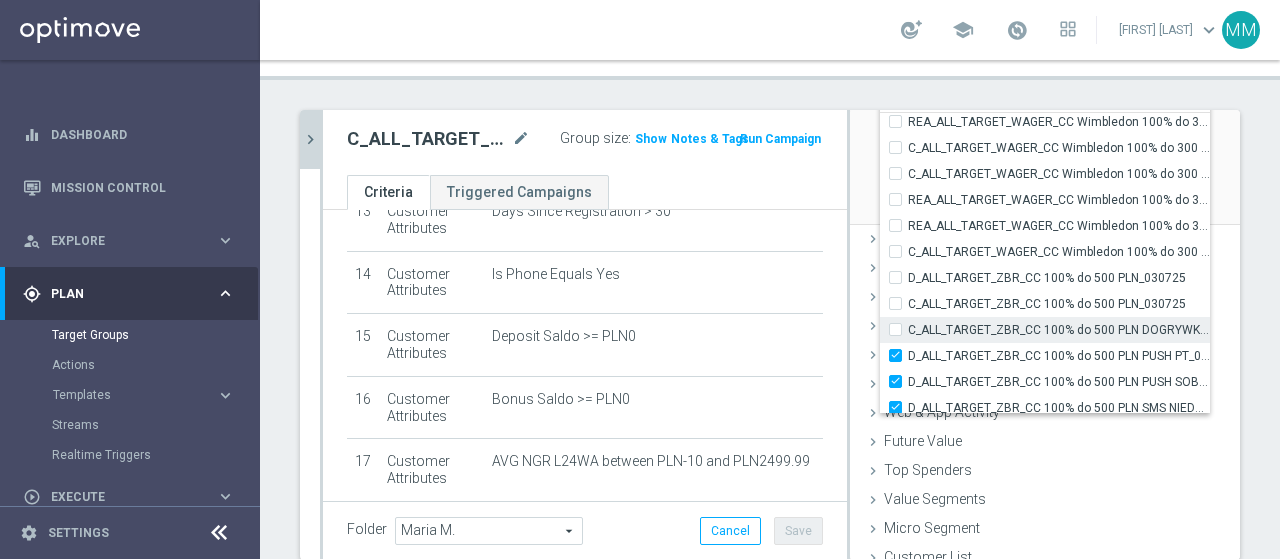 checkbox on "false" 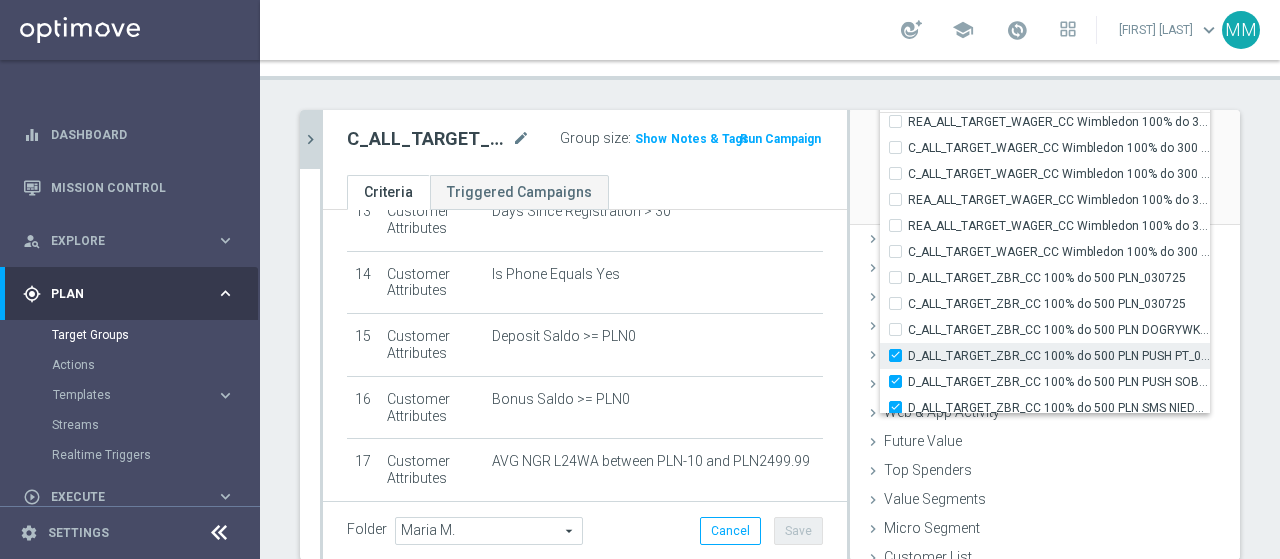 click on "D_ALL_TARGET_ZBR_CC 100% do 500 PLN PUSH PT_030725" at bounding box center [901, 355] 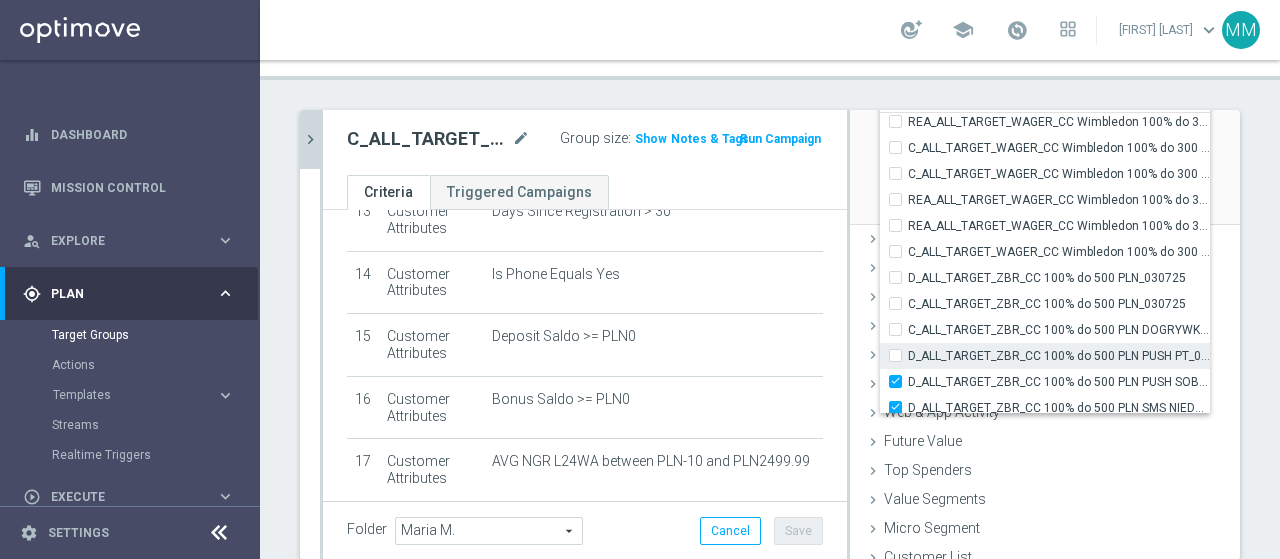 checkbox on "false" 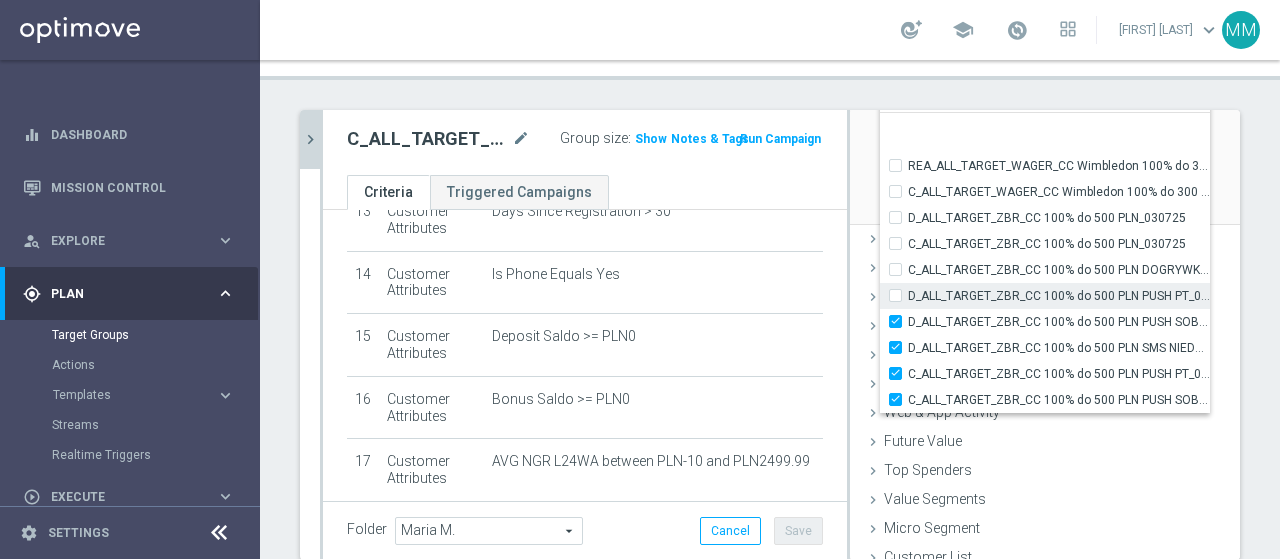 scroll, scrollTop: 59072, scrollLeft: 0, axis: vertical 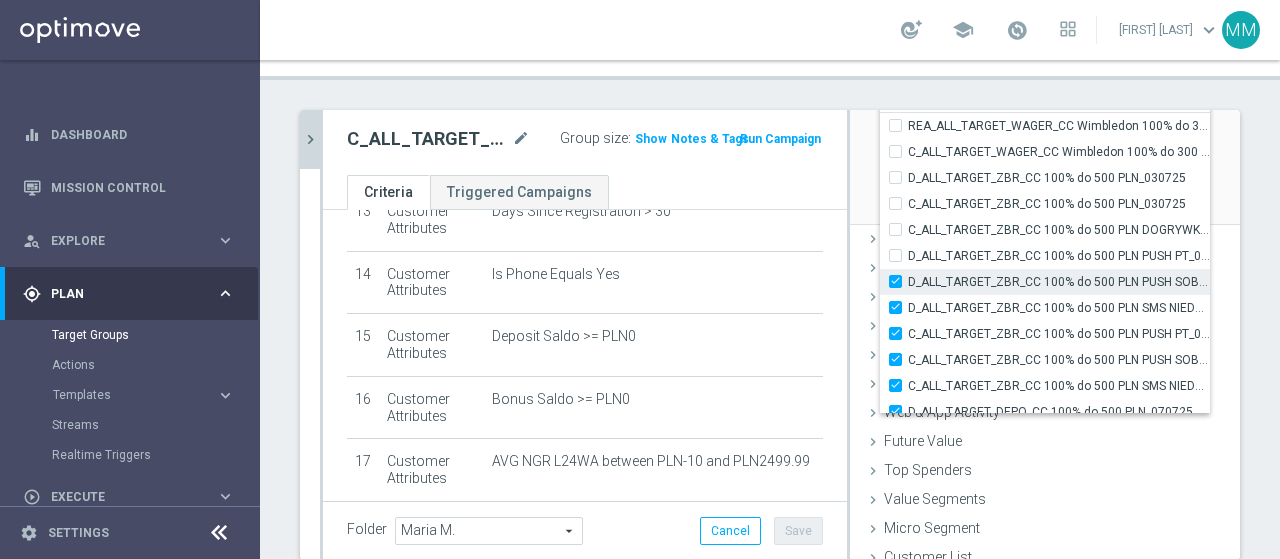 click on "D_ALL_TARGET_ZBR_CC 100% do 500 PLN PUSH SOB_030725" at bounding box center (901, 281) 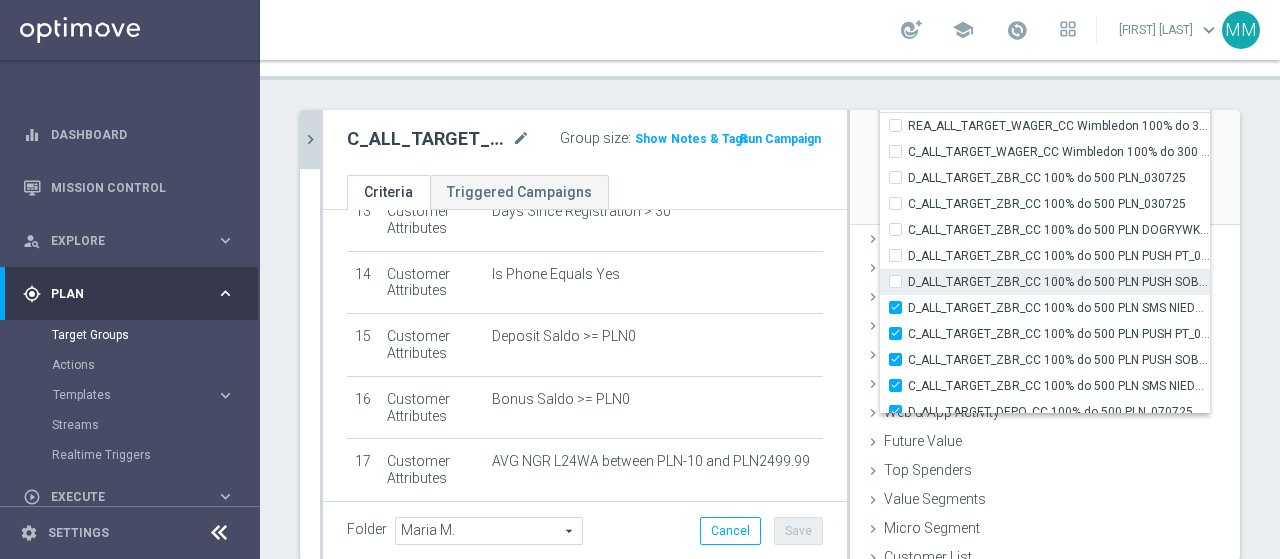 checkbox on "false" 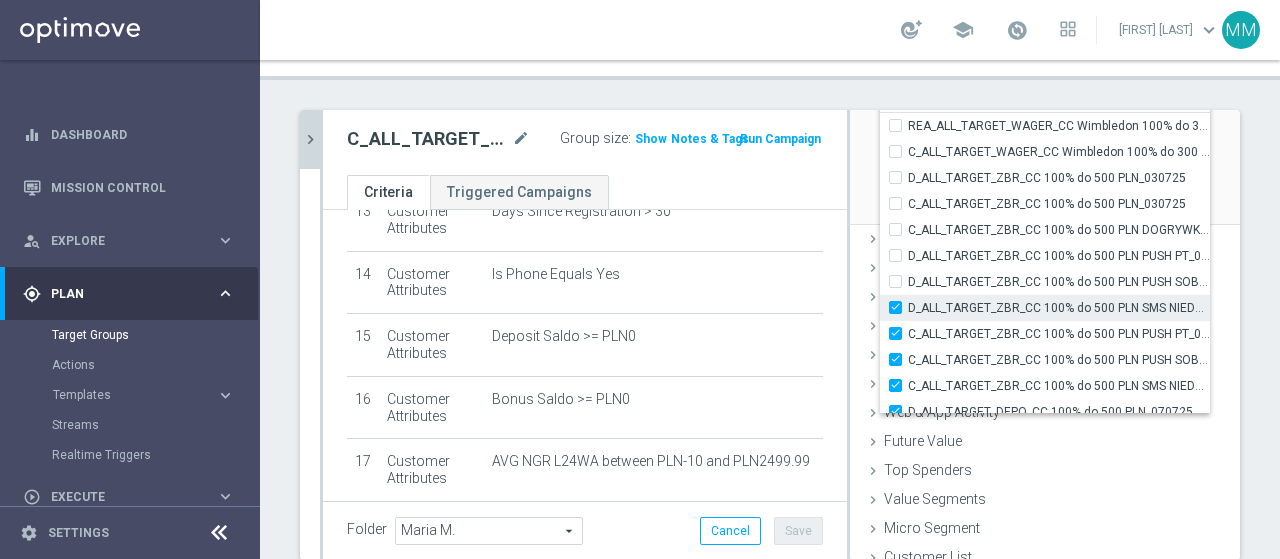 click on "D_ALL_TARGET_ZBR_CC 100% do 500 PLN SMS NIEDZ_030725" at bounding box center [901, 307] 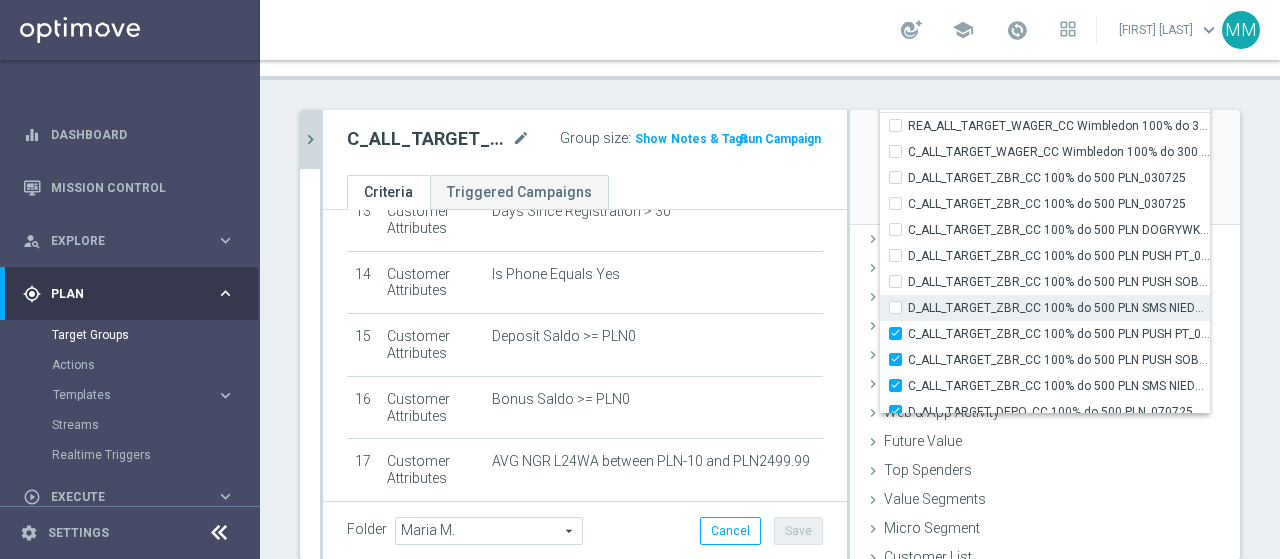 checkbox on "false" 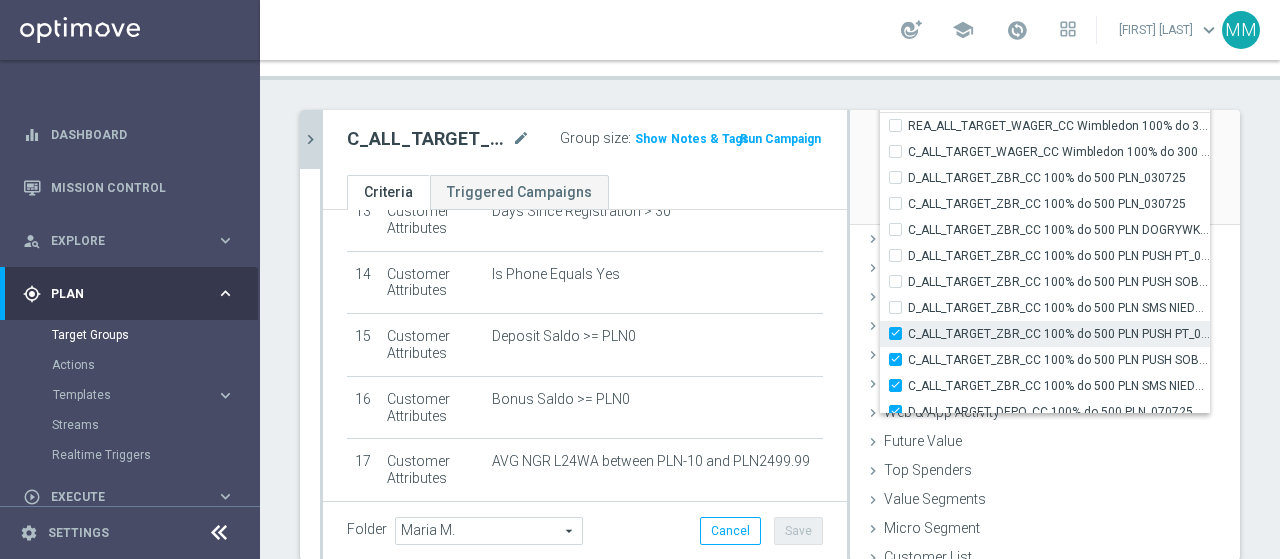 click on "C_ALL_TARGET_ZBR_CC 100% do 500 PLN PUSH PT_030725" at bounding box center (1059, 334) 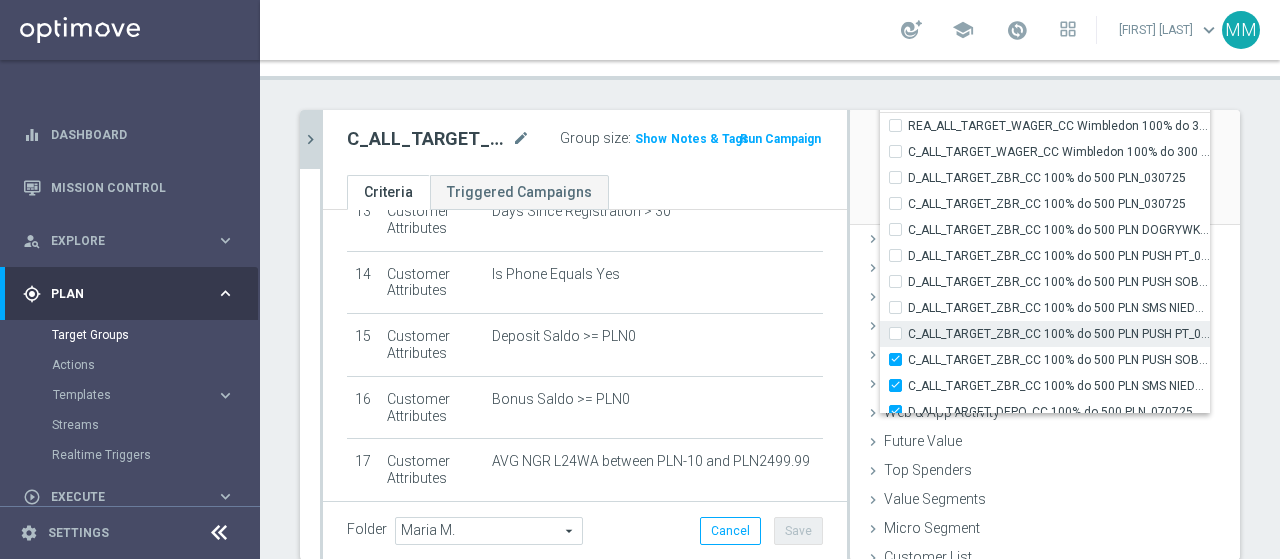 checkbox on "false" 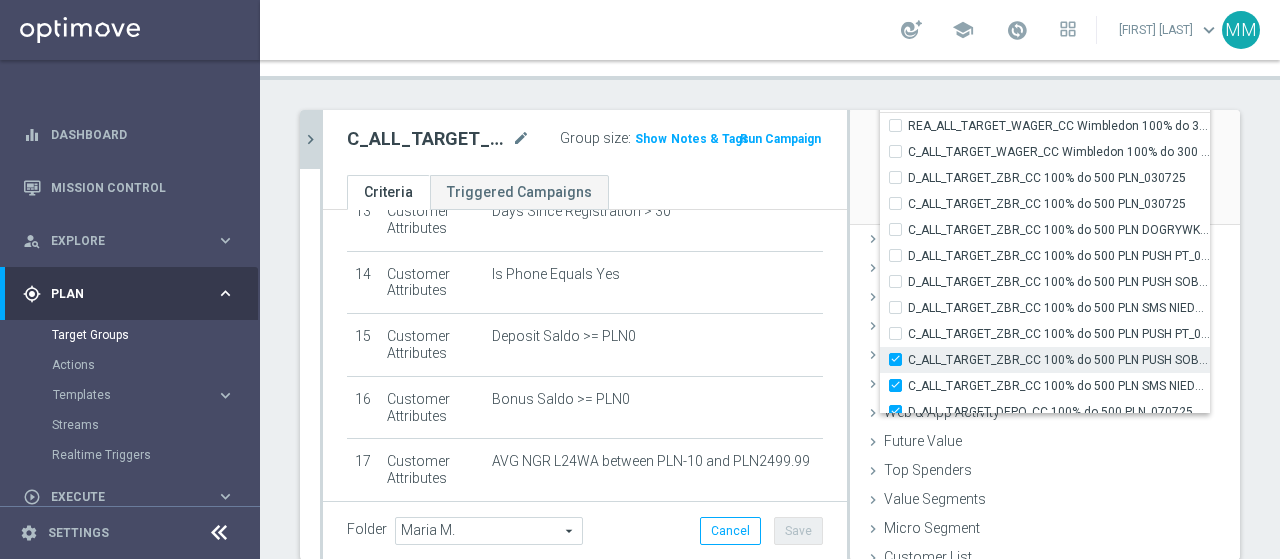 click on "C_ALL_TARGET_ZBR_CC 100% do 500 PLN PUSH SOB_030725" at bounding box center [901, 359] 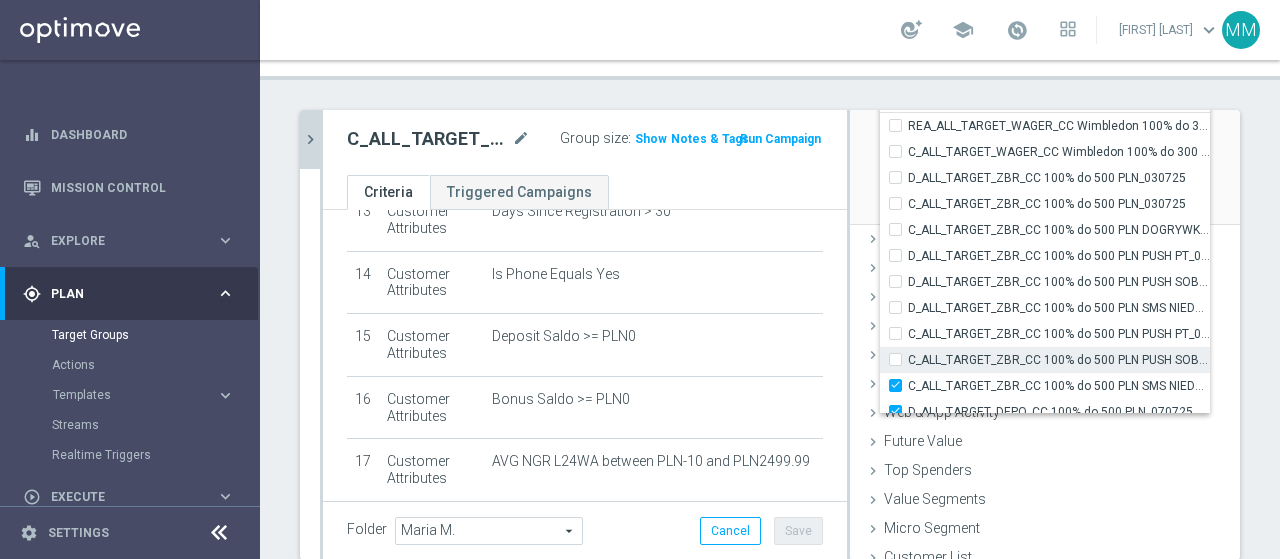 checkbox on "false" 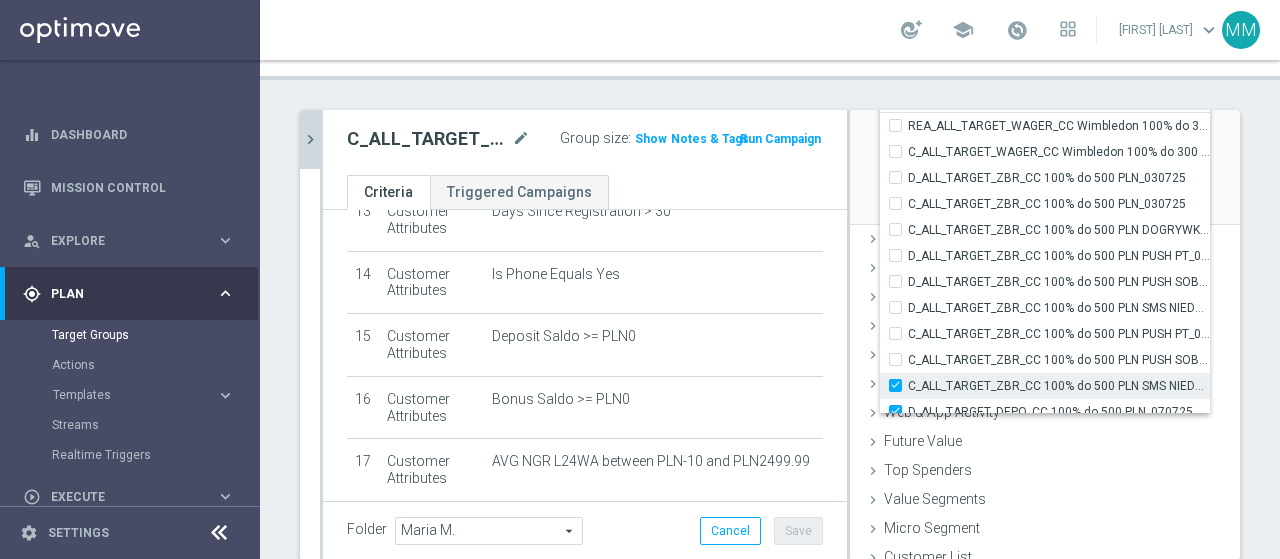 click on "C_ALL_TARGET_ZBR_CC 100% do 500 PLN SMS NIEDZ_030725" at bounding box center [1059, 386] 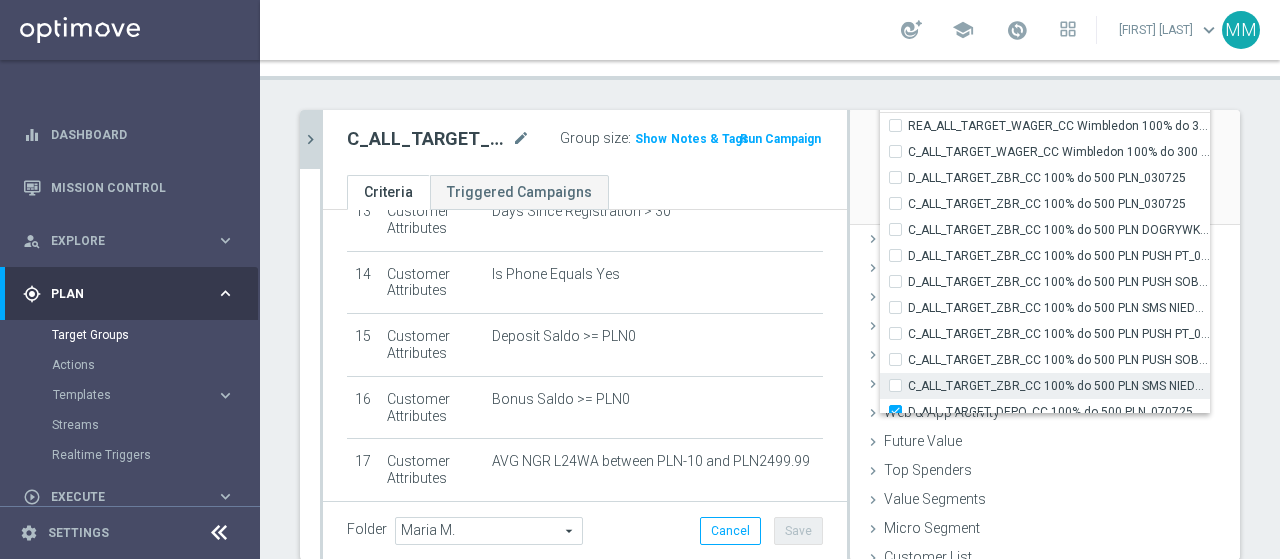 checkbox on "false" 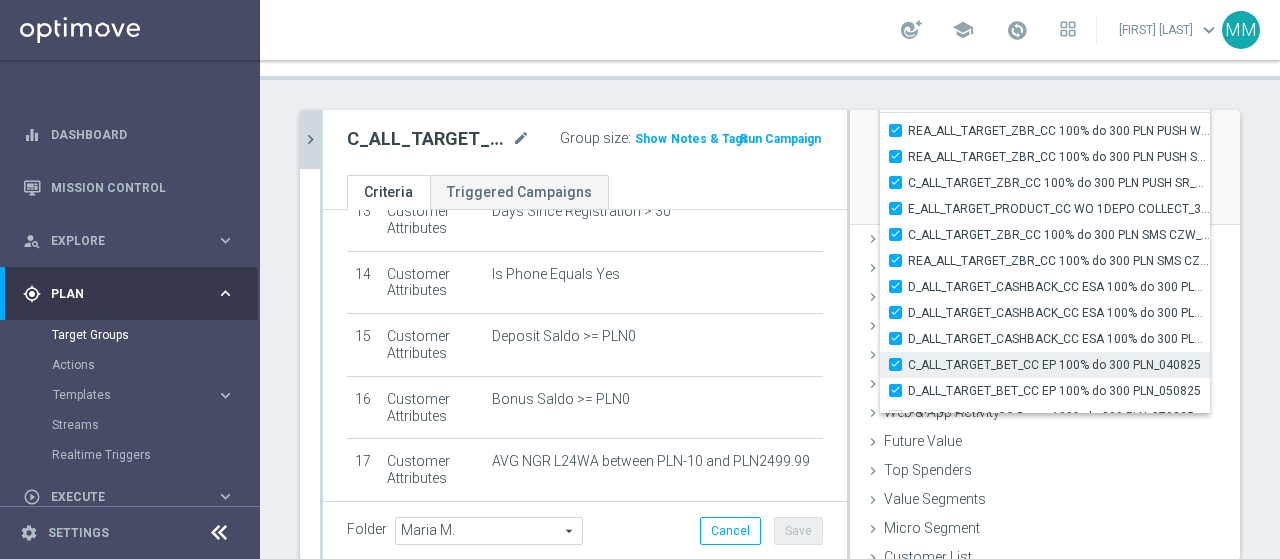 scroll, scrollTop: 60878, scrollLeft: 0, axis: vertical 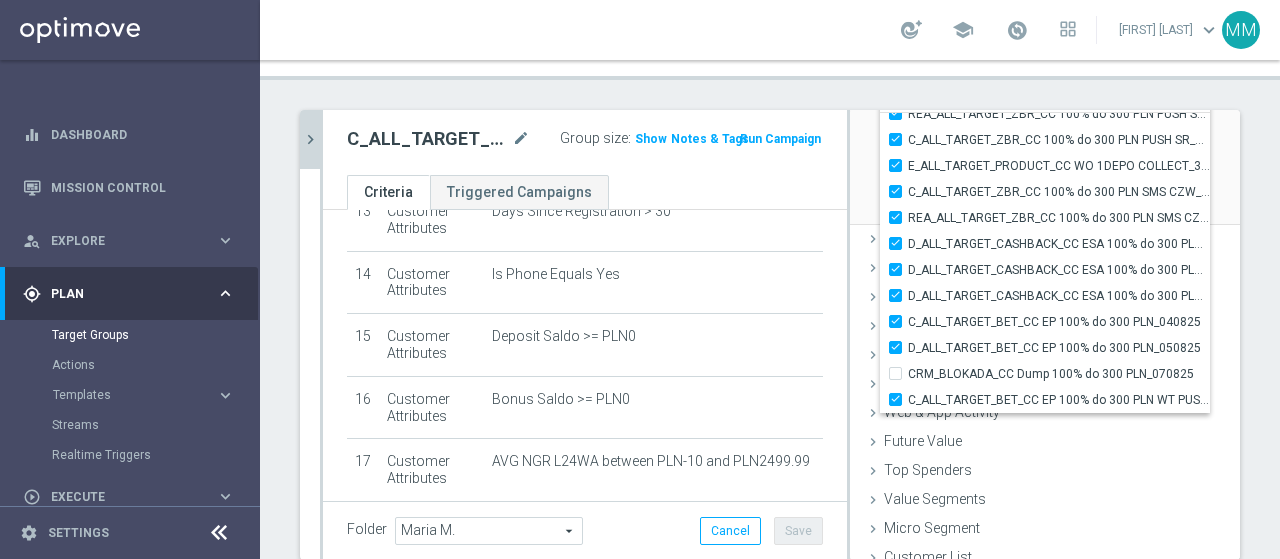 click on "search
more_vert
Prioritize
Customer Target Groups
library_add
create_new_folder
MM" 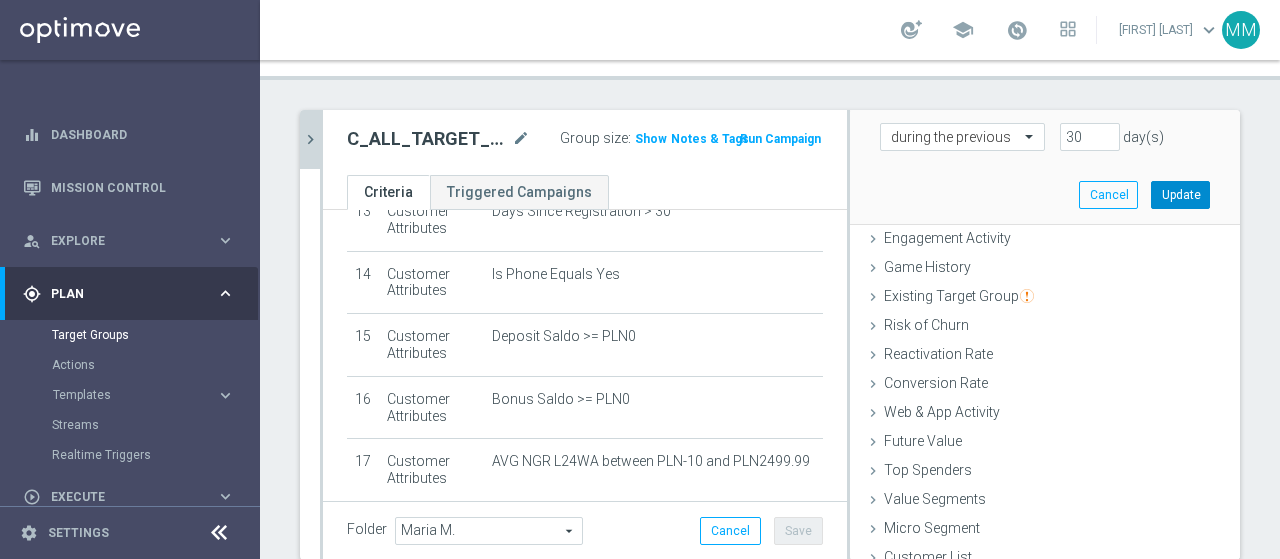 click on "Update" at bounding box center (1180, 195) 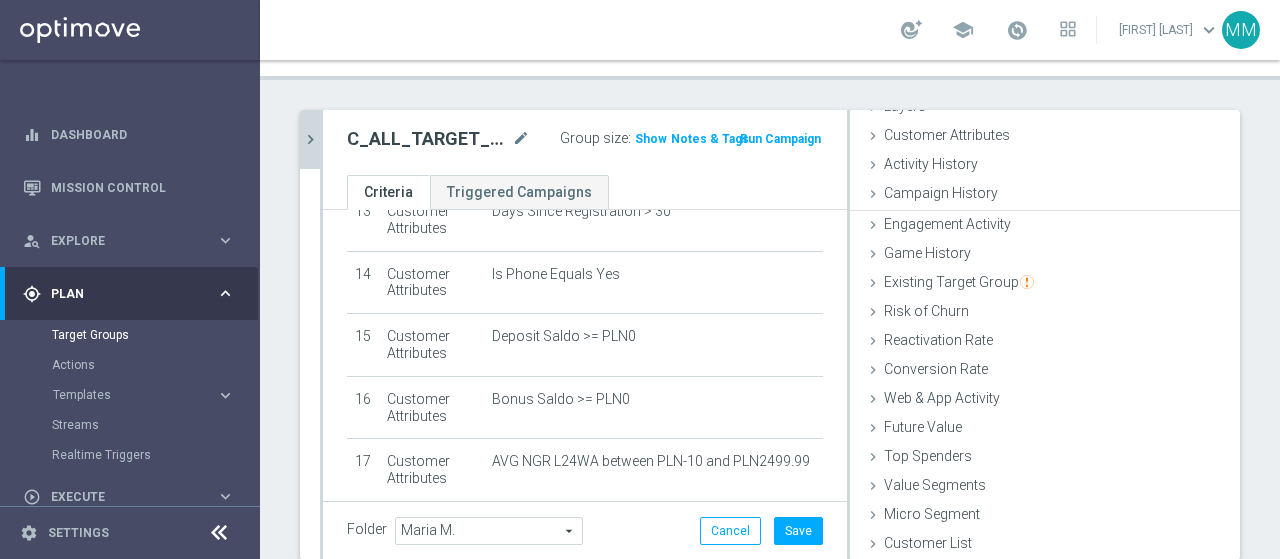 scroll, scrollTop: 92, scrollLeft: 0, axis: vertical 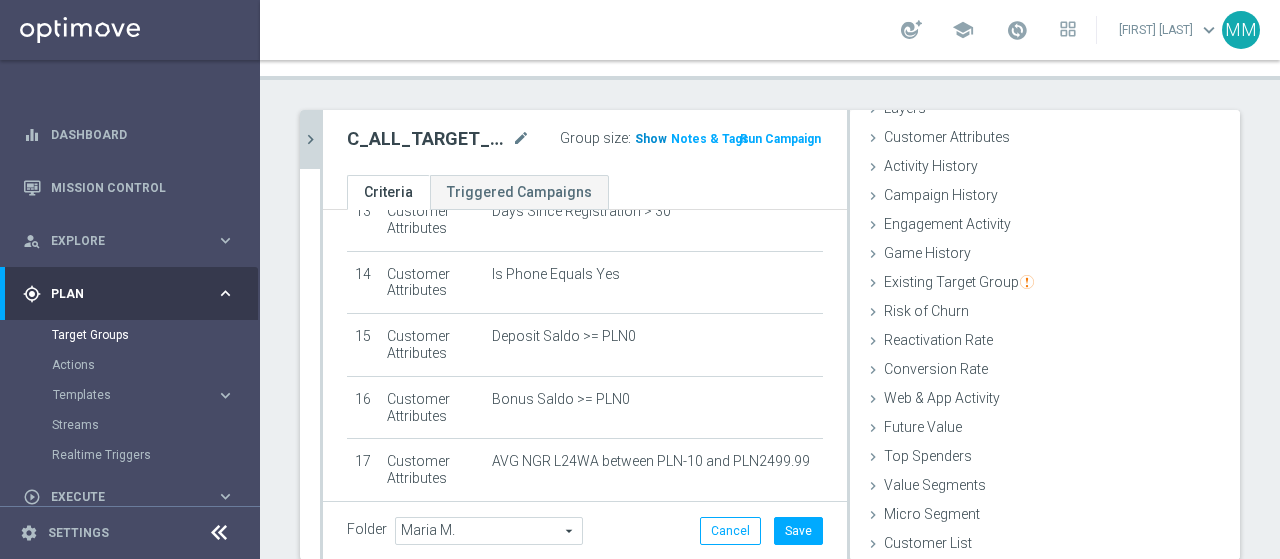 click on "Show" 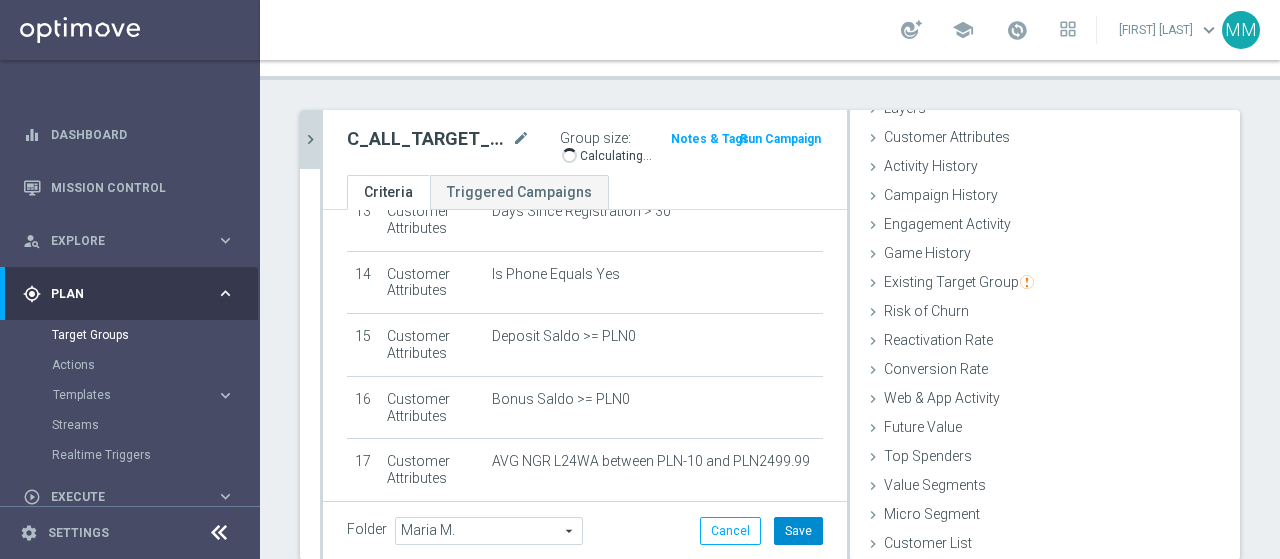 click on "Save" 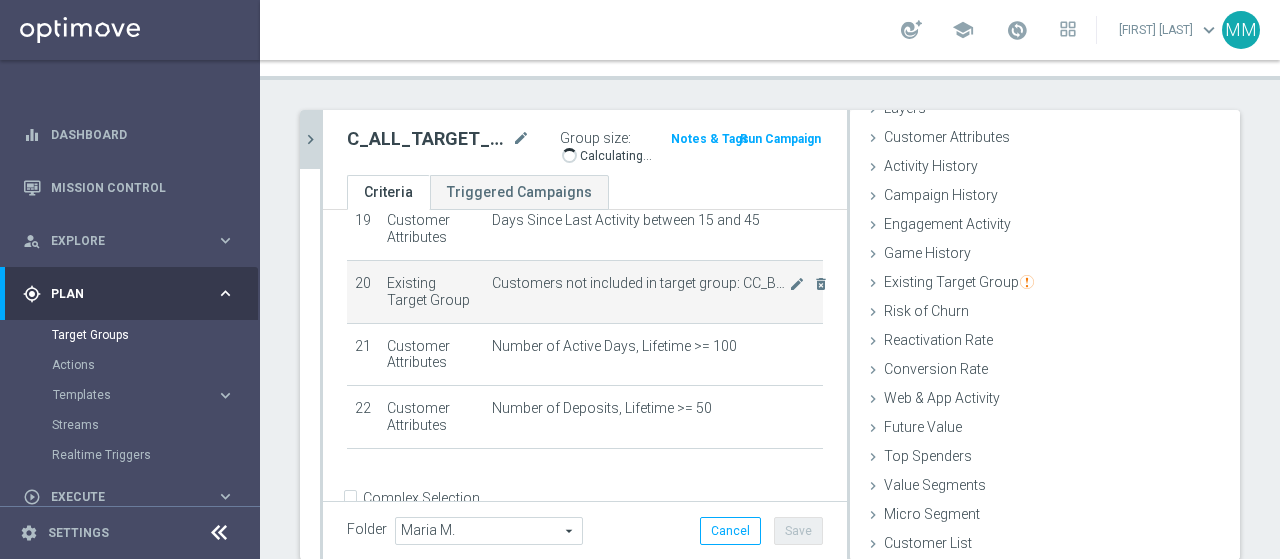 scroll, scrollTop: 1256, scrollLeft: 0, axis: vertical 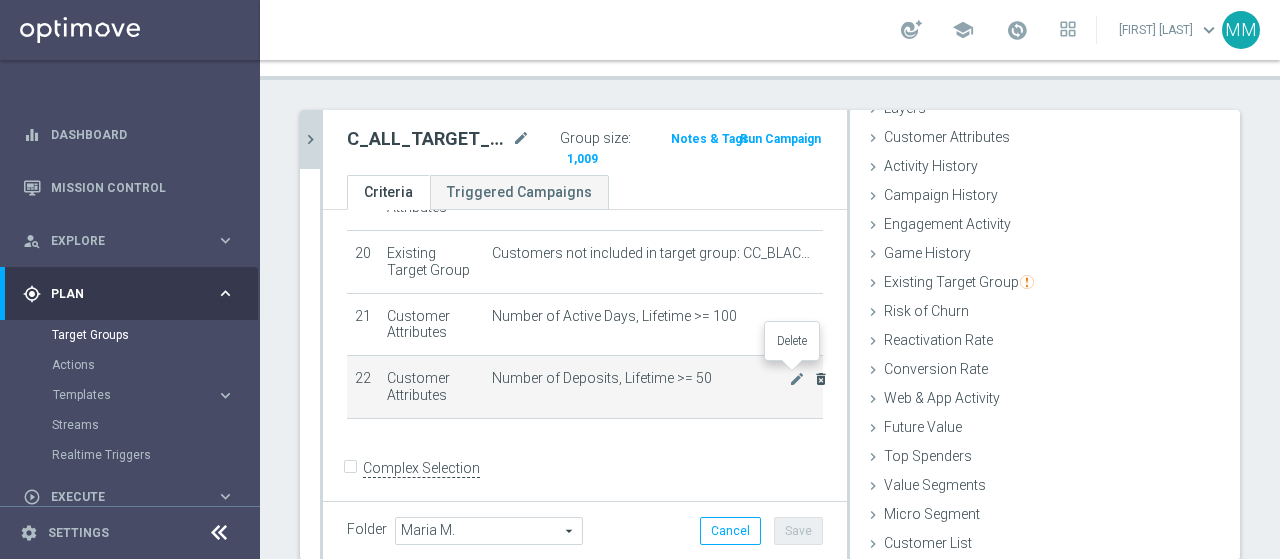 click on "delete_forever" 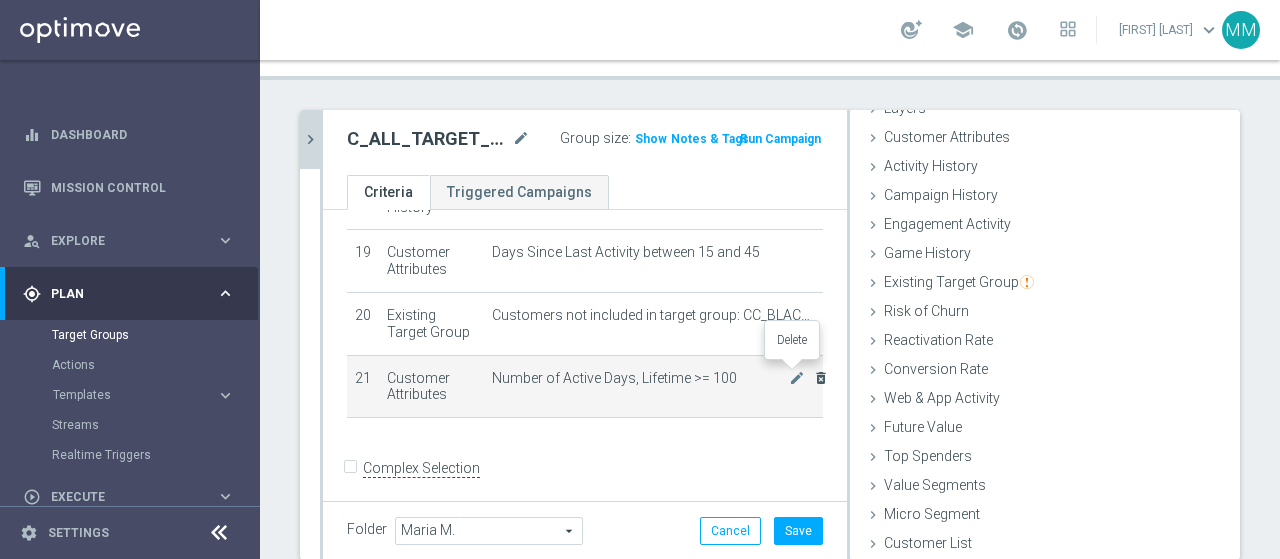 click on "delete_forever" 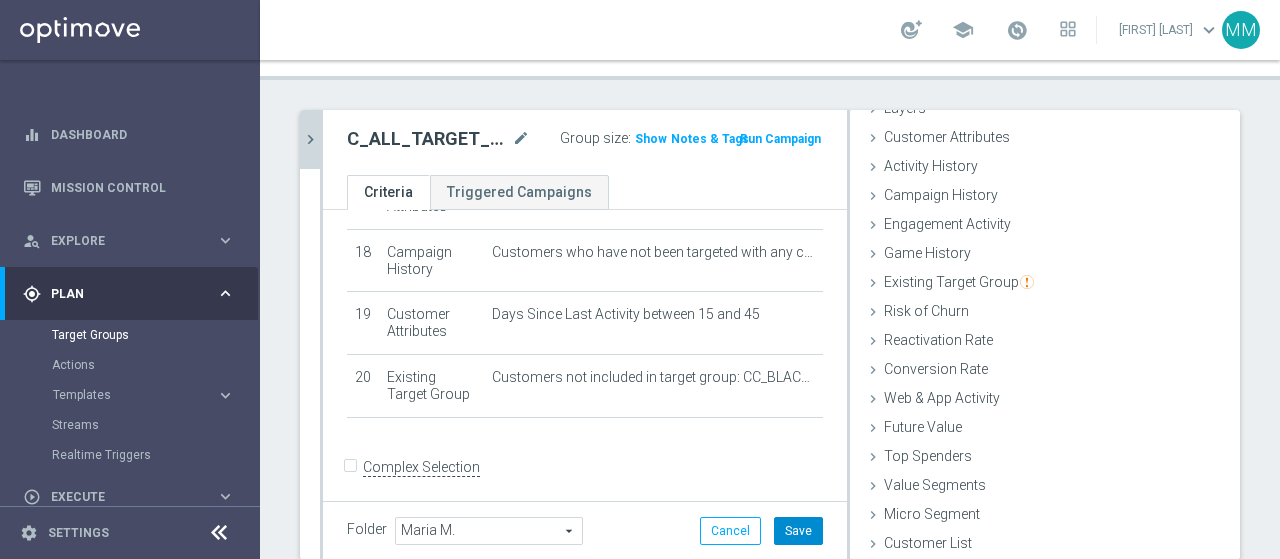 click on "Save" 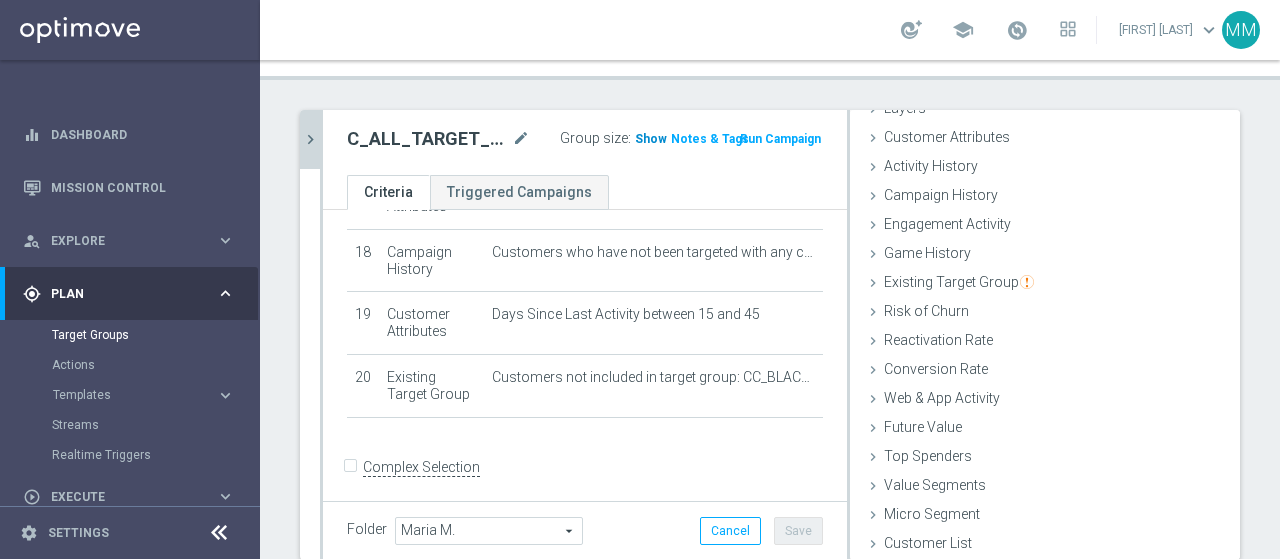click on "Show" 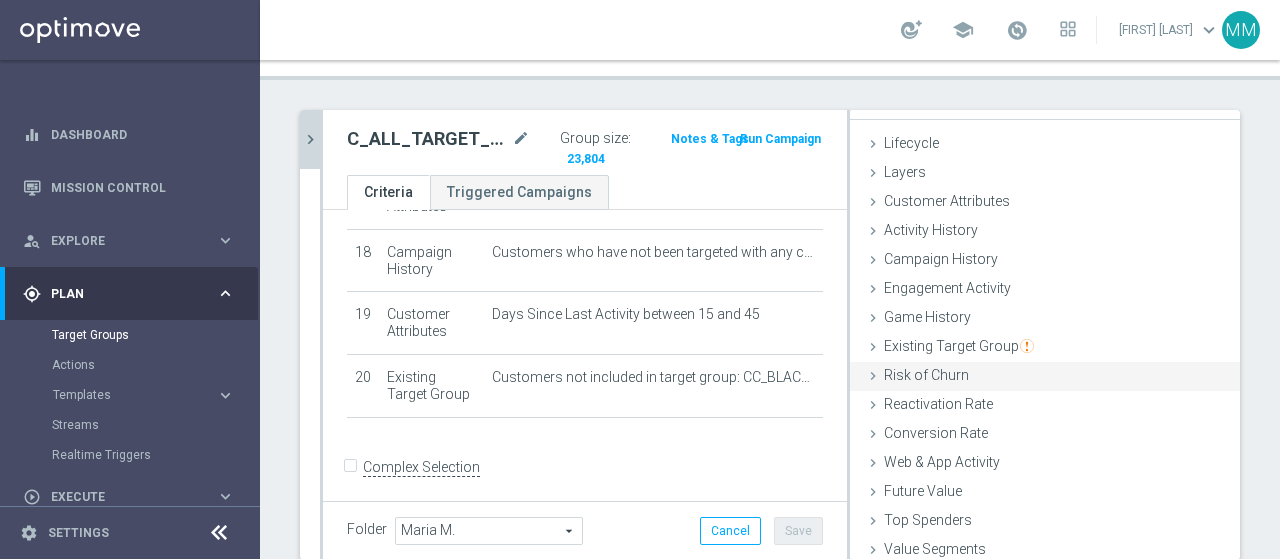 scroll, scrollTop: 0, scrollLeft: 0, axis: both 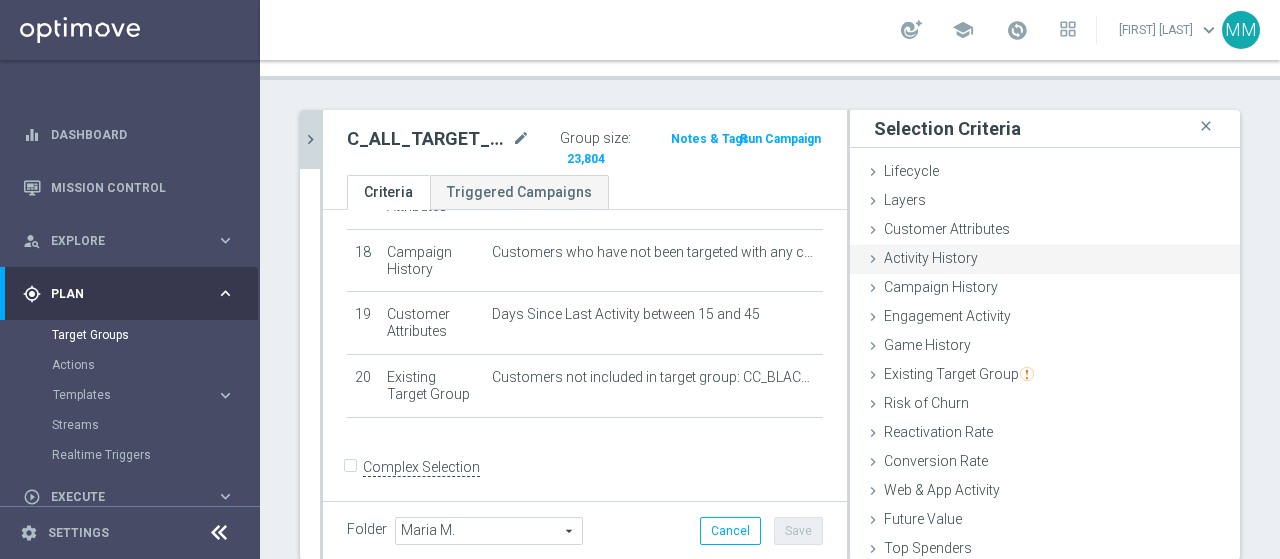 click on "Activity History" at bounding box center (931, 258) 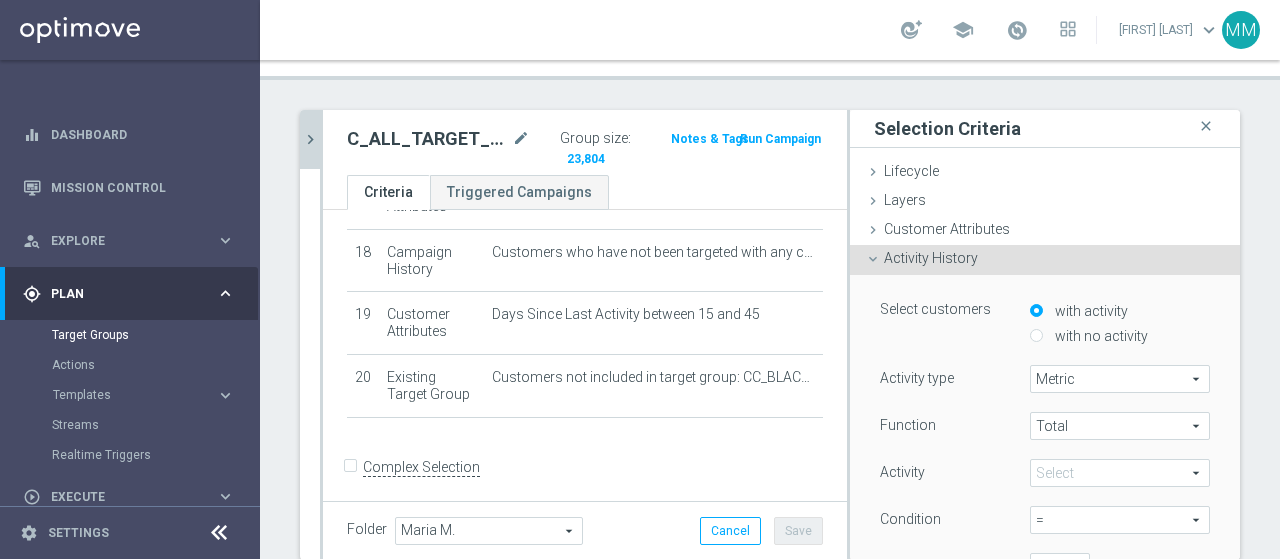 click on "Metric" at bounding box center (1120, 379) 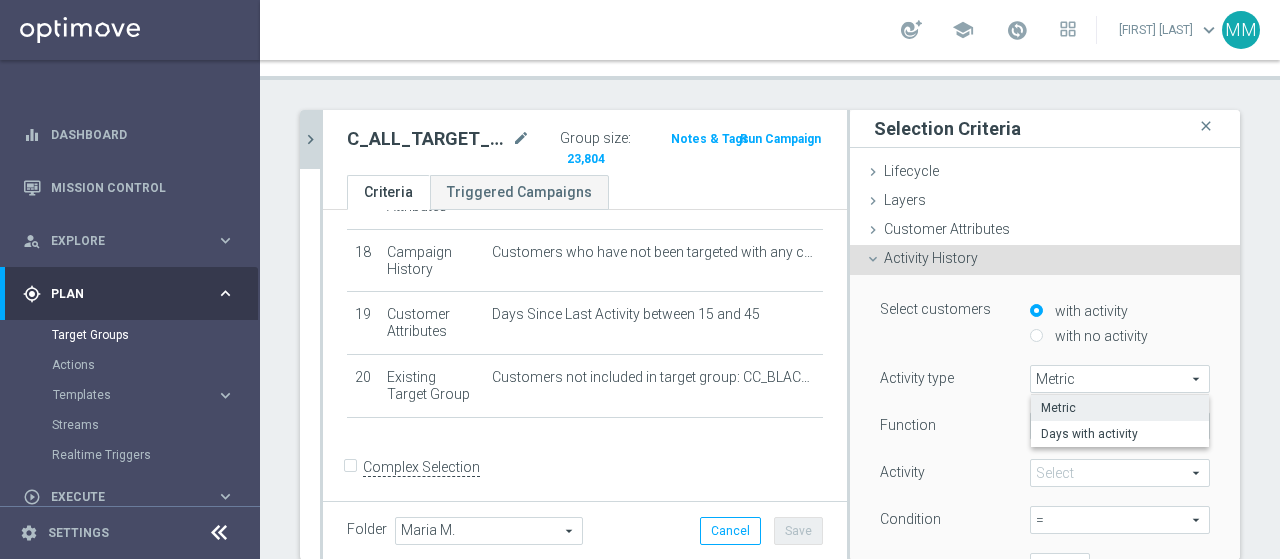 click on "Metric" at bounding box center (1120, 379) 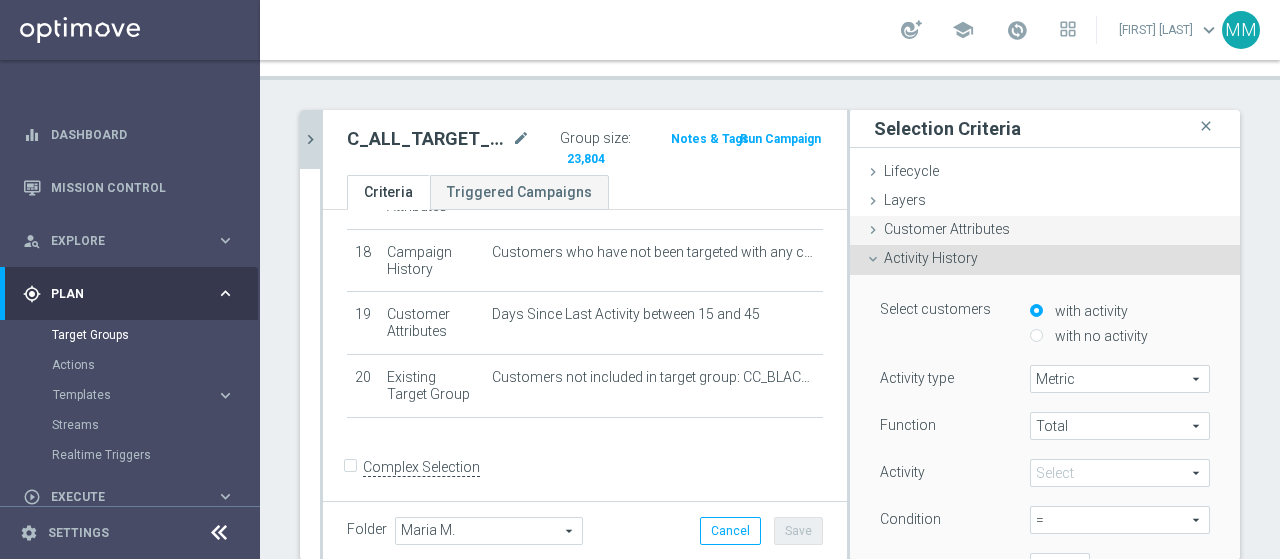 click on "Customer Attributes" at bounding box center [947, 229] 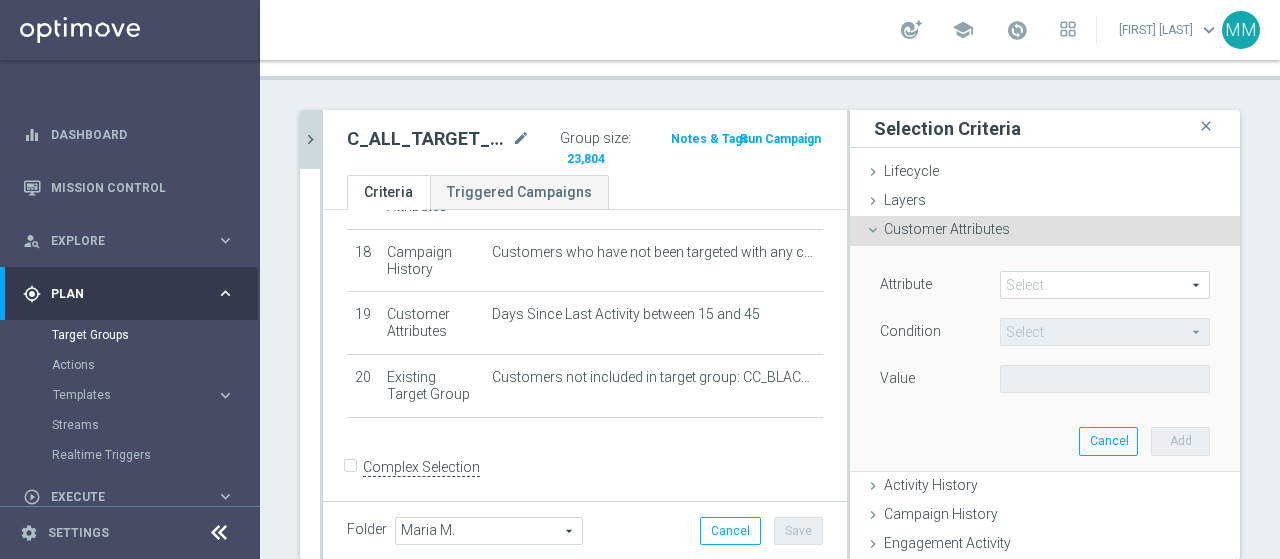 click at bounding box center (1105, 285) 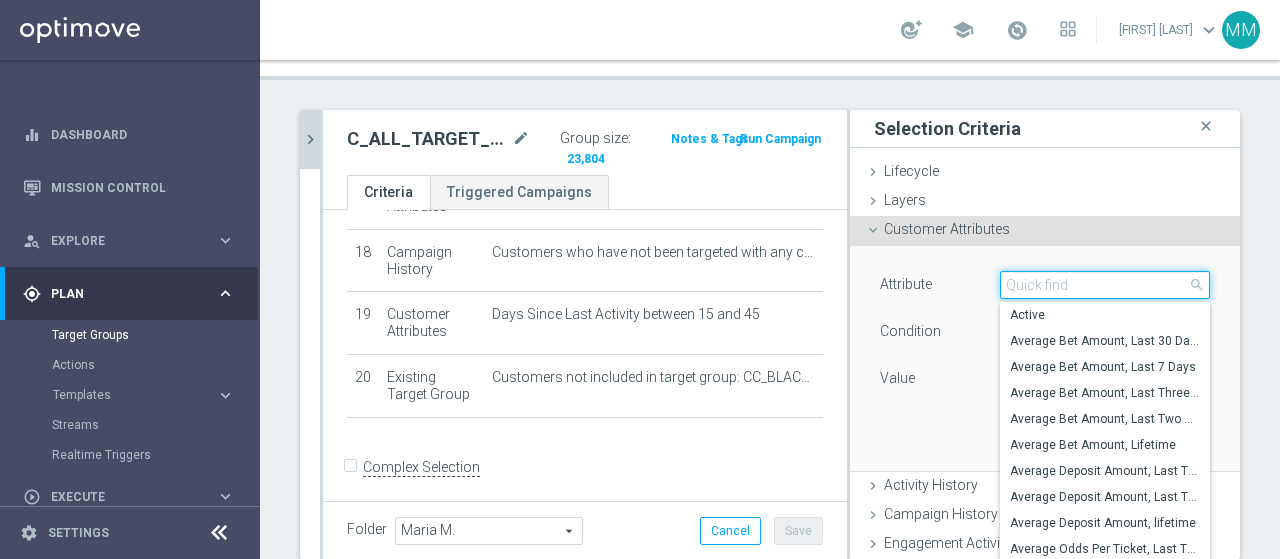click at bounding box center (1105, 285) 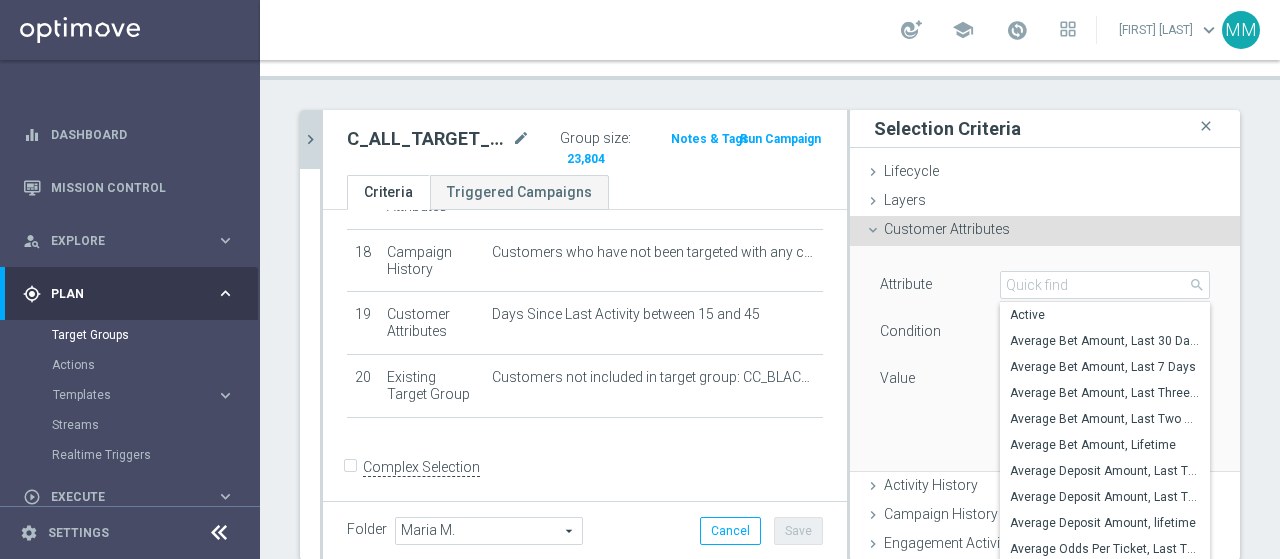 click on "Customer Attributes" at bounding box center (947, 229) 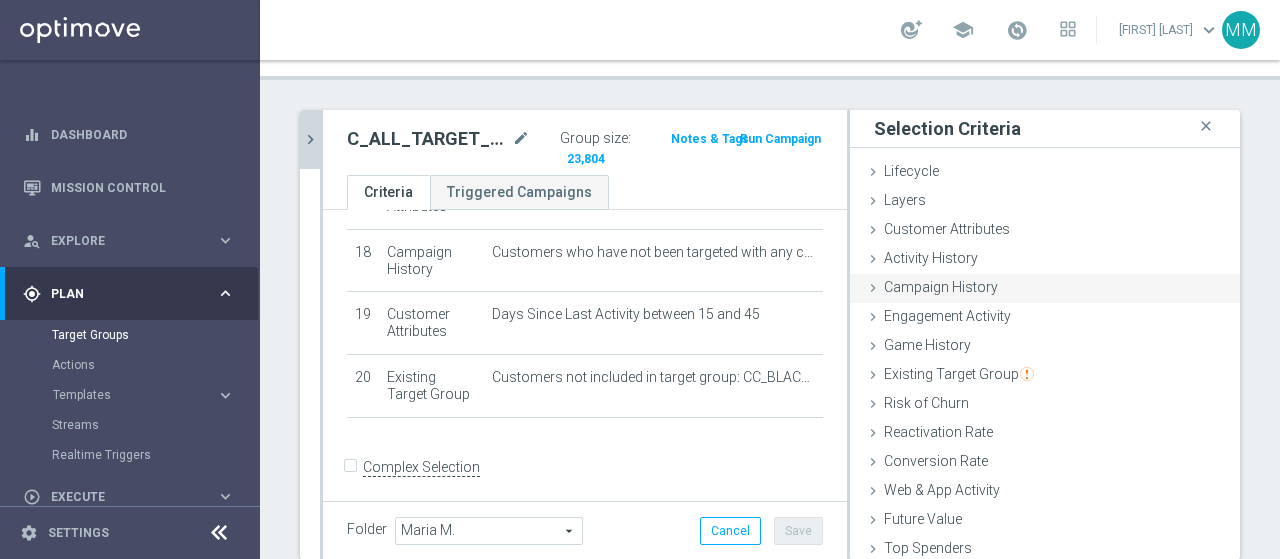 click on "Campaign History" at bounding box center (941, 287) 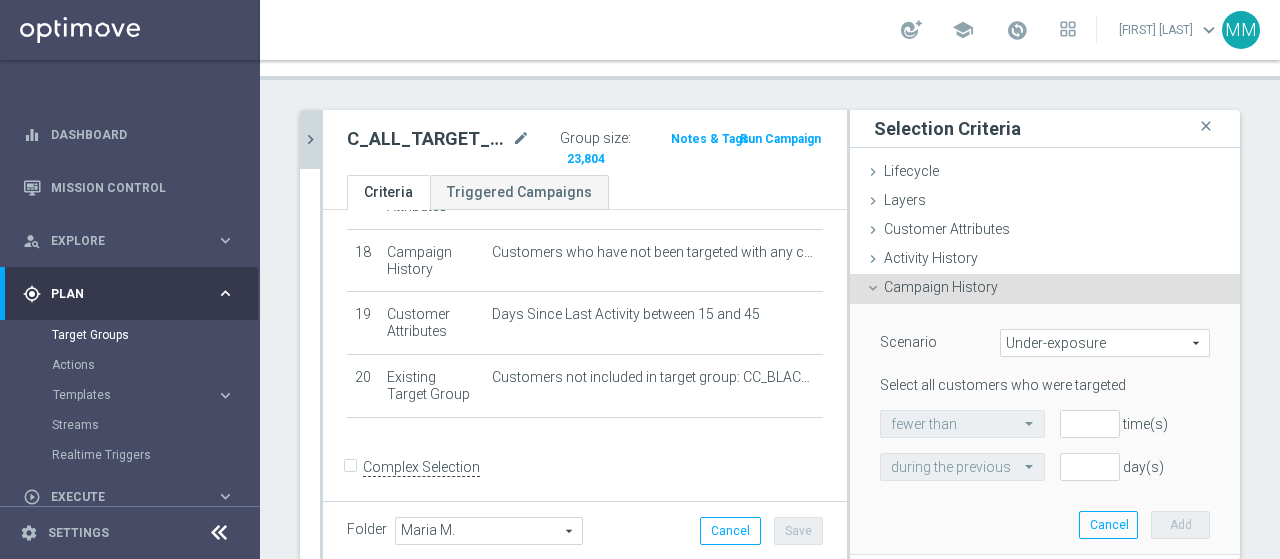 click on "Under-exposure" at bounding box center [1105, 343] 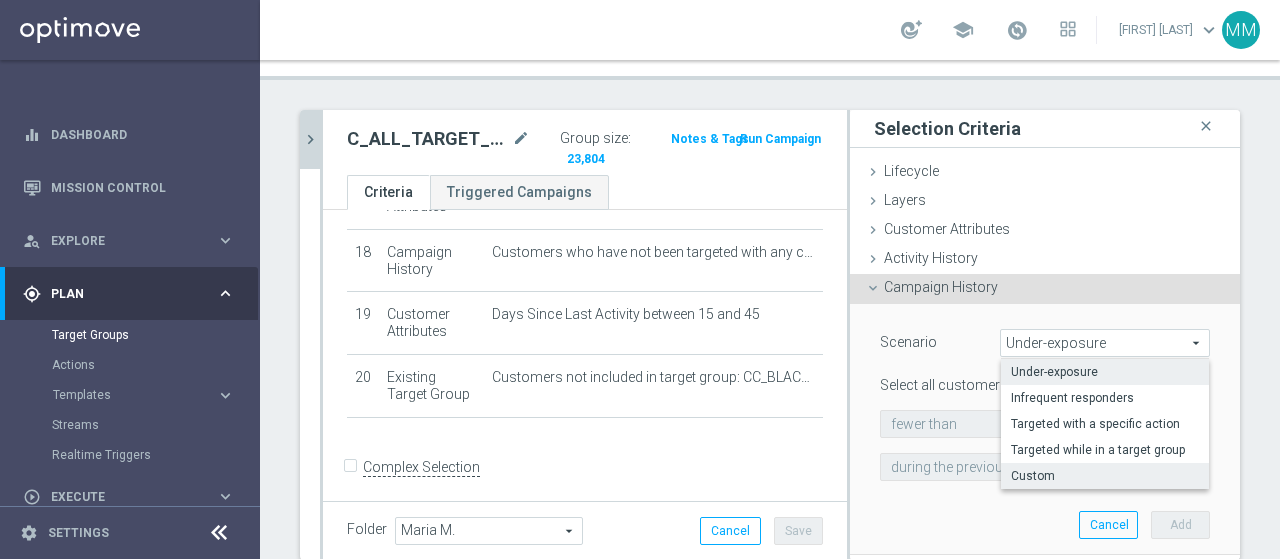 click on "Custom" at bounding box center (1105, 476) 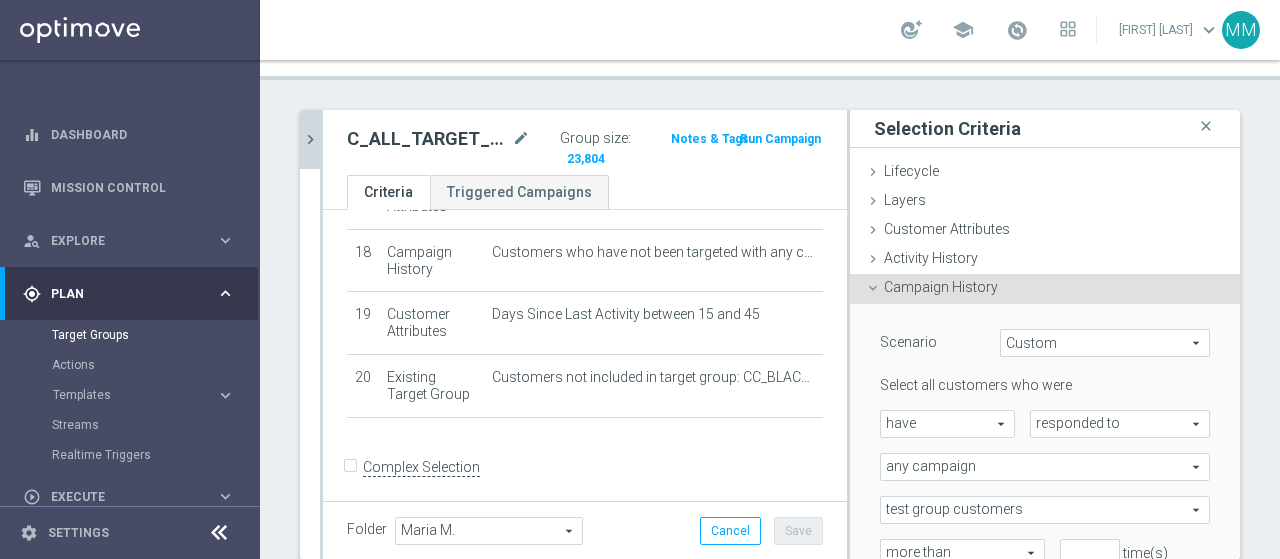 click on "have" at bounding box center (947, 424) 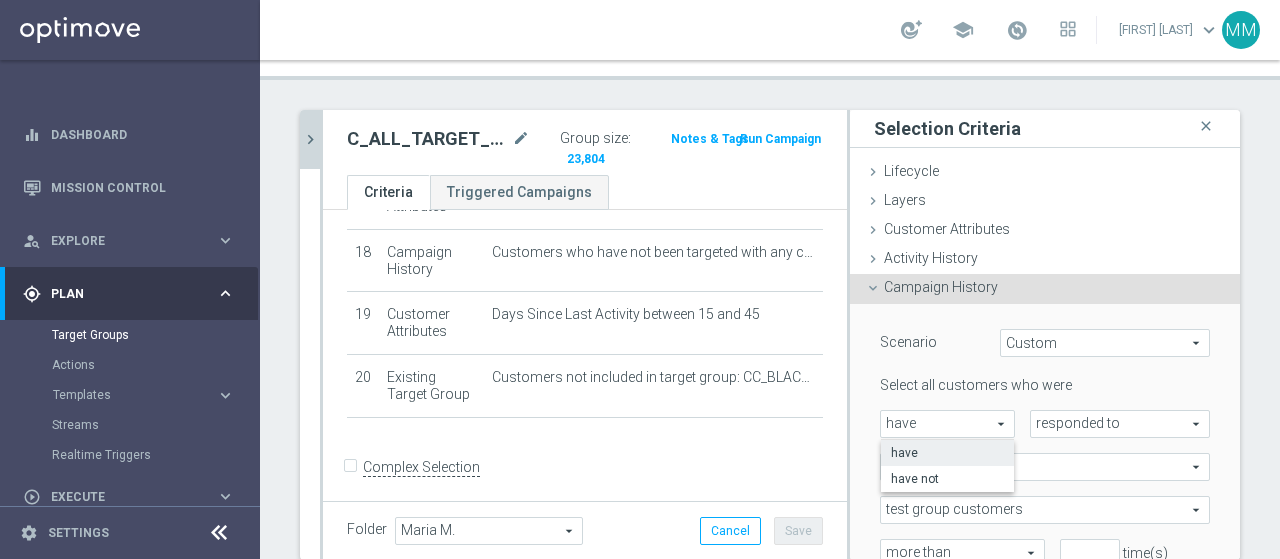 click on "have" at bounding box center (947, 453) 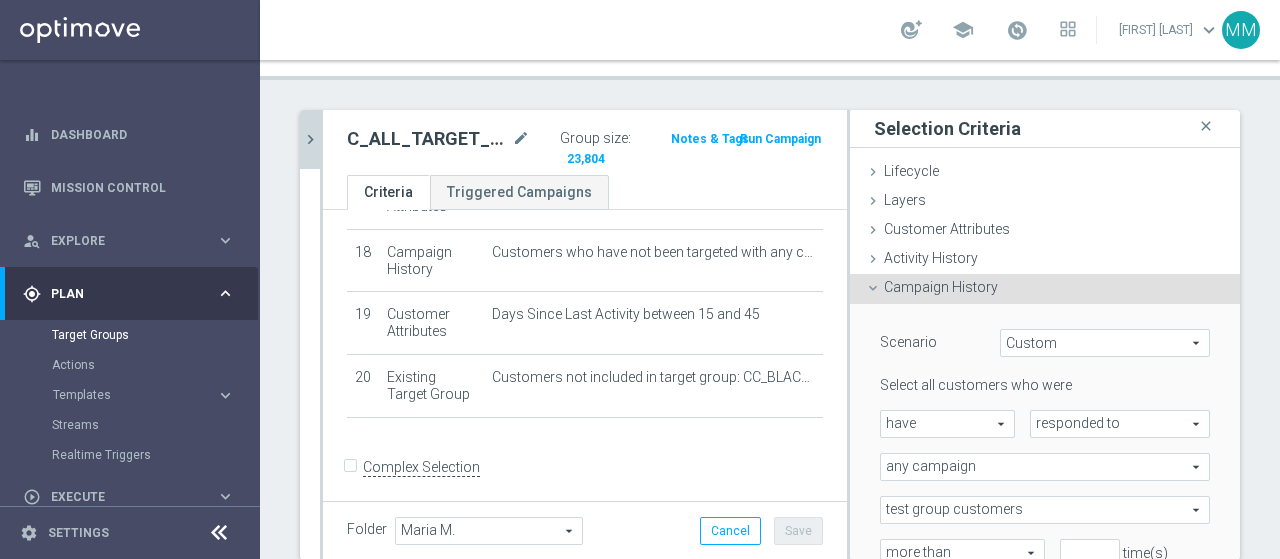click on "responded to" at bounding box center (1120, 424) 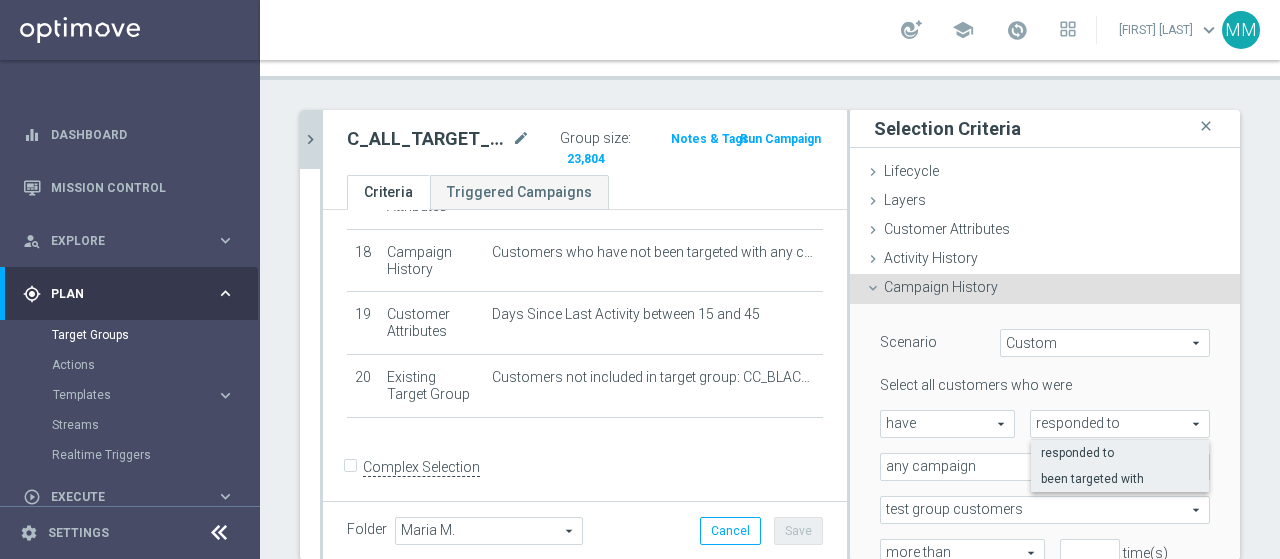 click on "been targeted with" at bounding box center [1120, 479] 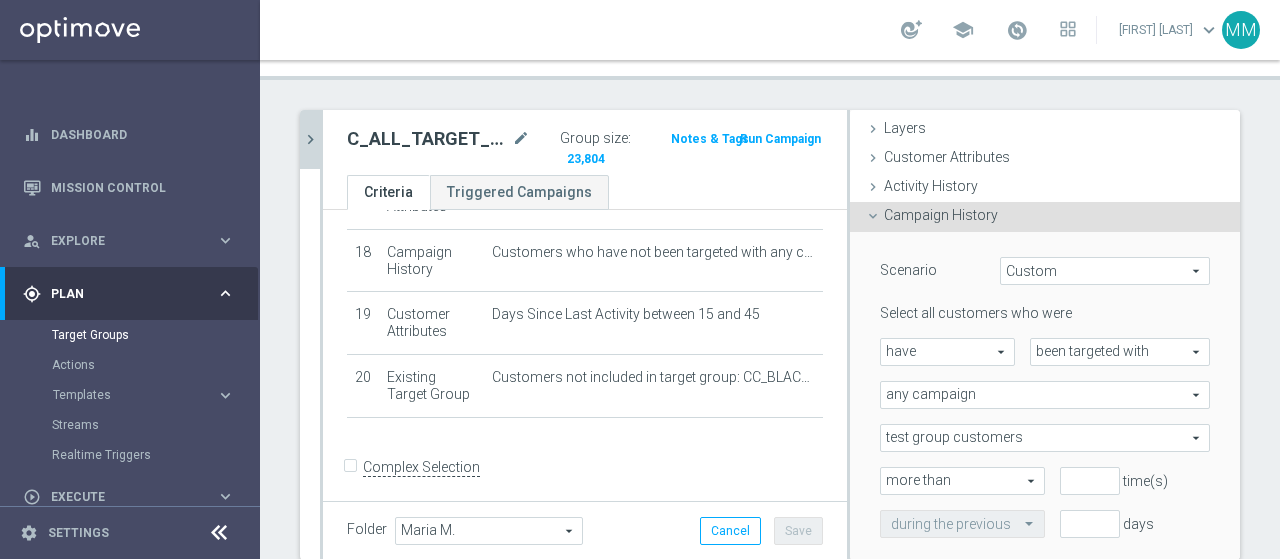 scroll, scrollTop: 100, scrollLeft: 0, axis: vertical 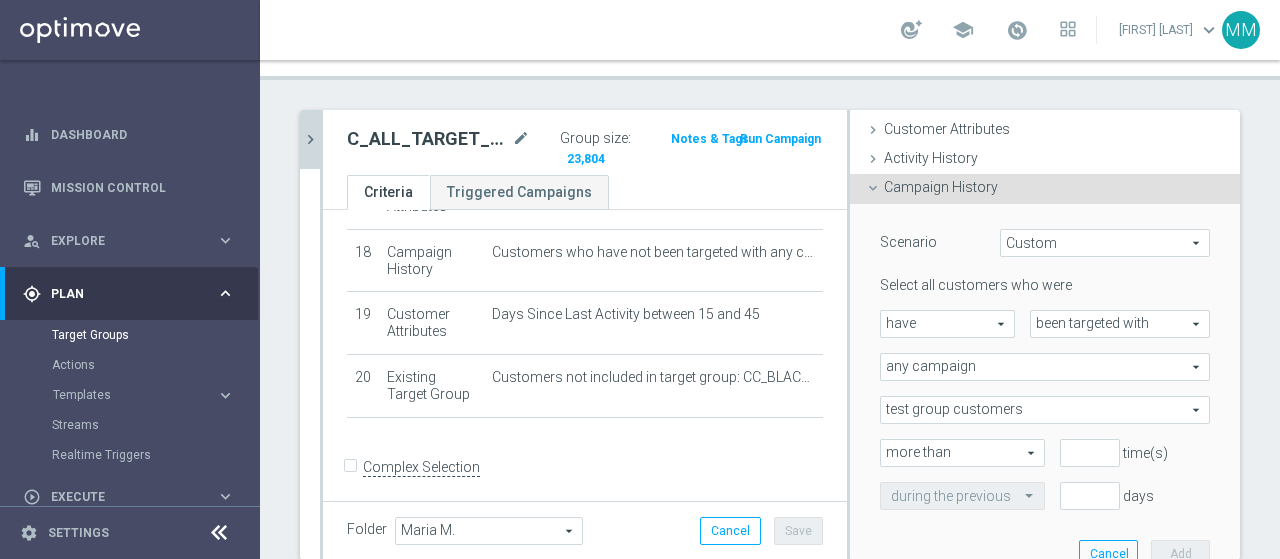 click on "any campaign" at bounding box center (1045, 367) 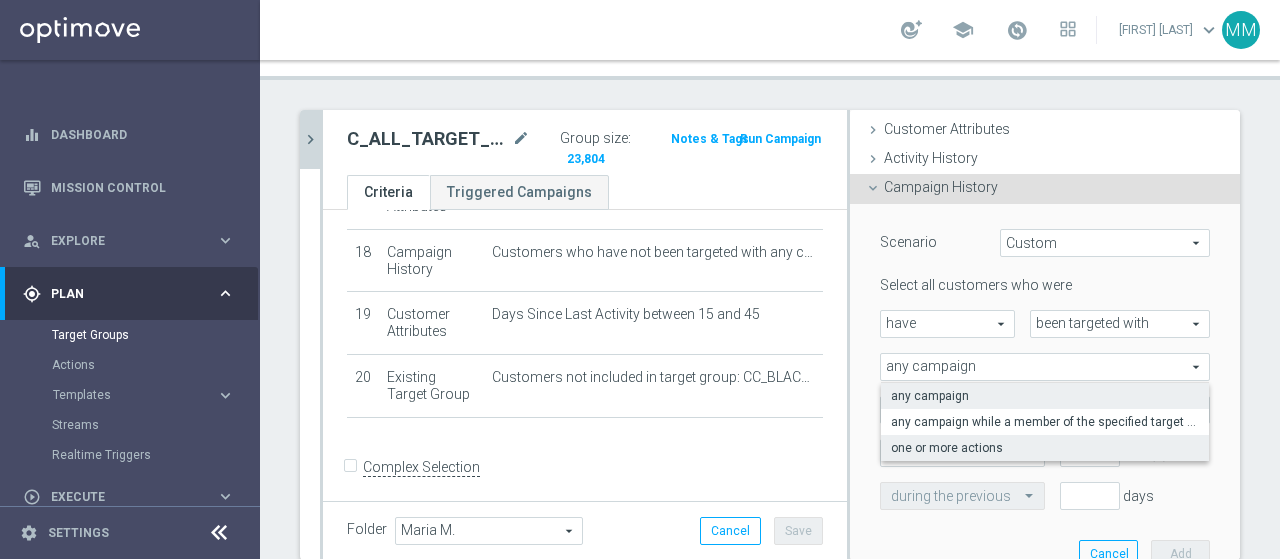click on "one or more actions" at bounding box center (1045, 448) 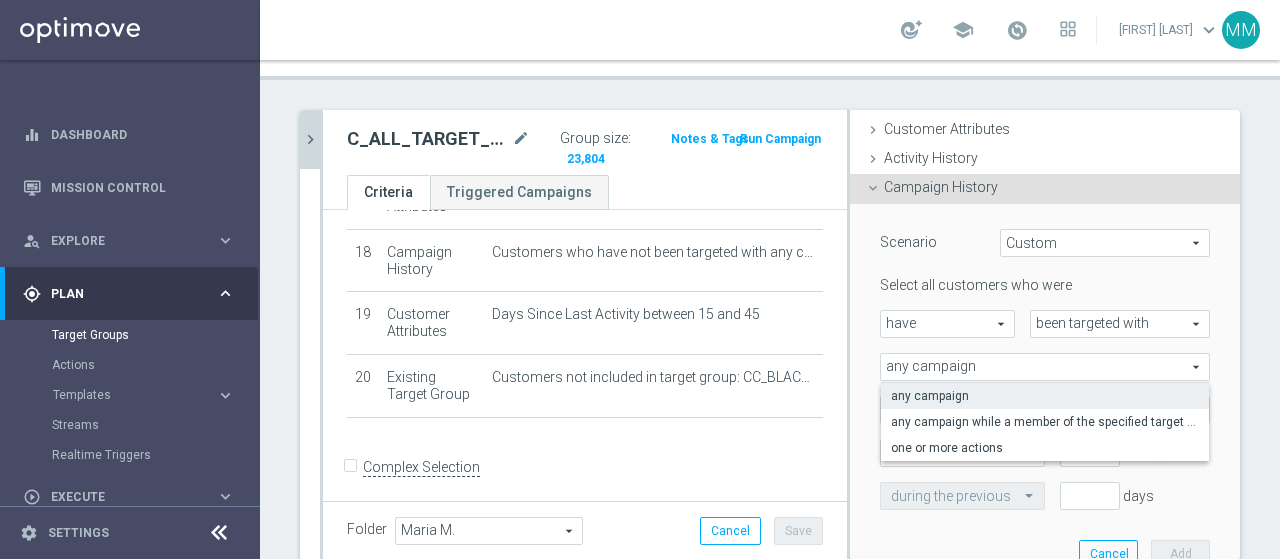 type on "one or more actions" 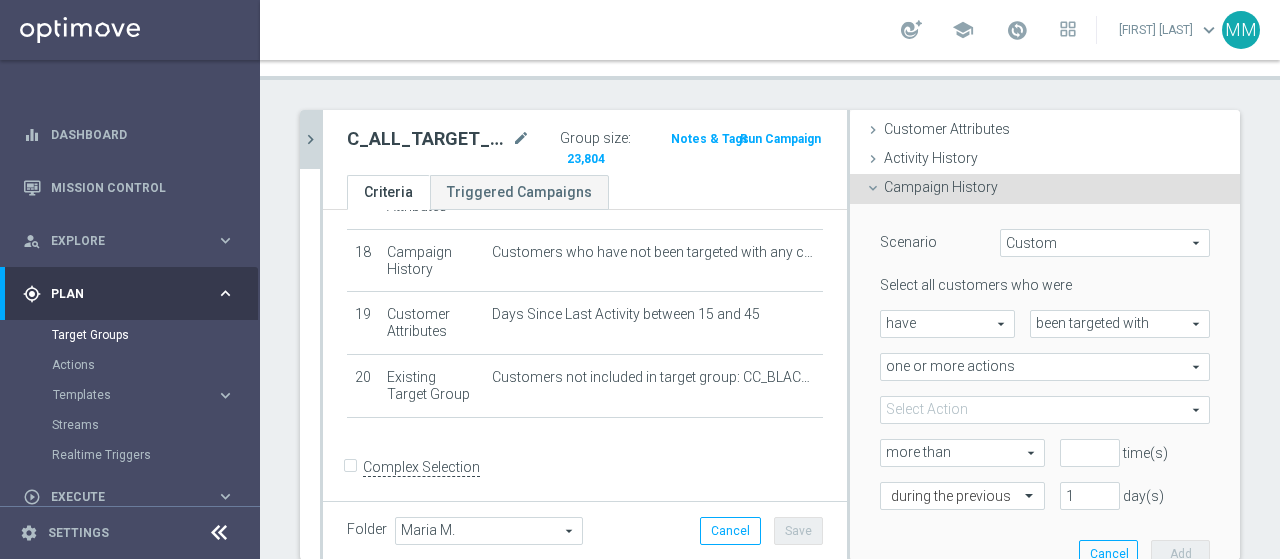 click on "more than" at bounding box center [962, 453] 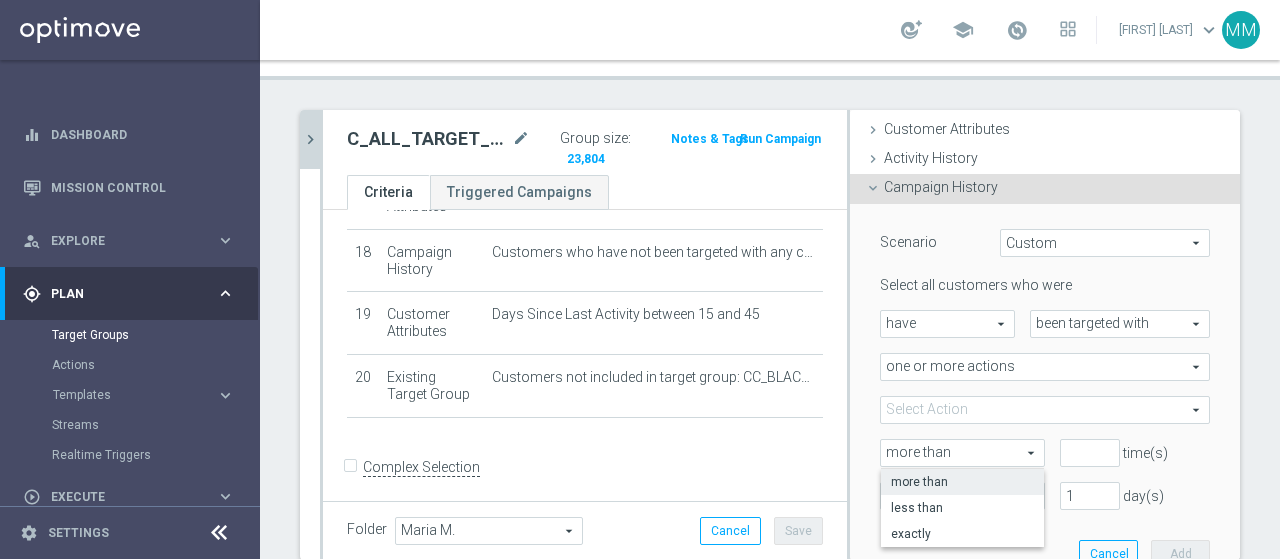drag, startPoint x: 915, startPoint y: 533, endPoint x: 947, endPoint y: 509, distance: 40 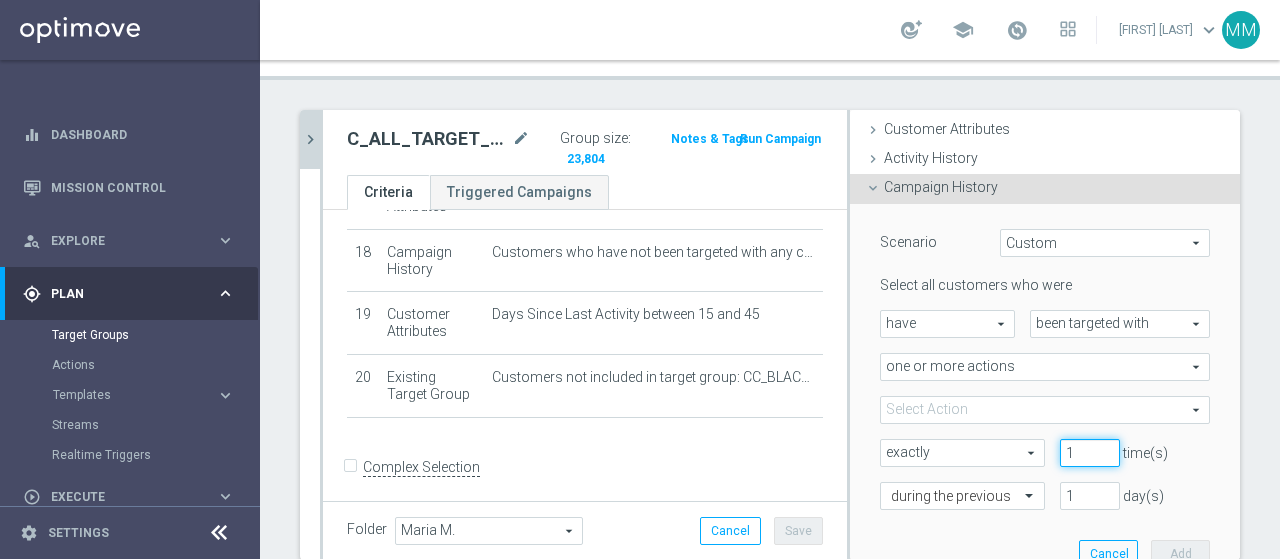 type on "1" 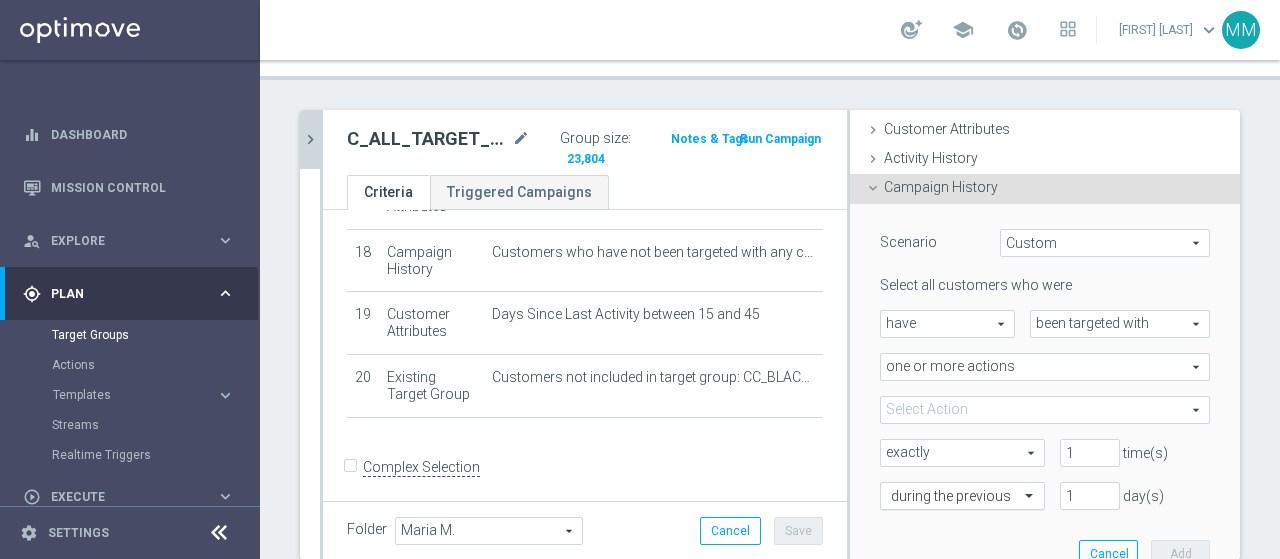 click at bounding box center (942, 497) 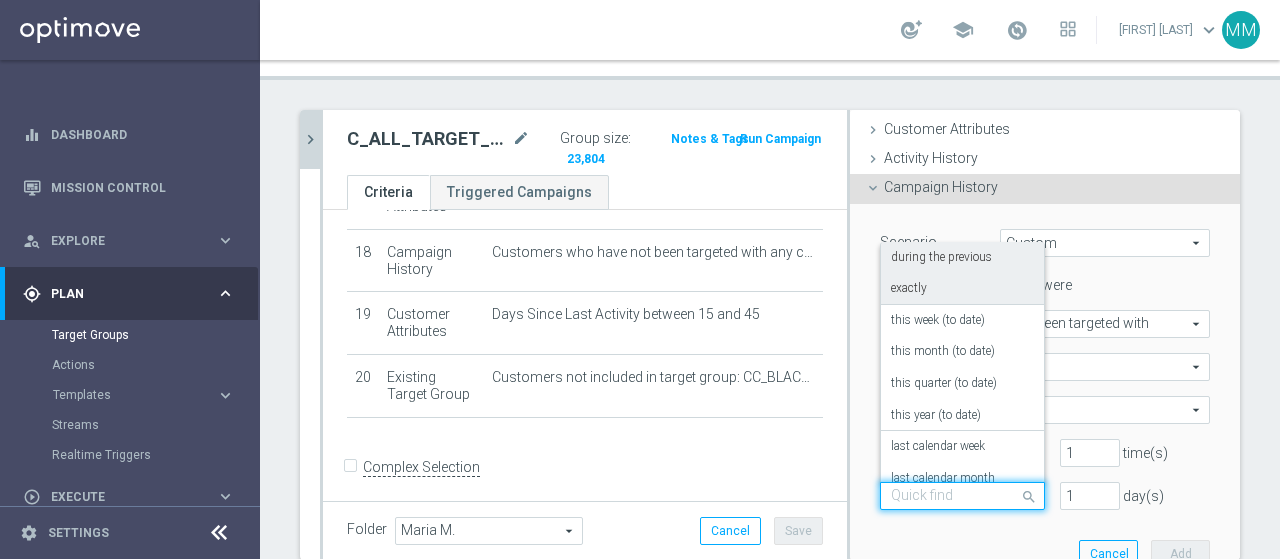 click on "exactly" at bounding box center [962, 289] 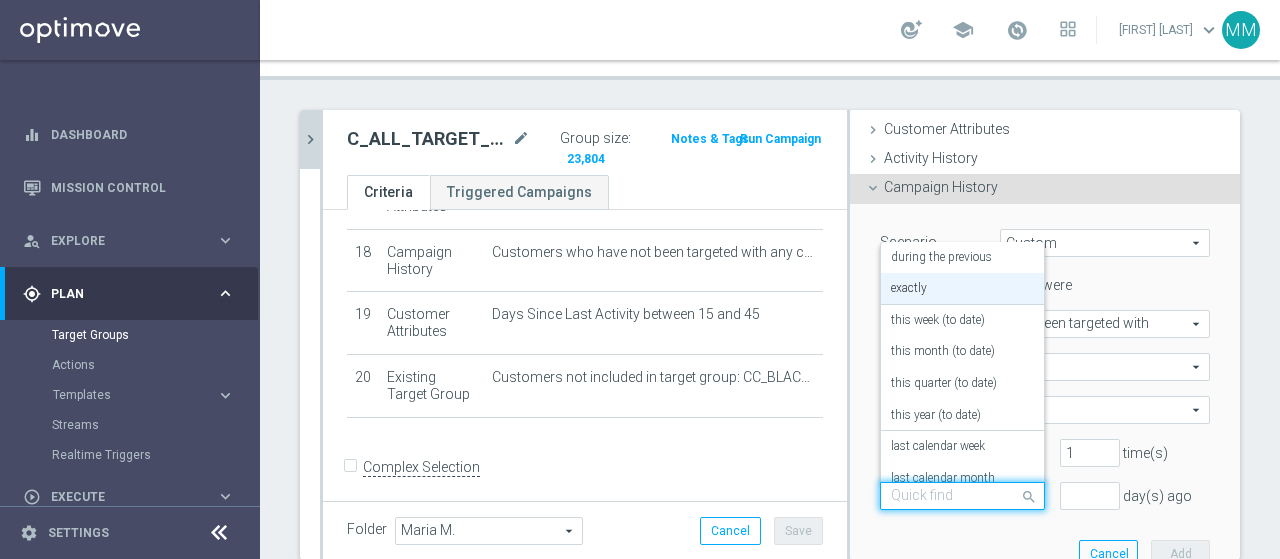 click at bounding box center [1031, 495] 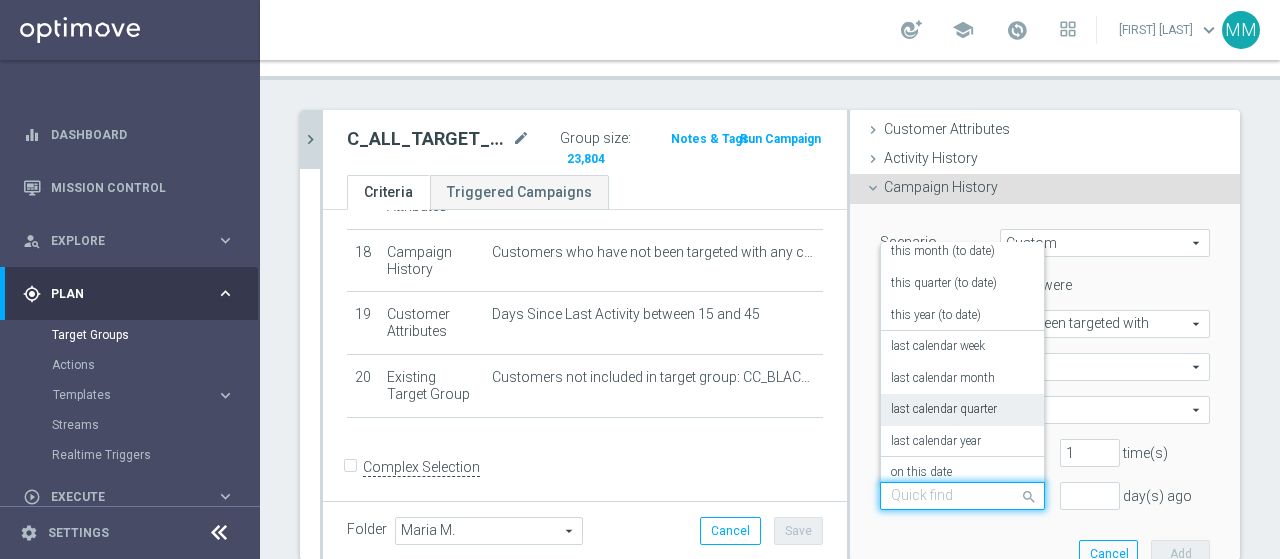 scroll, scrollTop: 176, scrollLeft: 0, axis: vertical 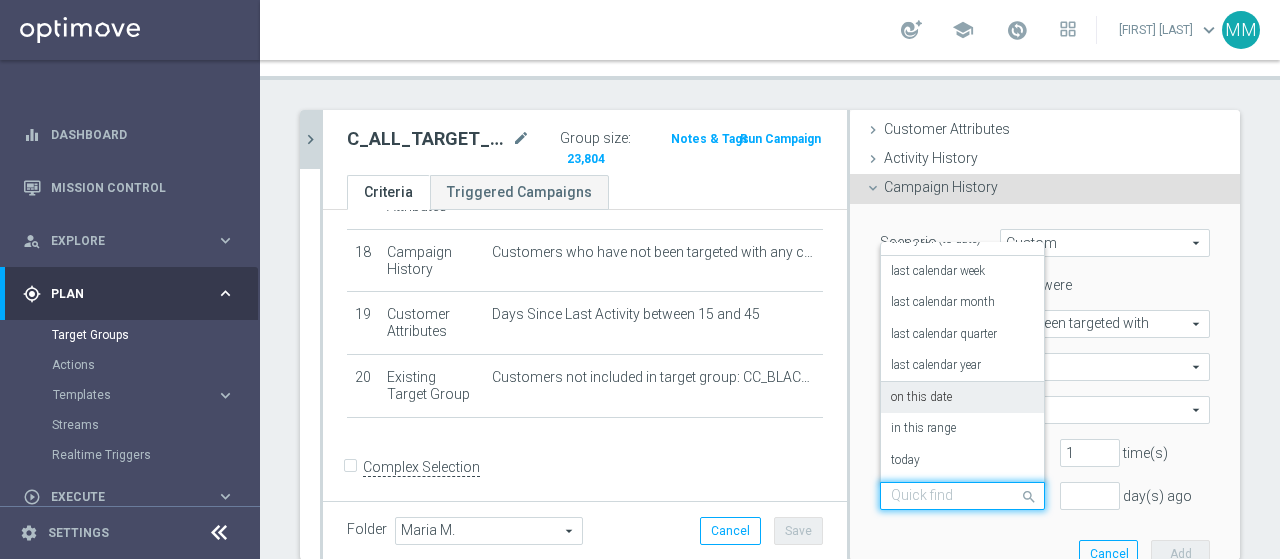 click on "on this date" at bounding box center (921, 398) 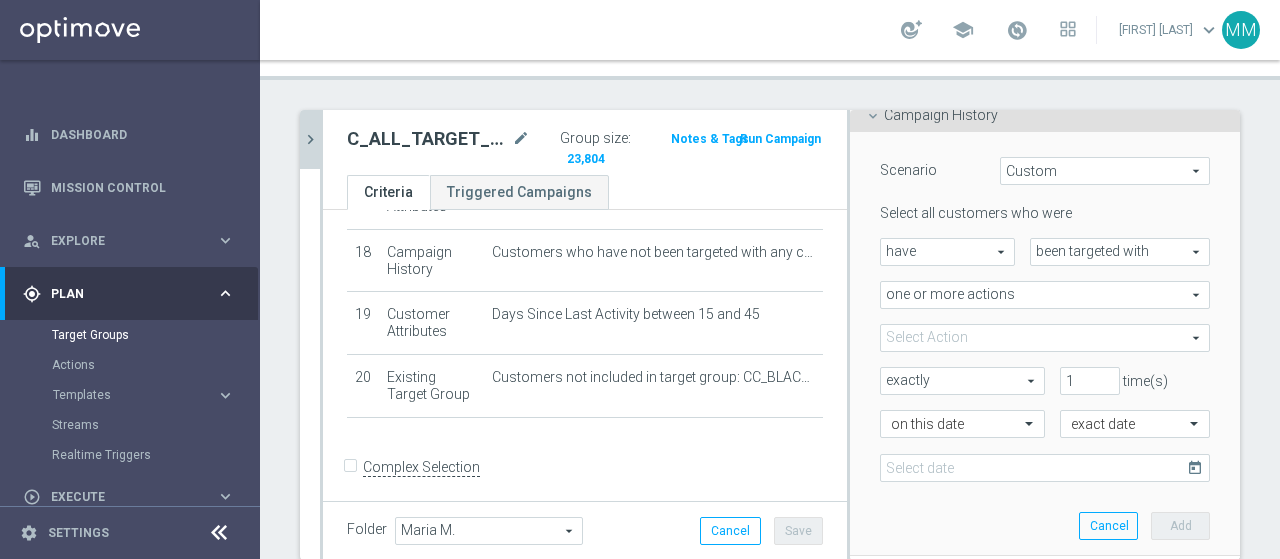 scroll, scrollTop: 200, scrollLeft: 0, axis: vertical 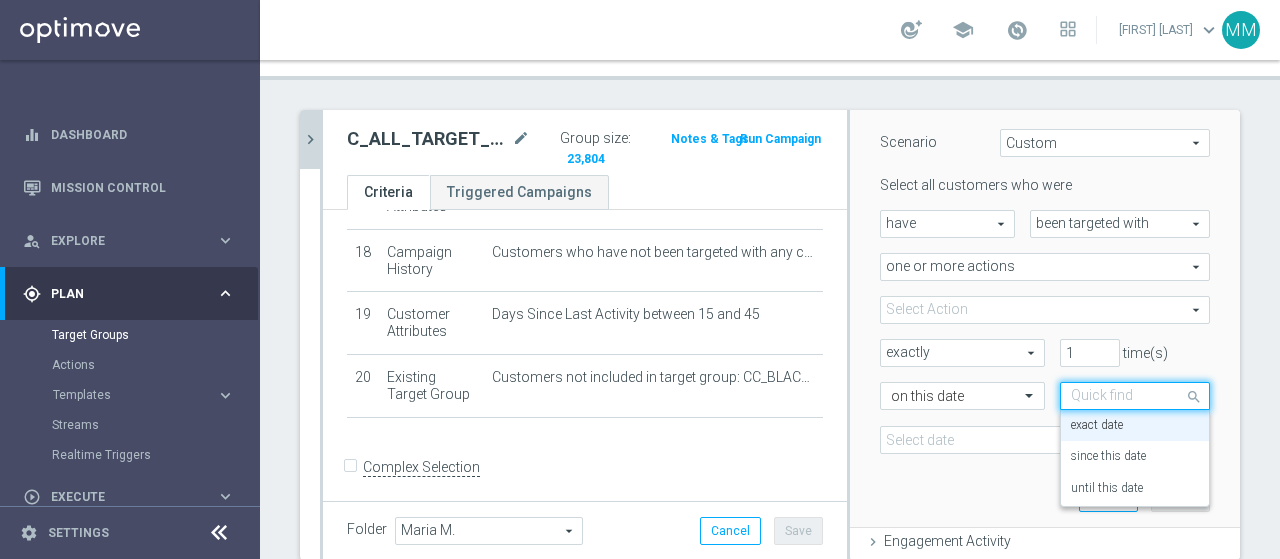 click at bounding box center [1196, 395] 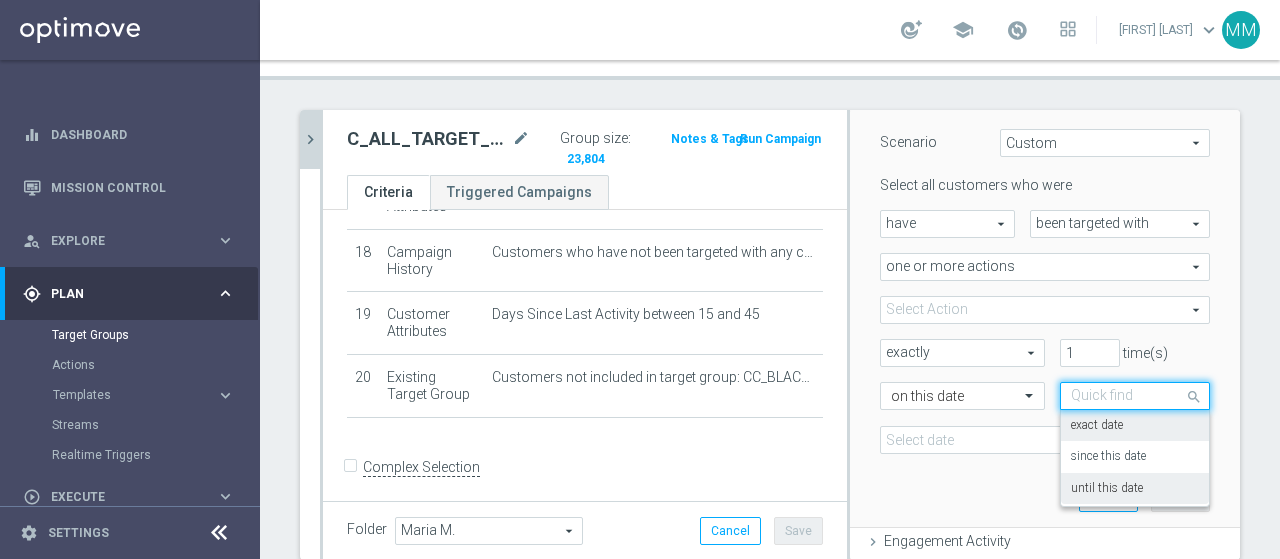 click on "until this date" at bounding box center [1135, 489] 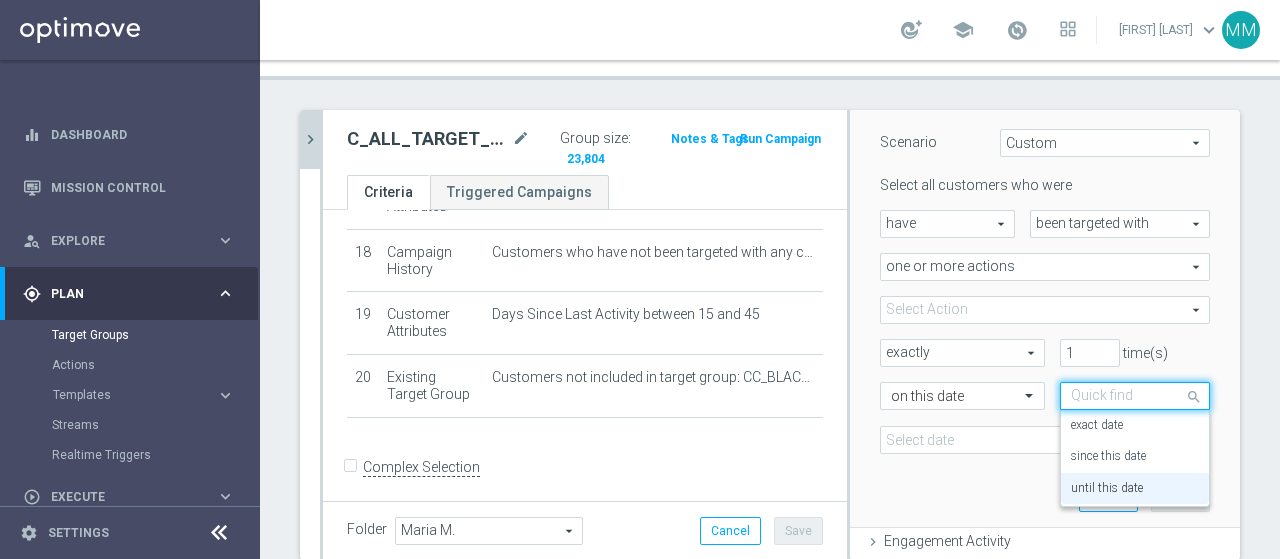 click at bounding box center (1135, 397) 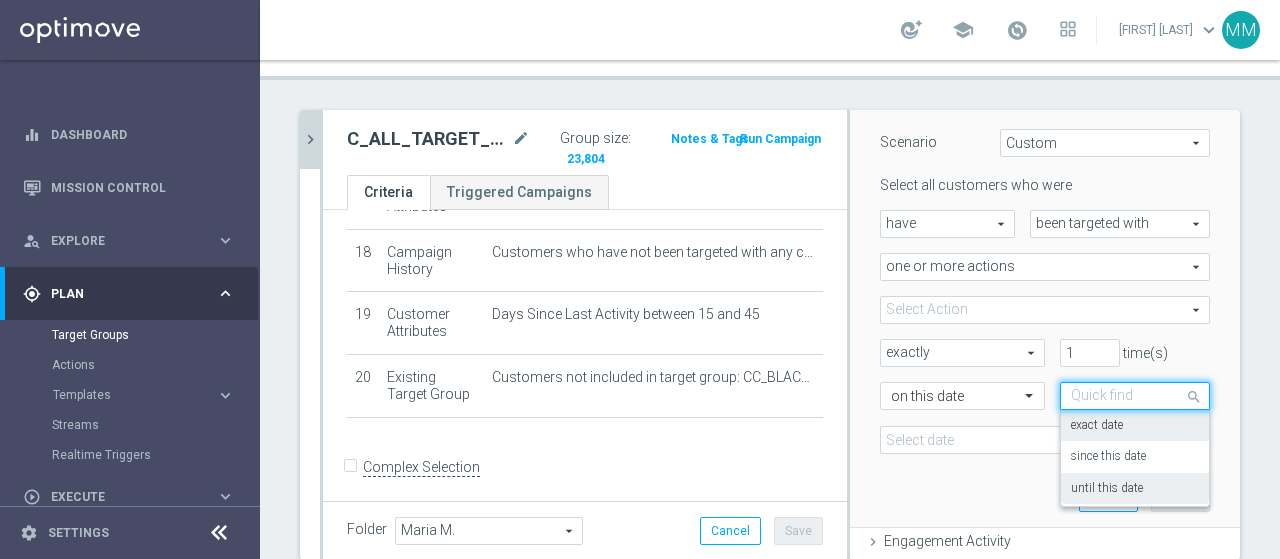 click on "exact date" at bounding box center (1097, 426) 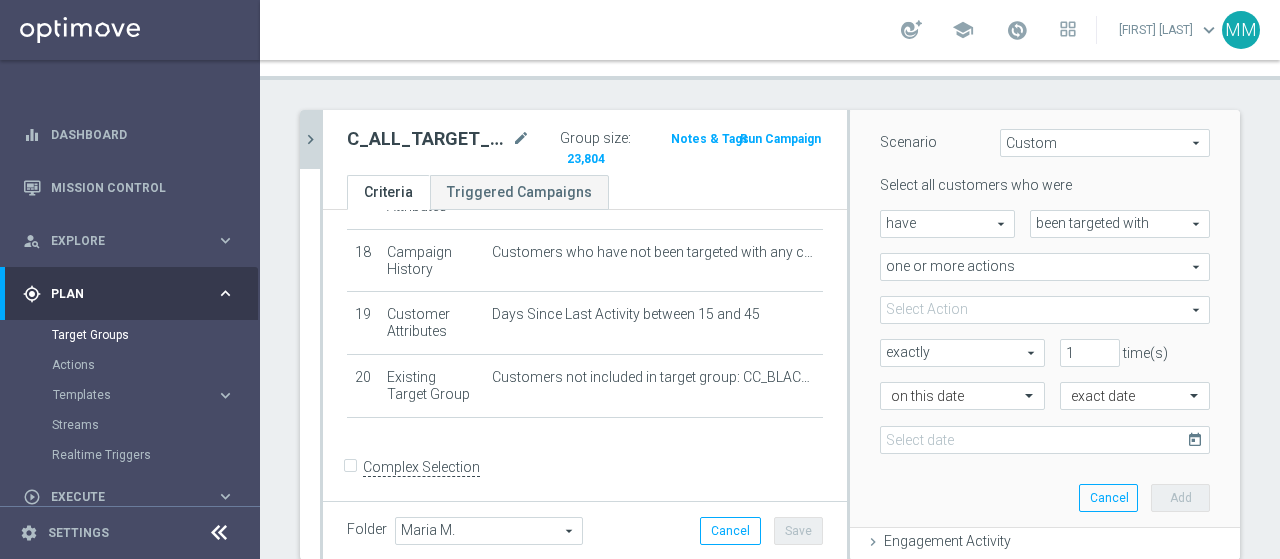 click on "today" at bounding box center (1198, 437) 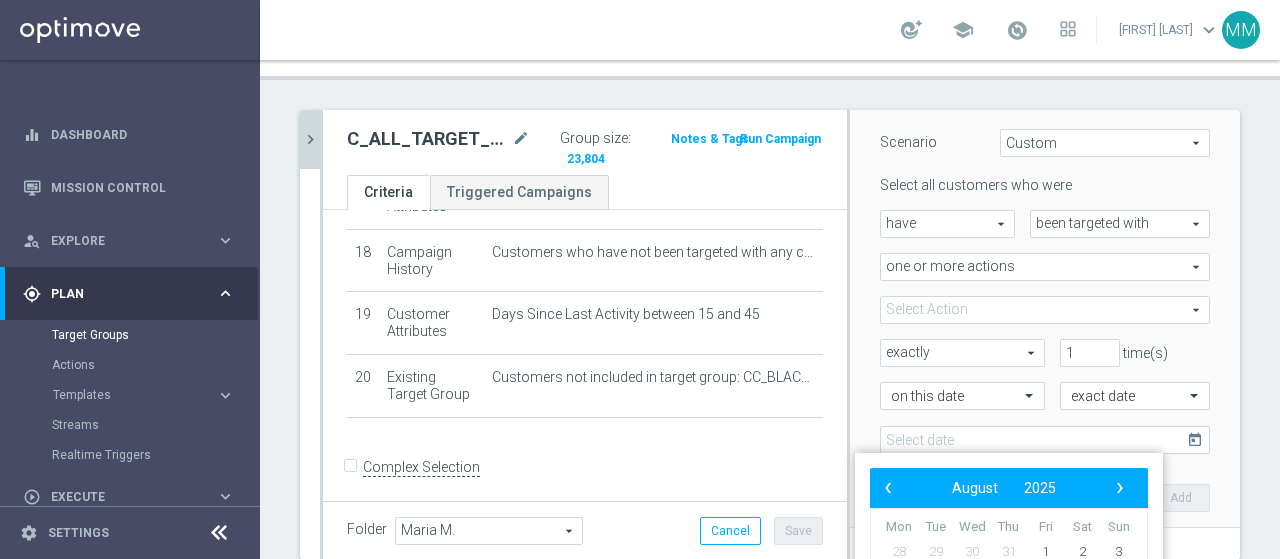 scroll, scrollTop: 1149, scrollLeft: 0, axis: vertical 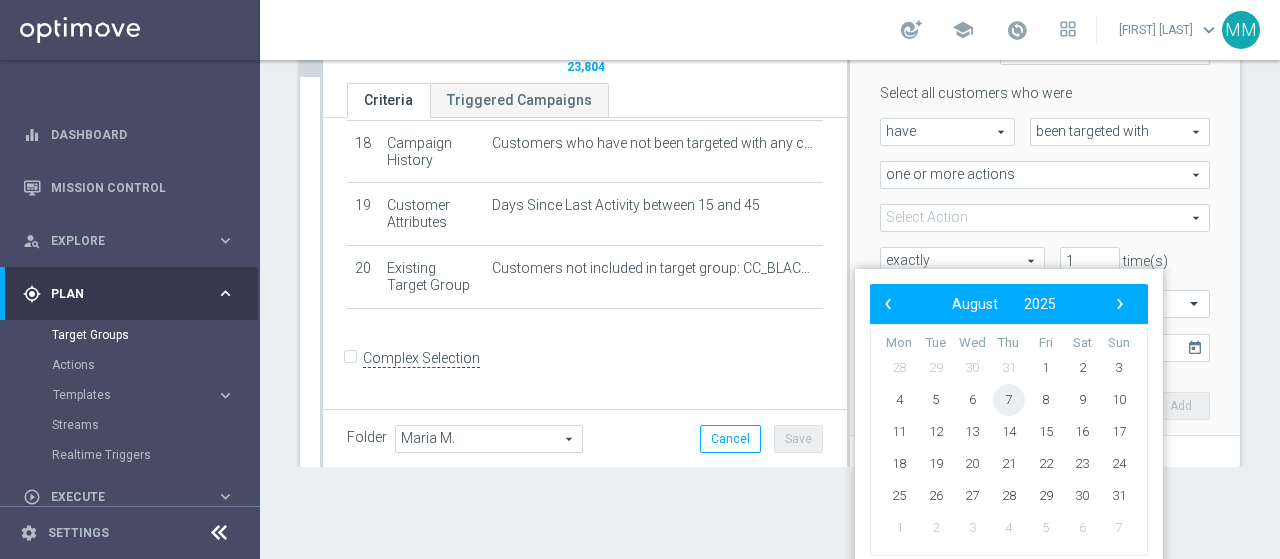click on "7" 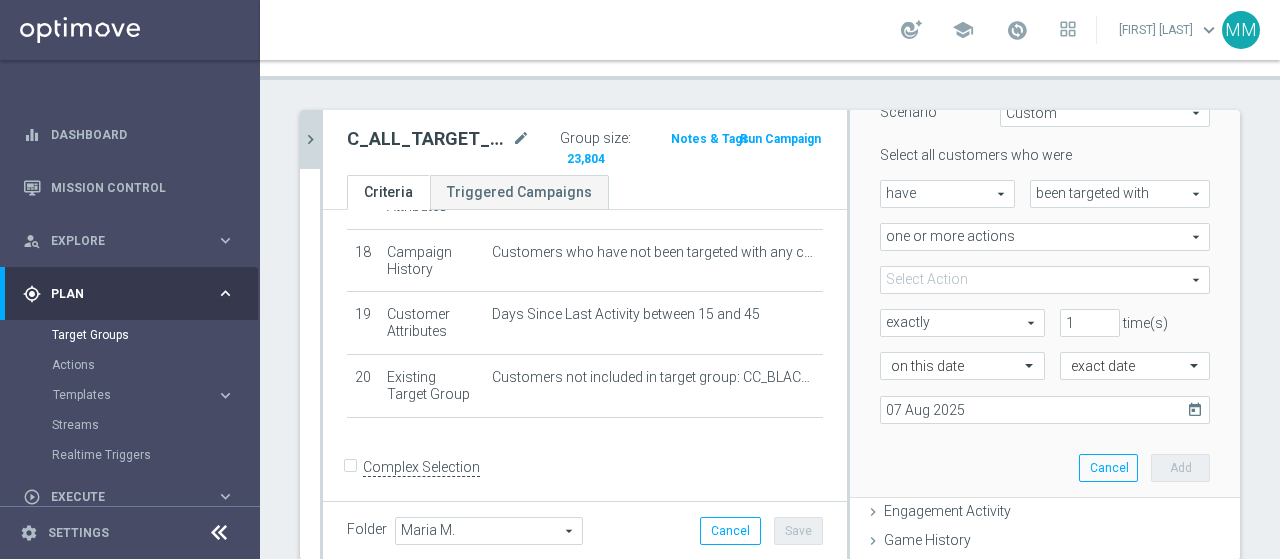 scroll, scrollTop: 200, scrollLeft: 0, axis: vertical 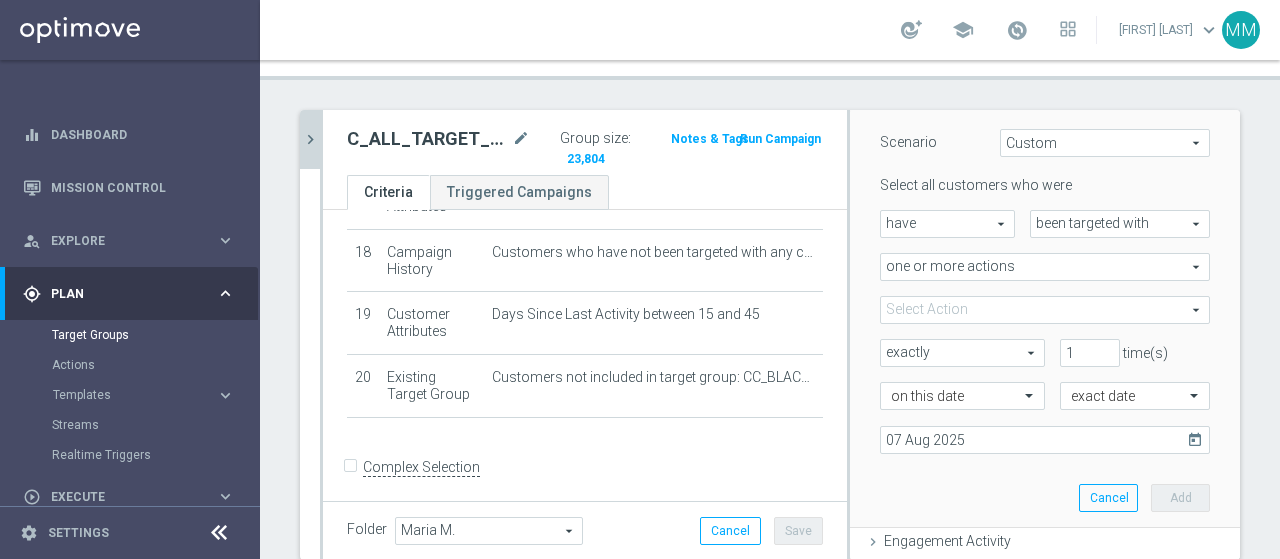 click at bounding box center [1045, 310] 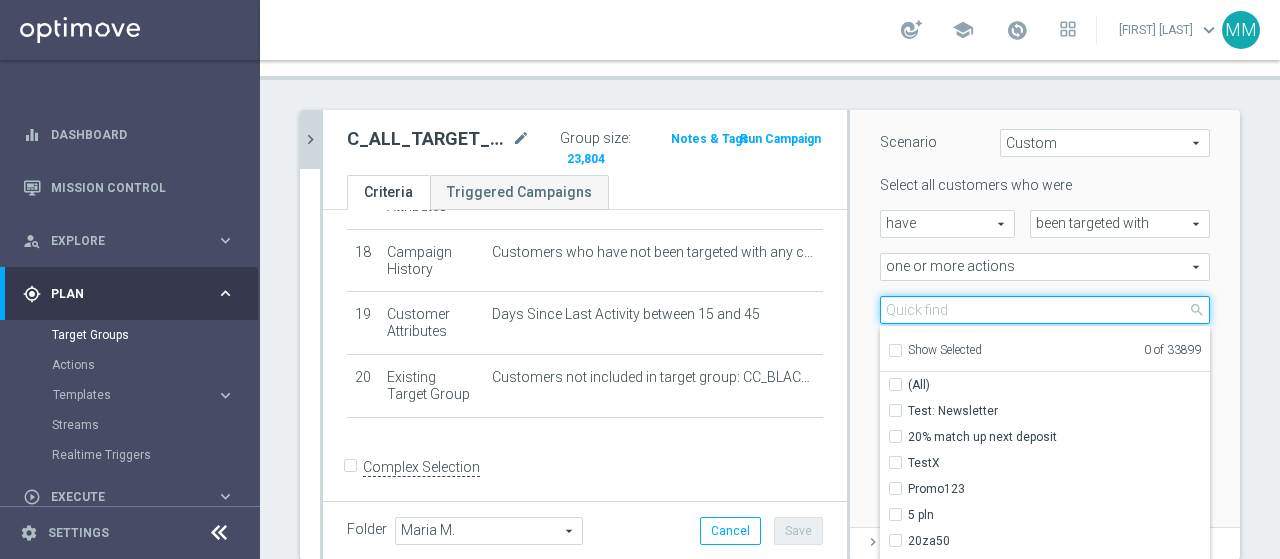 click at bounding box center [1045, 310] 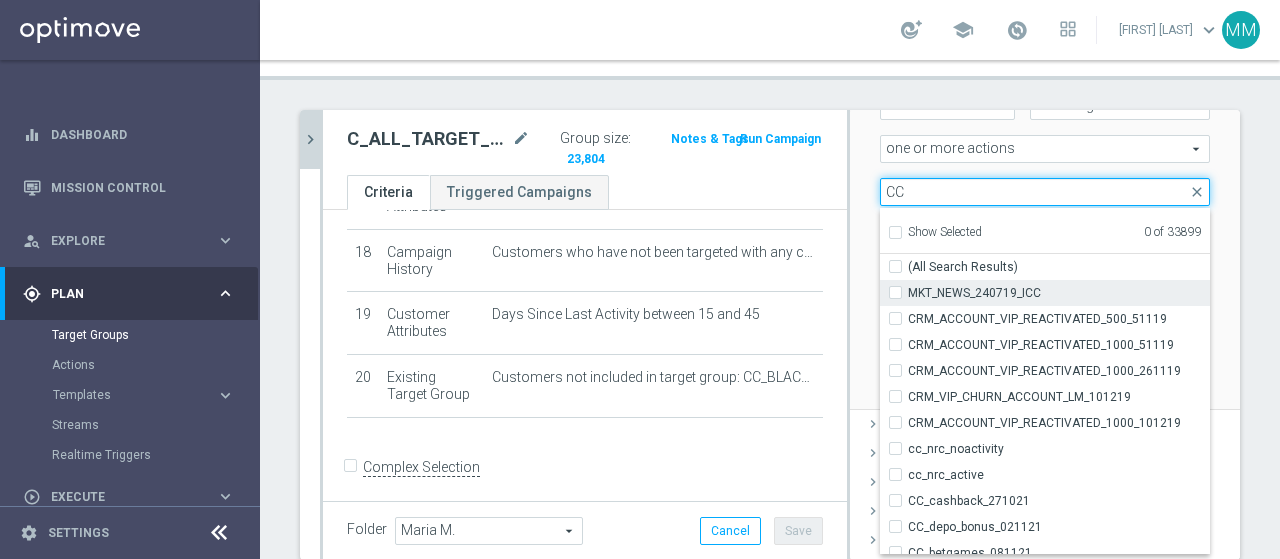 scroll, scrollTop: 316, scrollLeft: 0, axis: vertical 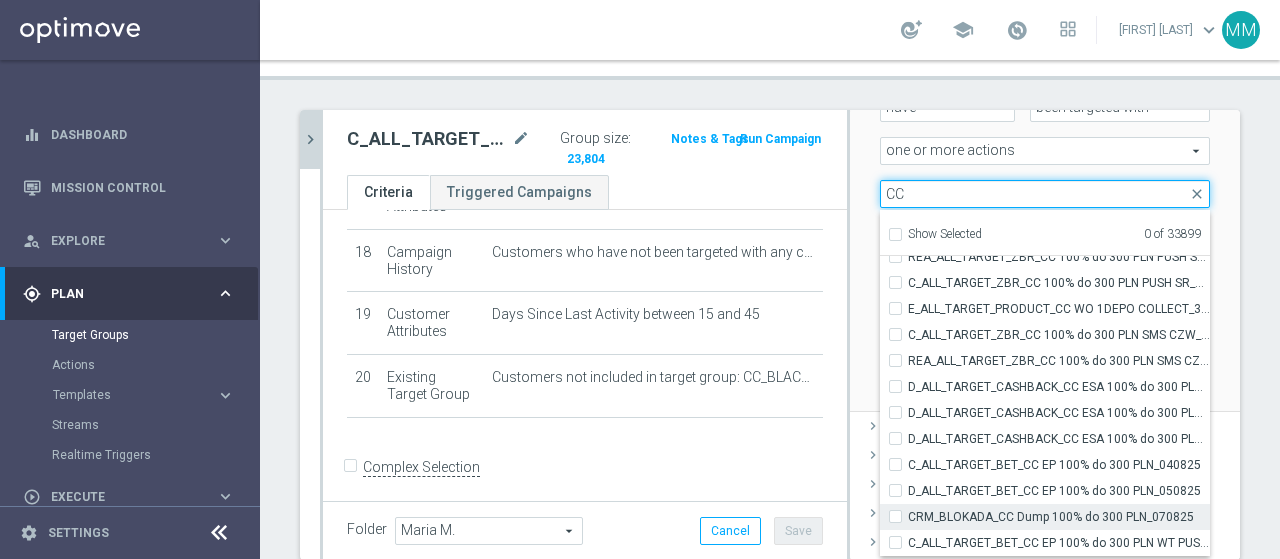 type on "CC" 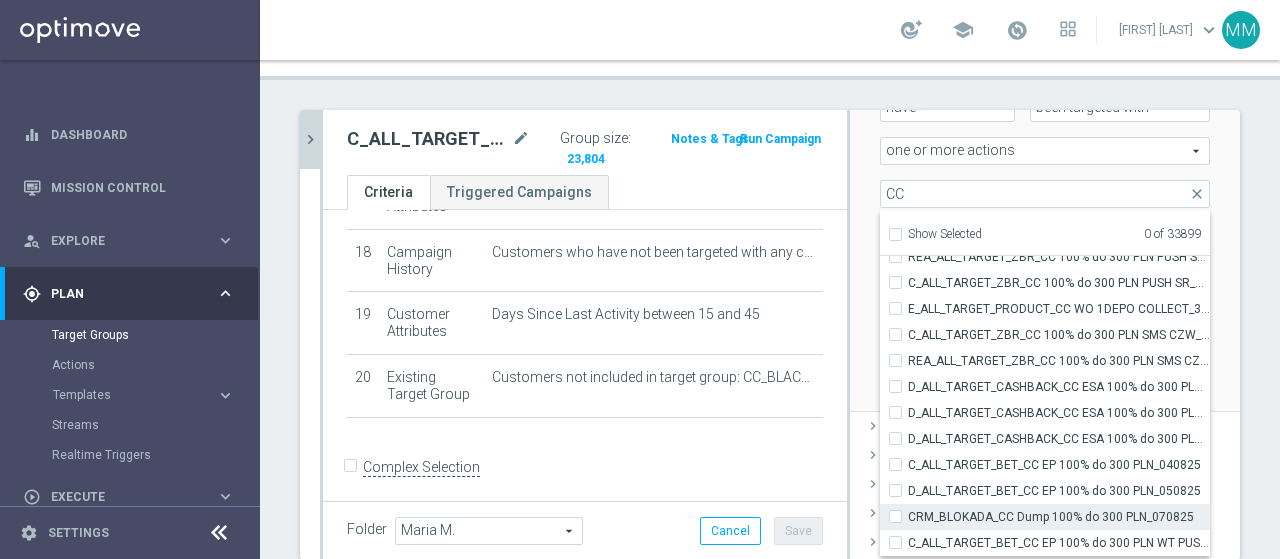 click on "CRM_BLOKADA_CC Dump 100% do 300 PLN_070825" at bounding box center [1059, 517] 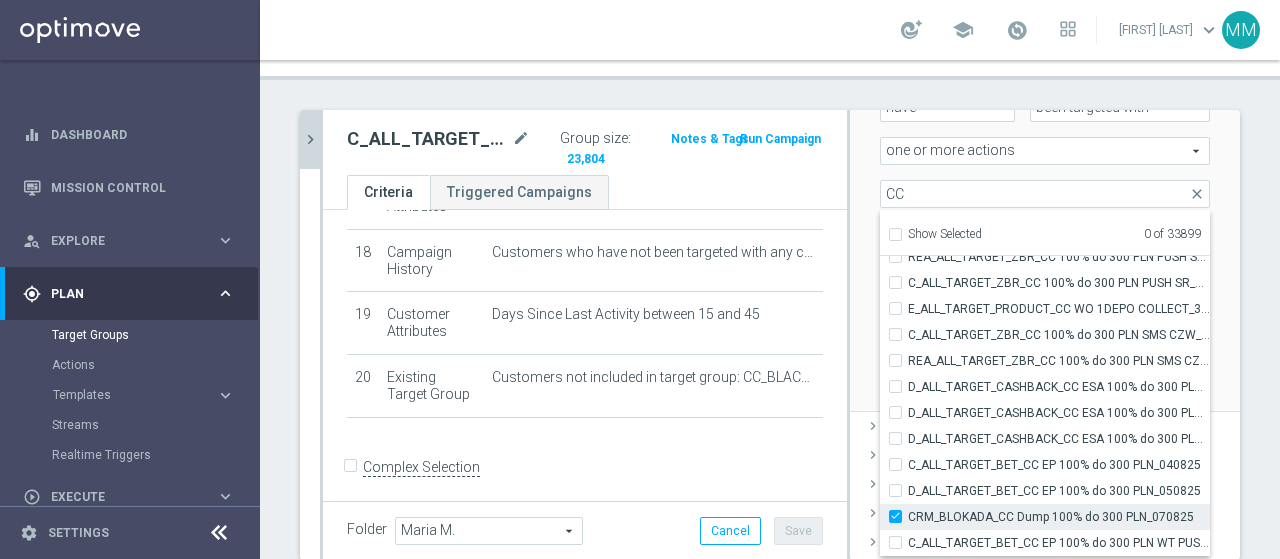 checkbox on "true" 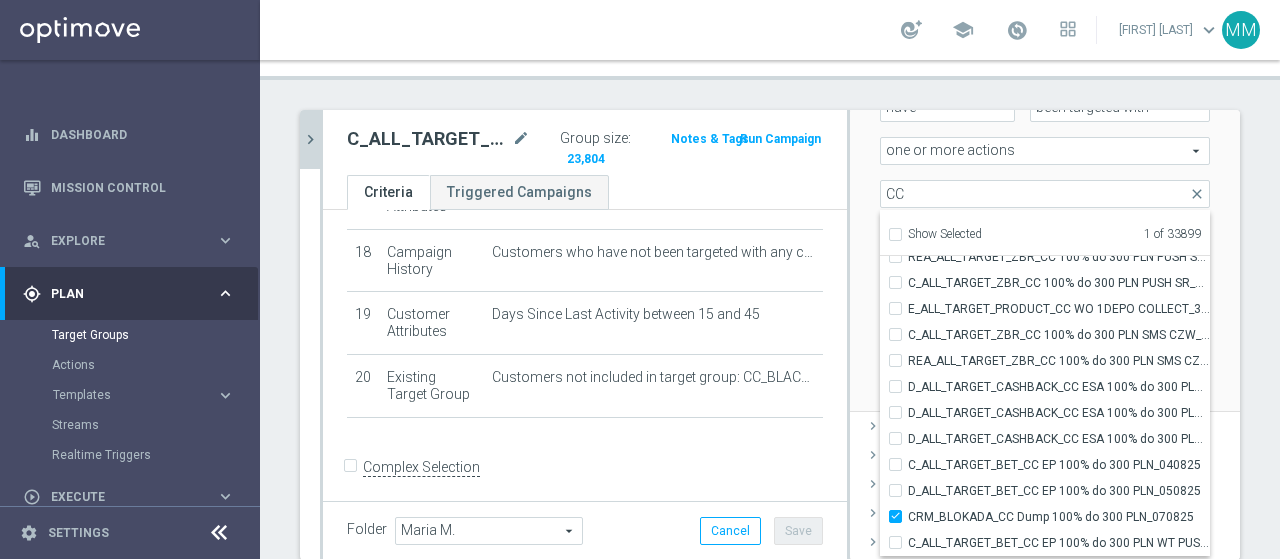 click on "Scenario
Custom
Custom
arrow_drop_down
search
Select all customers who were
have
have
arrow_drop_down
search" at bounding box center [1045, 200] 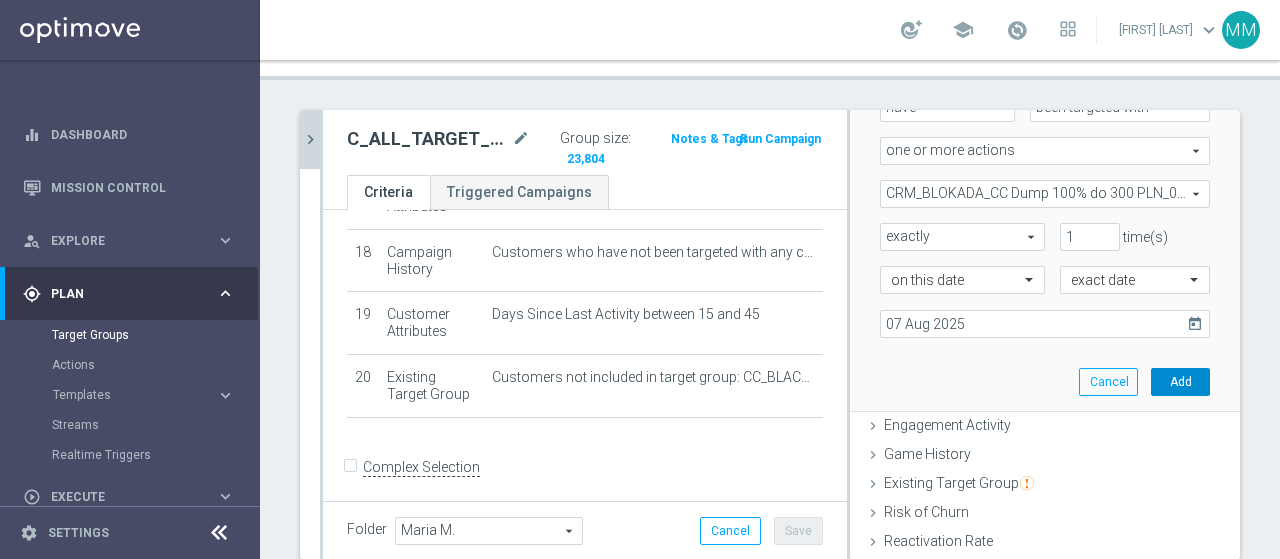 click on "Add" at bounding box center [1180, 382] 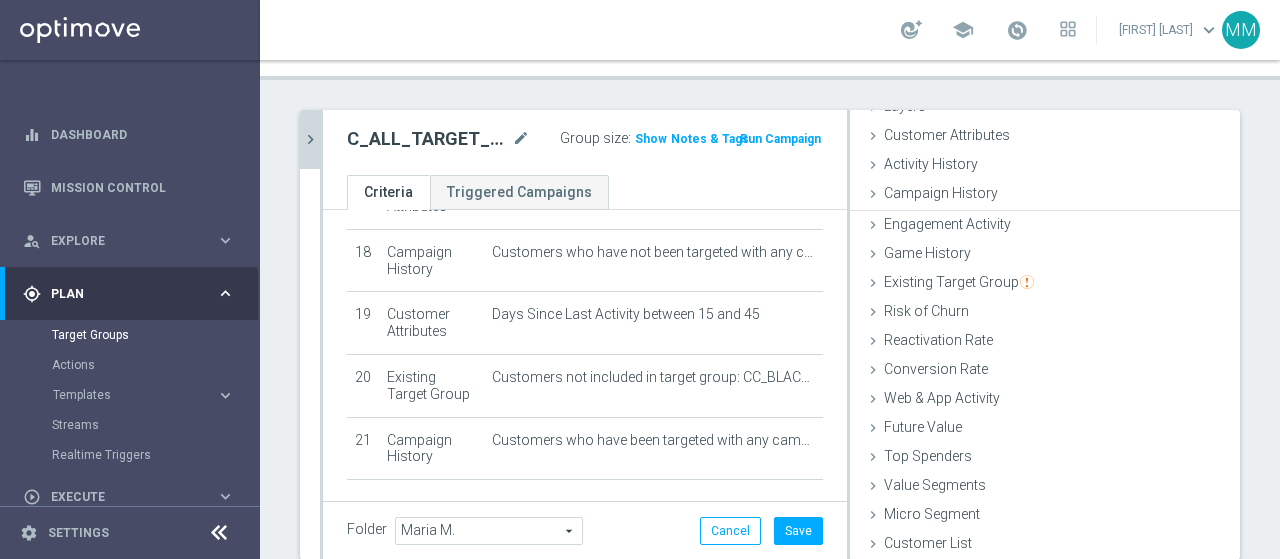 scroll, scrollTop: 1194, scrollLeft: 0, axis: vertical 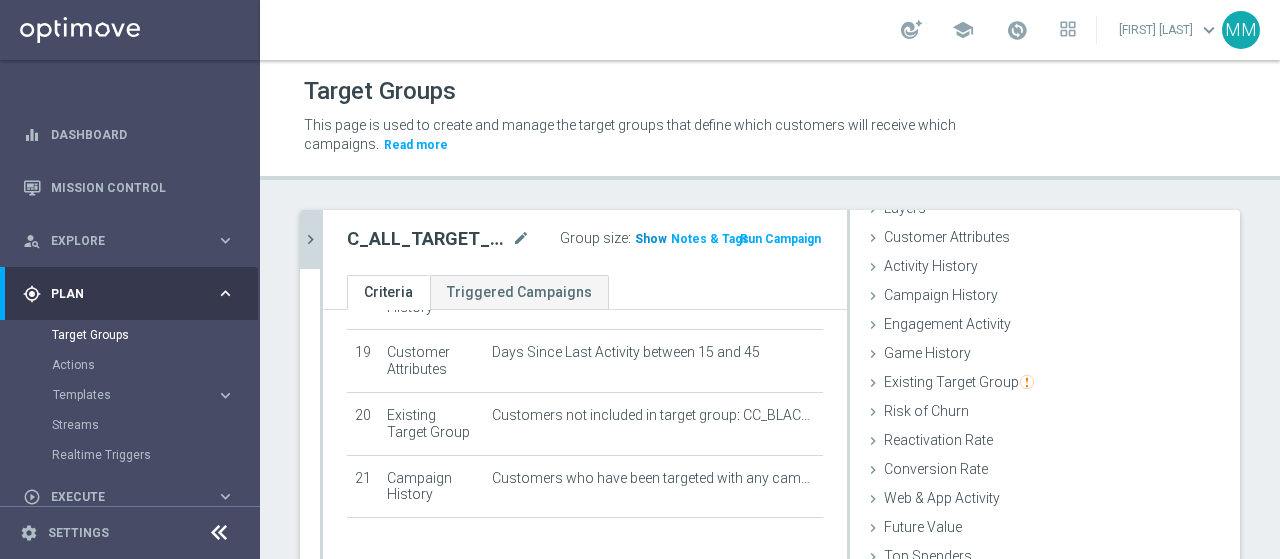 click on "Show" 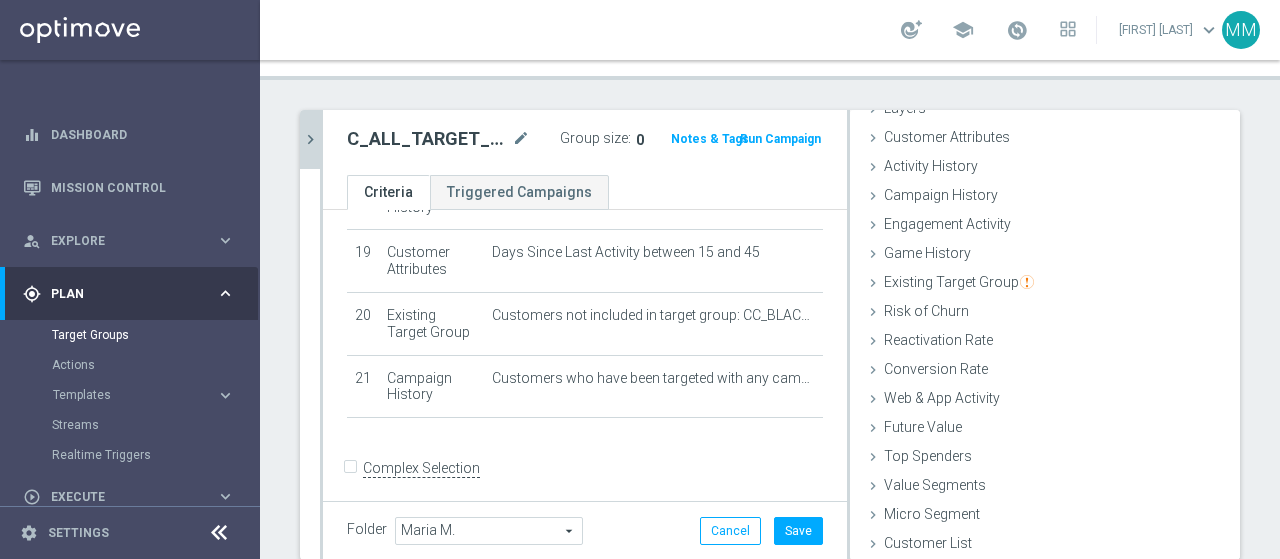 scroll, scrollTop: 168, scrollLeft: 0, axis: vertical 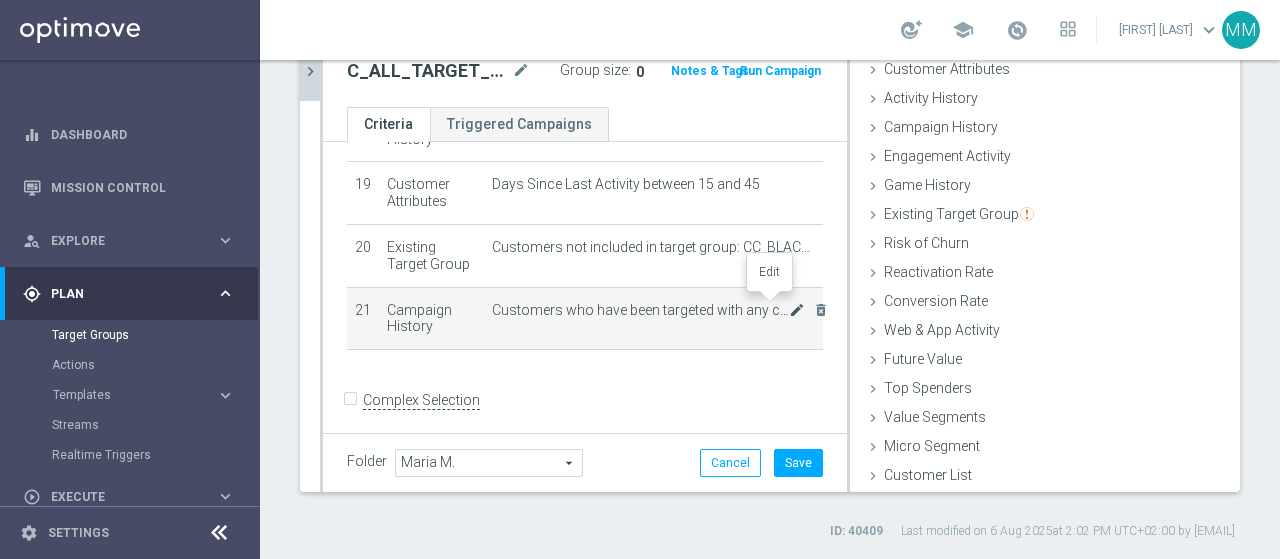 click on "mode_edit" 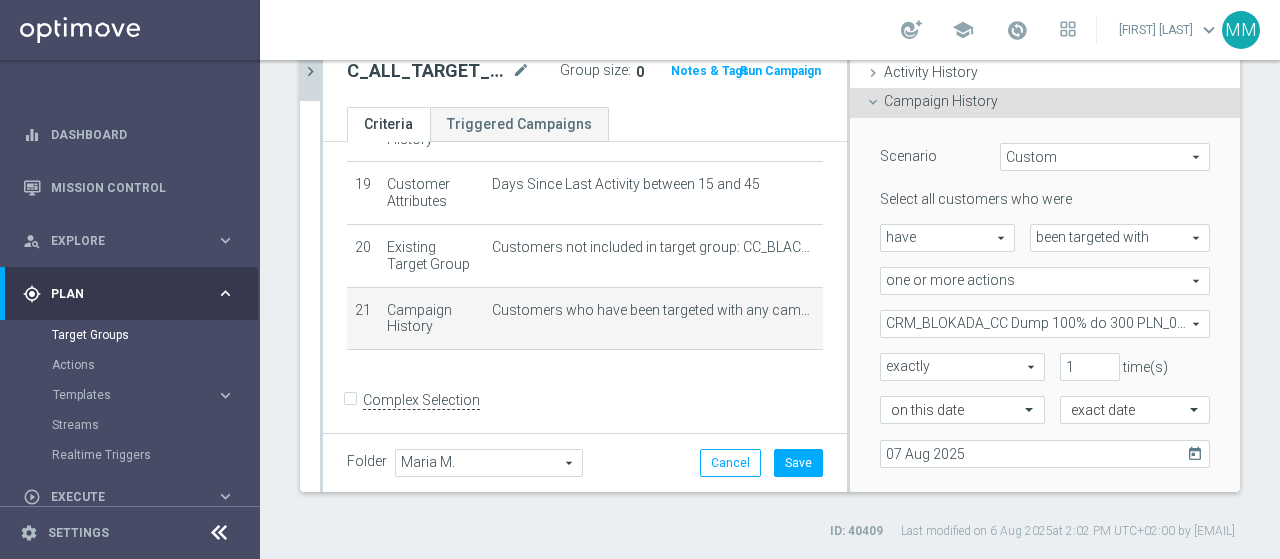 scroll, scrollTop: 87, scrollLeft: 0, axis: vertical 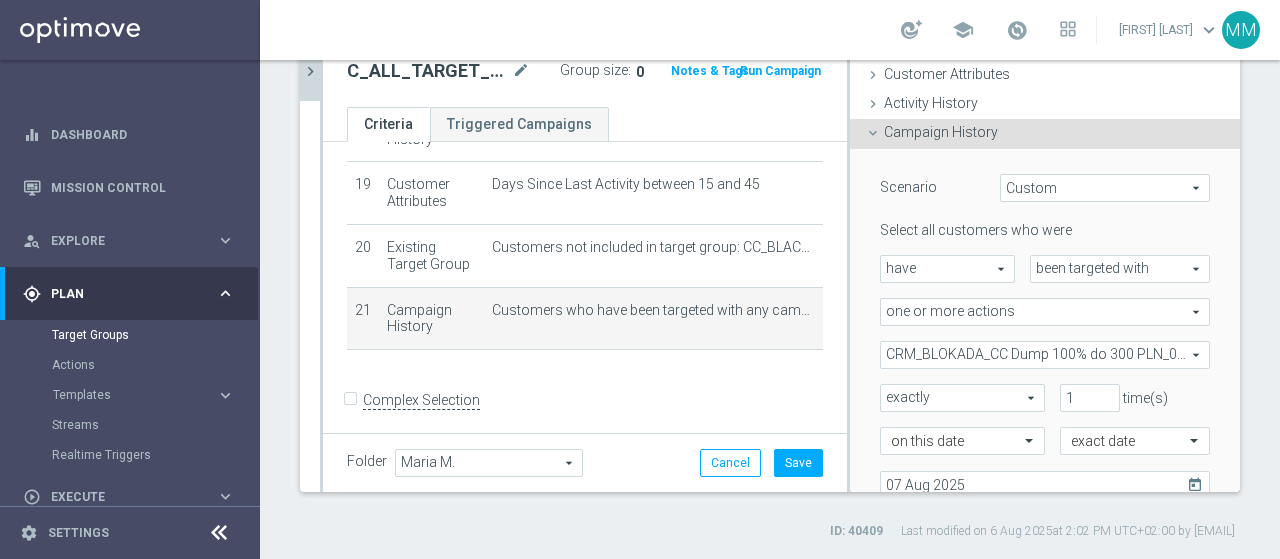 click on "exactly" at bounding box center (962, 398) 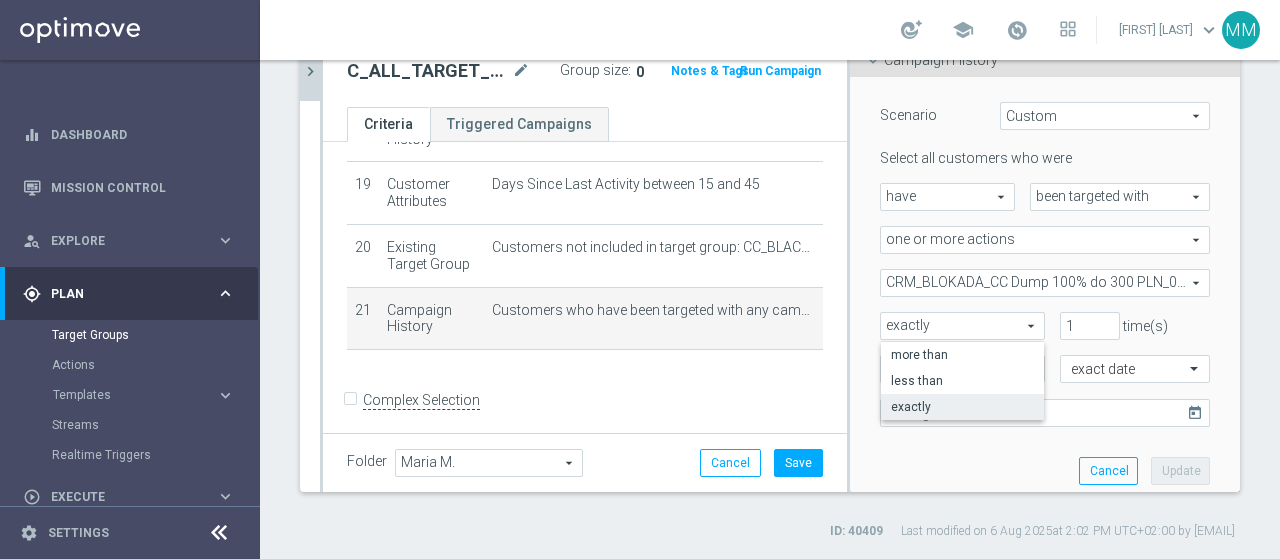 scroll, scrollTop: 187, scrollLeft: 0, axis: vertical 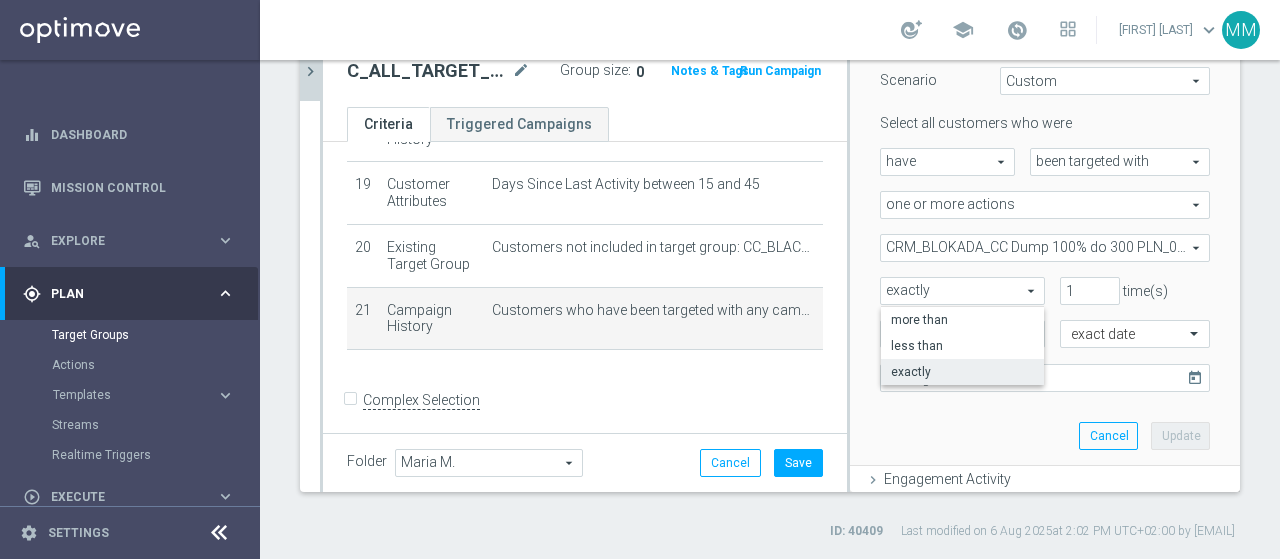click on "Scenario
Custom
Custom
arrow_drop_down
search
Select all customers who were
have
have
arrow_drop_down
search" at bounding box center [1045, 254] 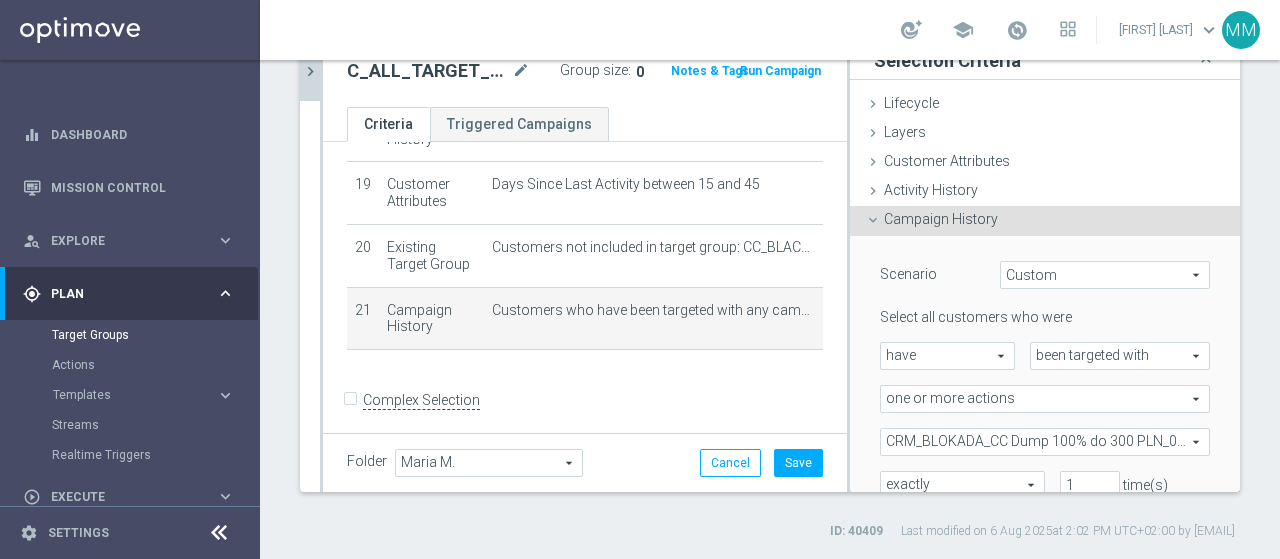 scroll, scrollTop: 100, scrollLeft: 0, axis: vertical 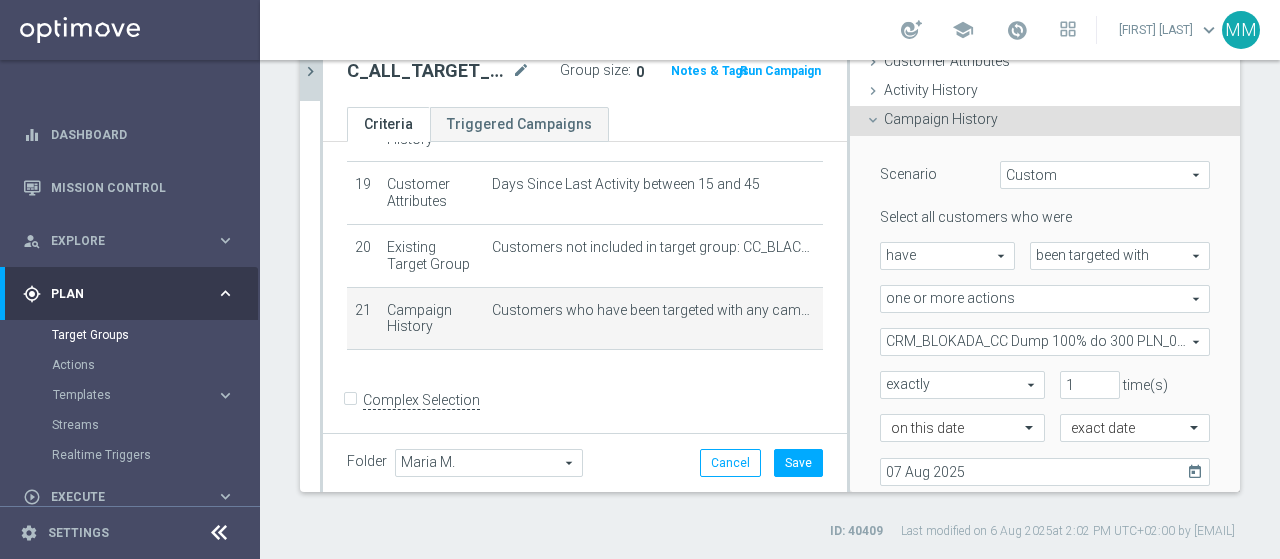 click on "CRM_BLOKADA_CC Dump 100% do 300 PLN_070825" at bounding box center (1045, 342) 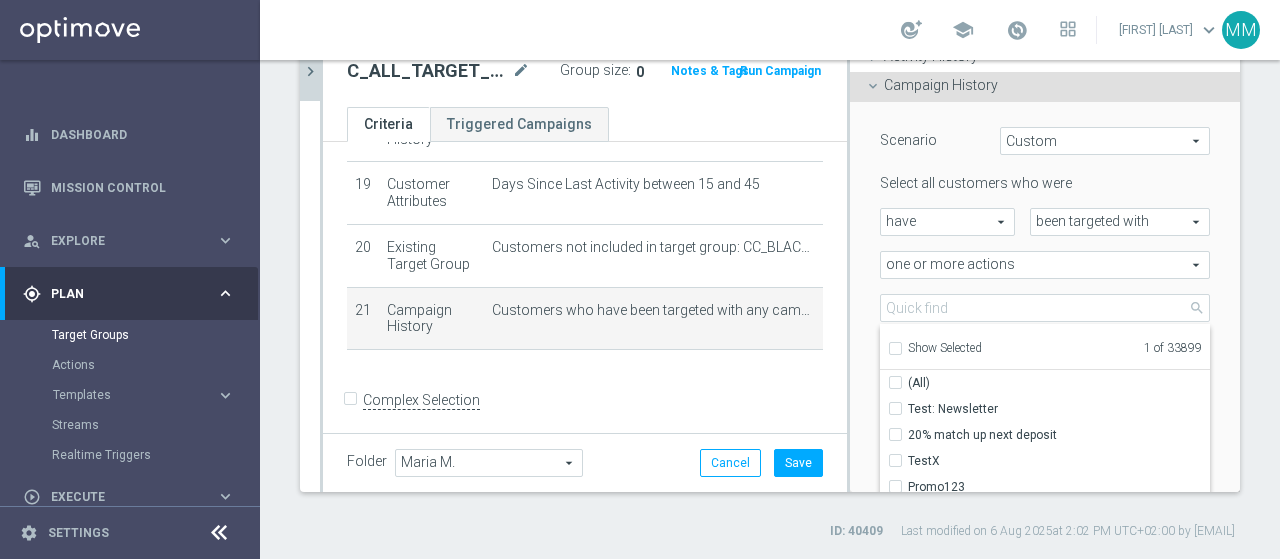 scroll, scrollTop: 167, scrollLeft: 0, axis: vertical 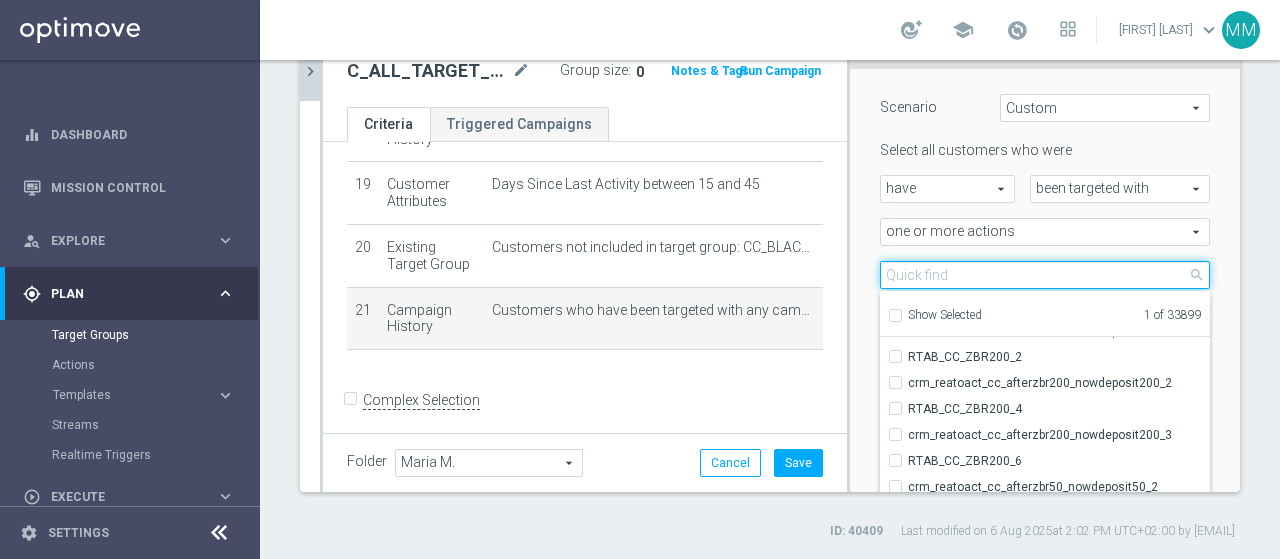 click at bounding box center [1045, 275] 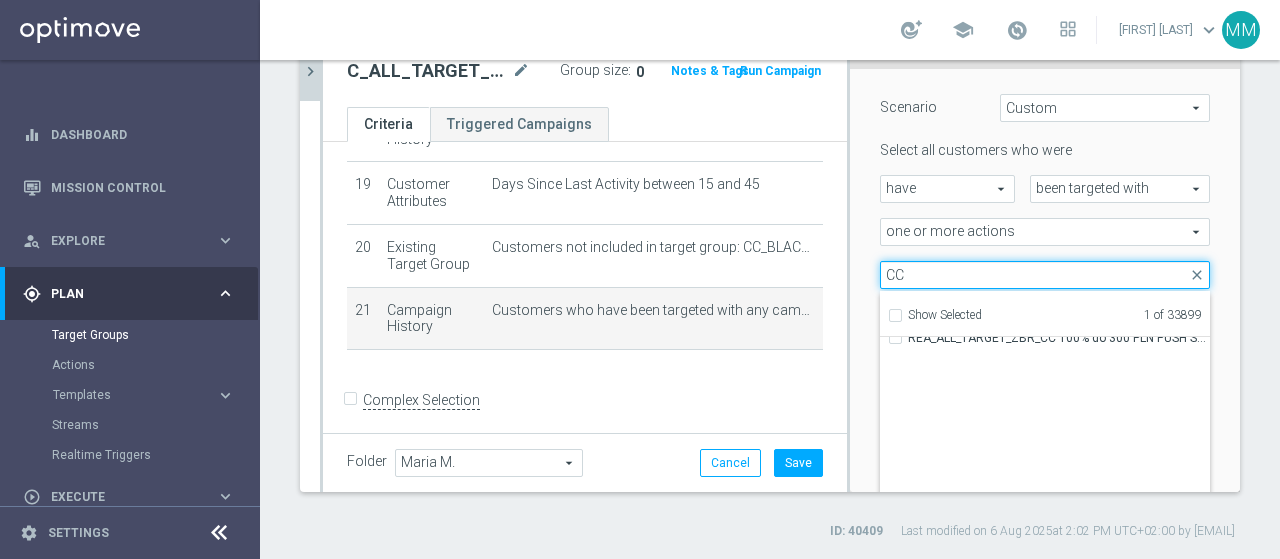 scroll, scrollTop: 60566, scrollLeft: 0, axis: vertical 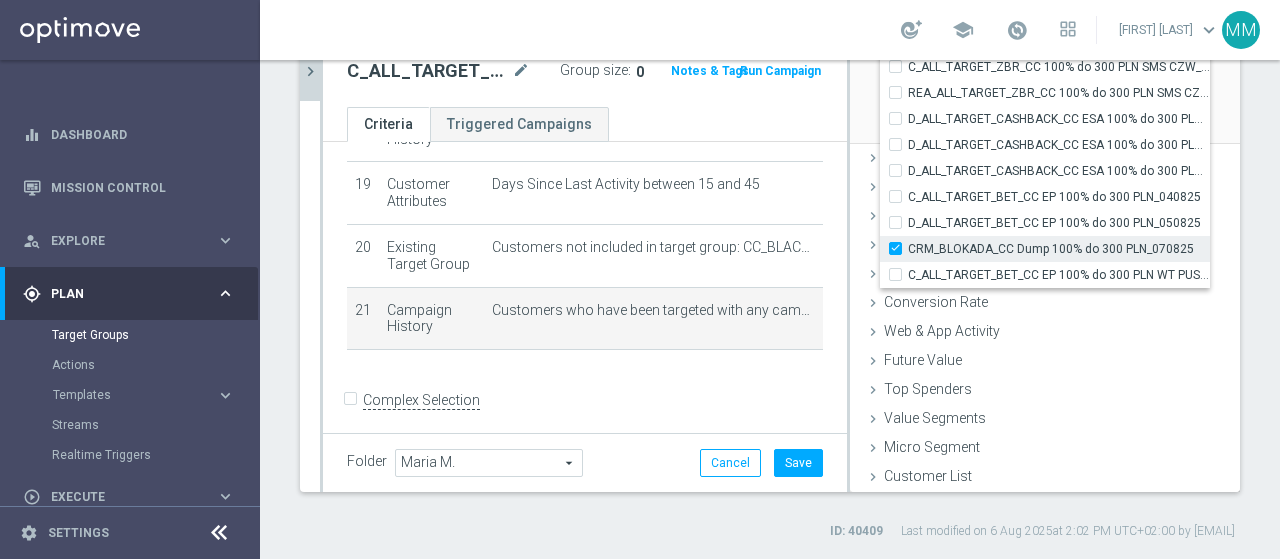 type on "CC" 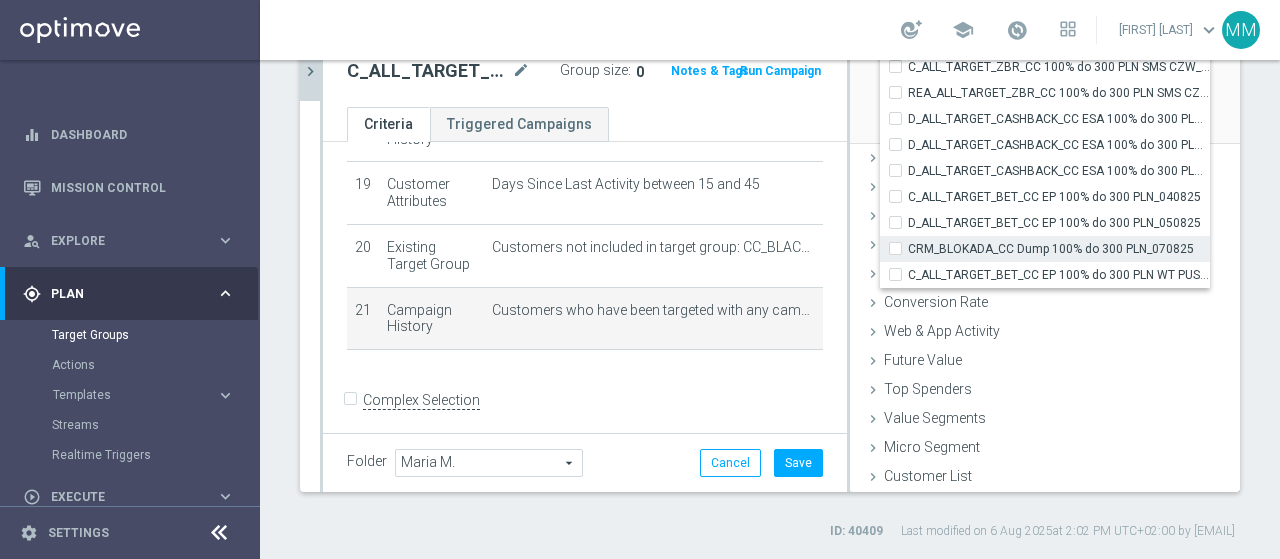 checkbox on "false" 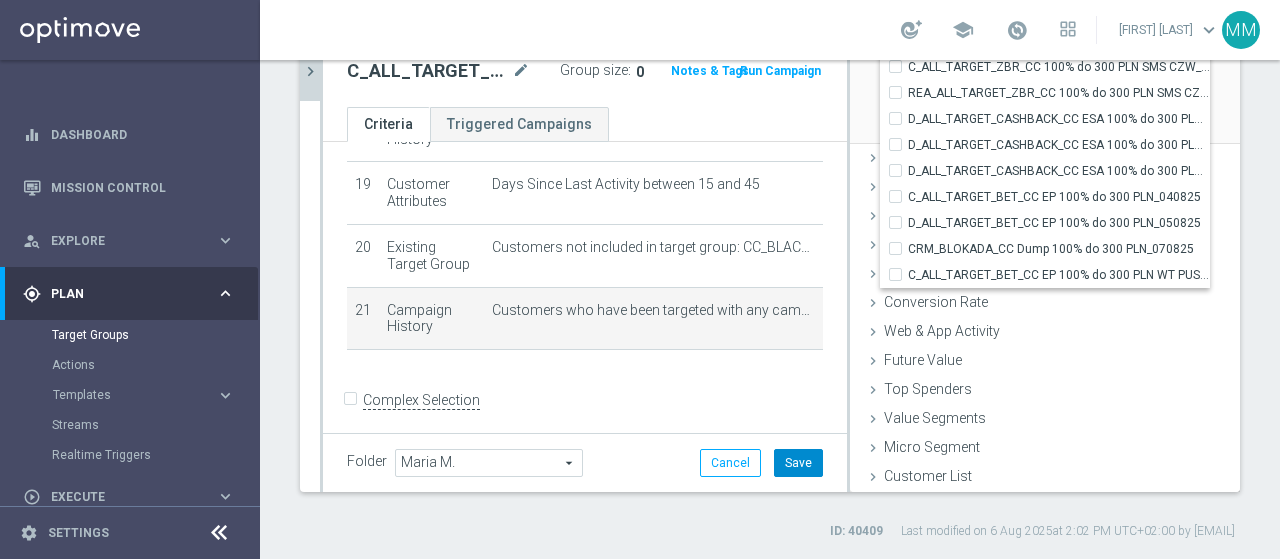 click on "Save" 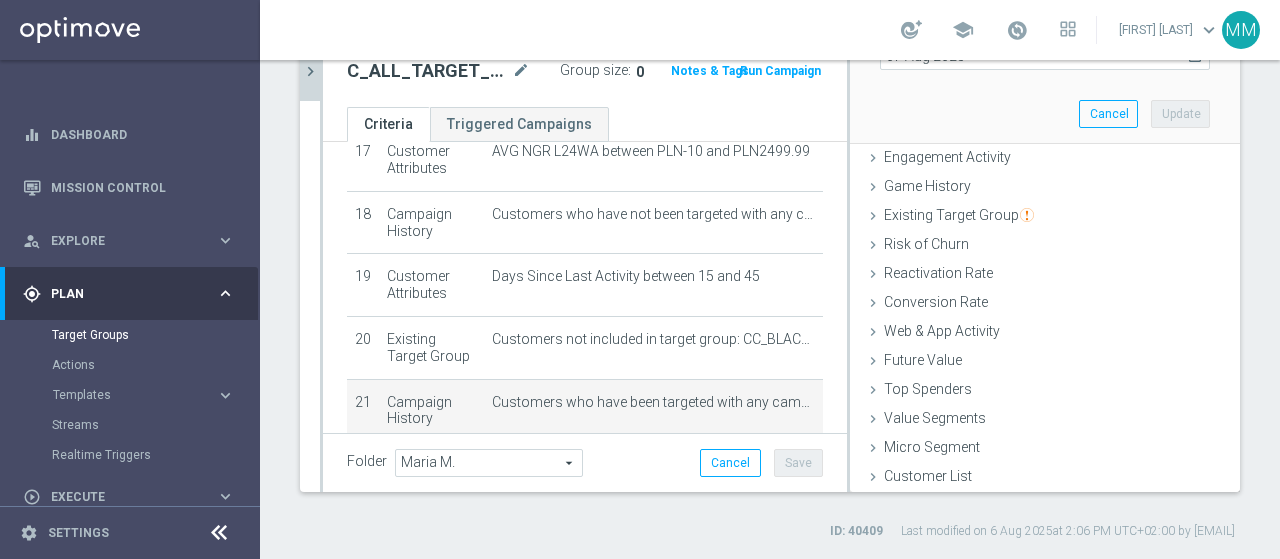 scroll, scrollTop: 1194, scrollLeft: 0, axis: vertical 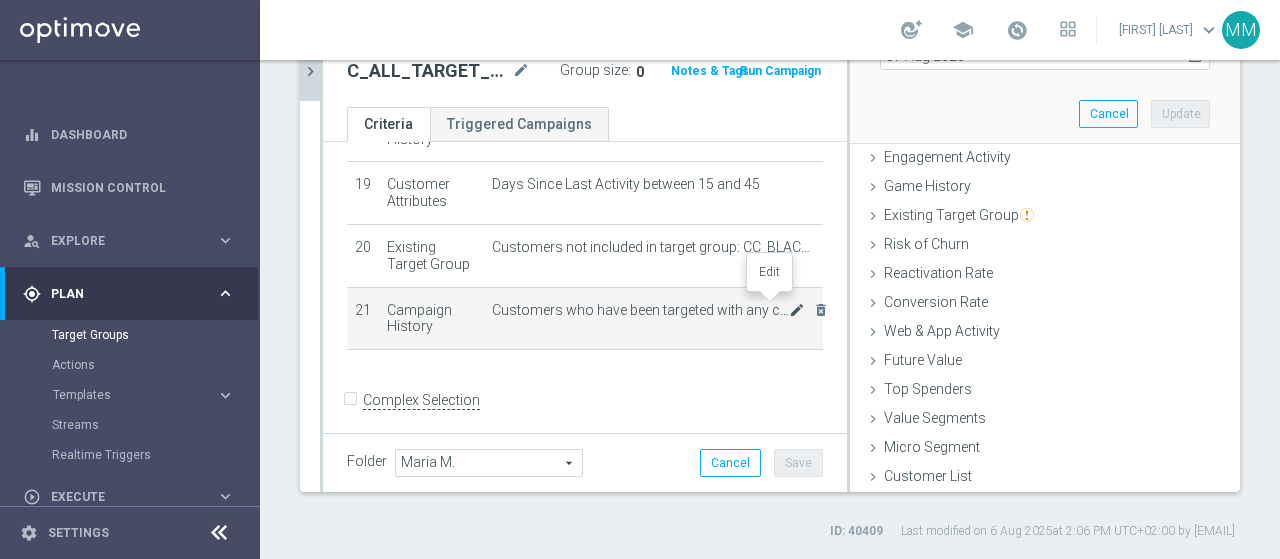 click on "mode_edit" 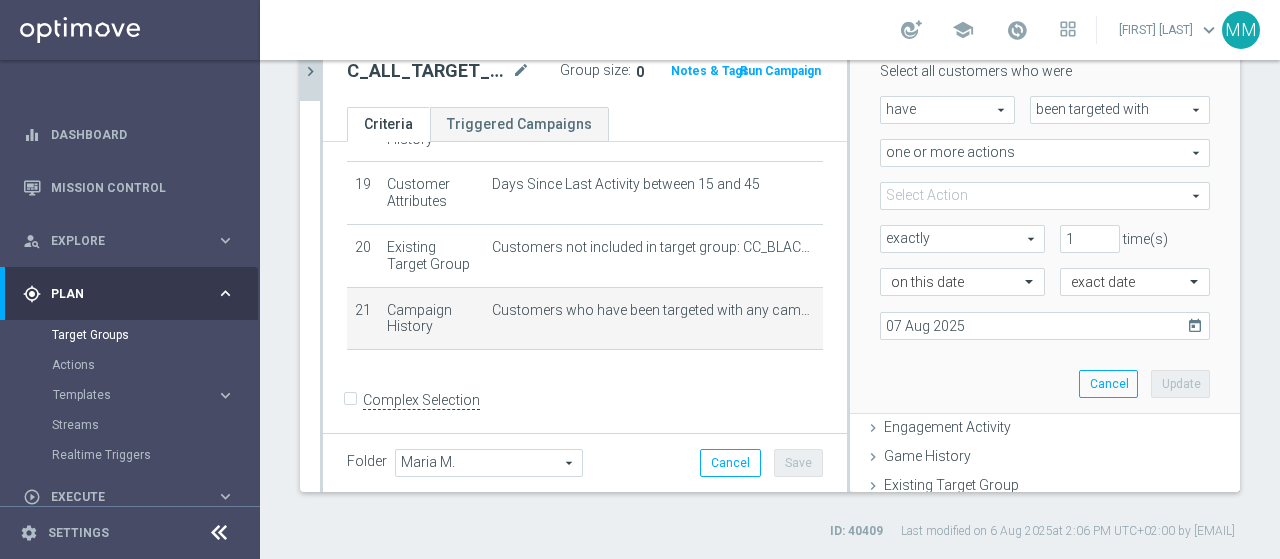 scroll, scrollTop: 216, scrollLeft: 0, axis: vertical 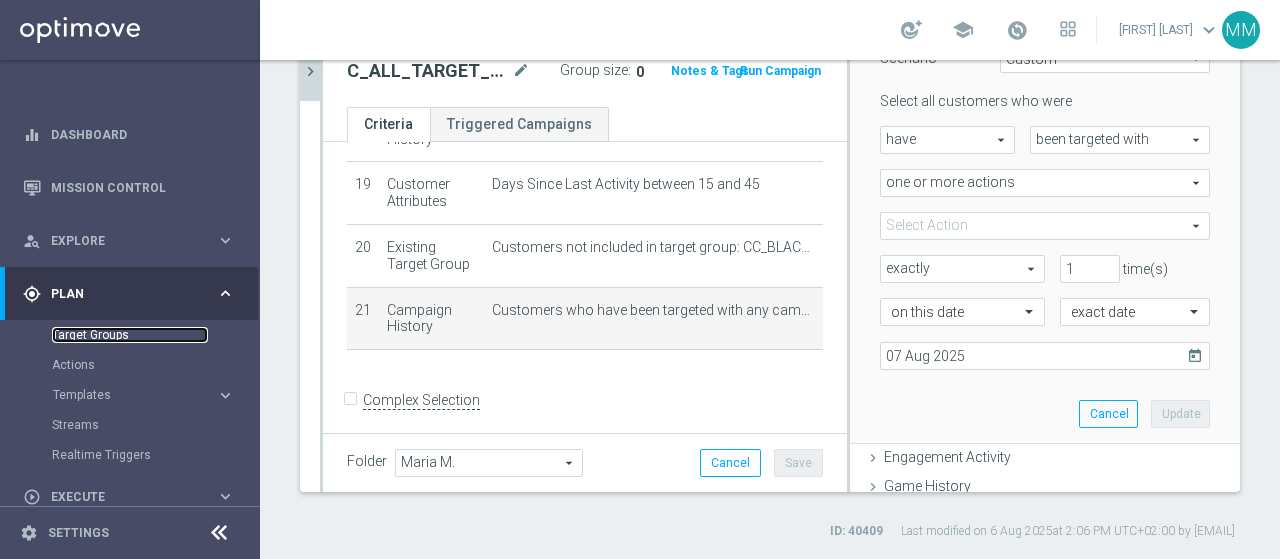 click on "Target Groups" at bounding box center [130, 335] 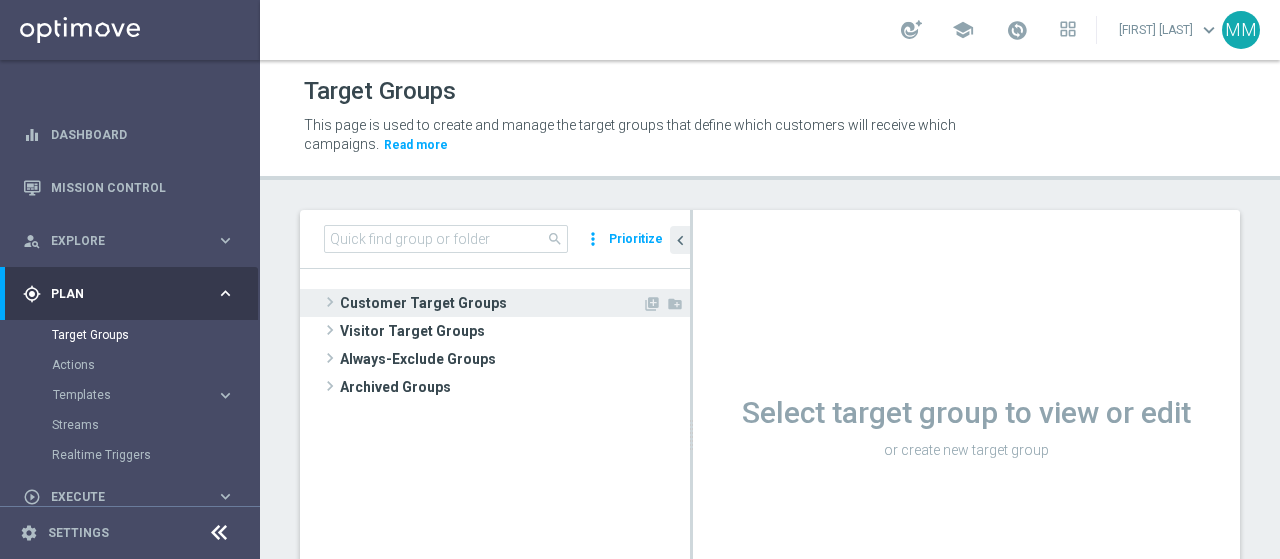 click on "Customer Target Groups" at bounding box center (491, 303) 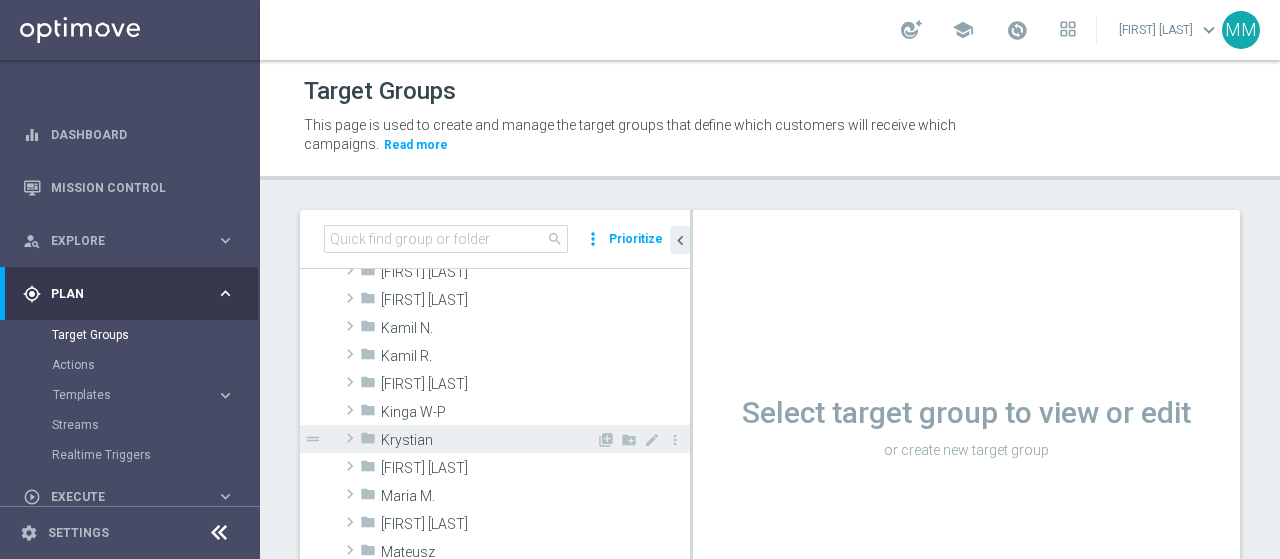 scroll, scrollTop: 400, scrollLeft: 0, axis: vertical 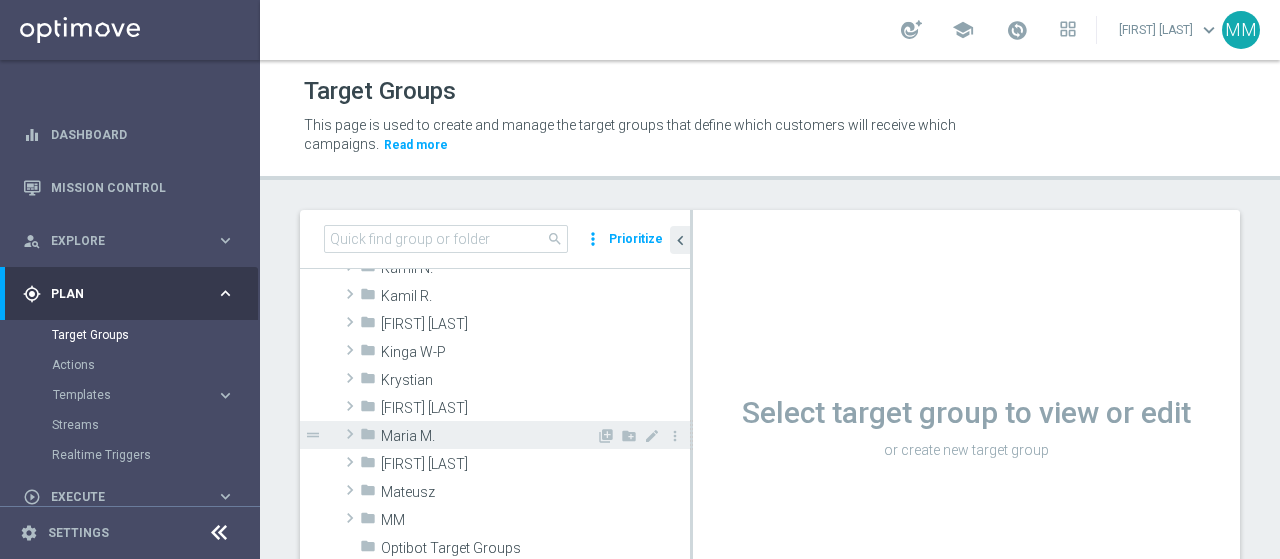 click on "Maria M." at bounding box center (488, 436) 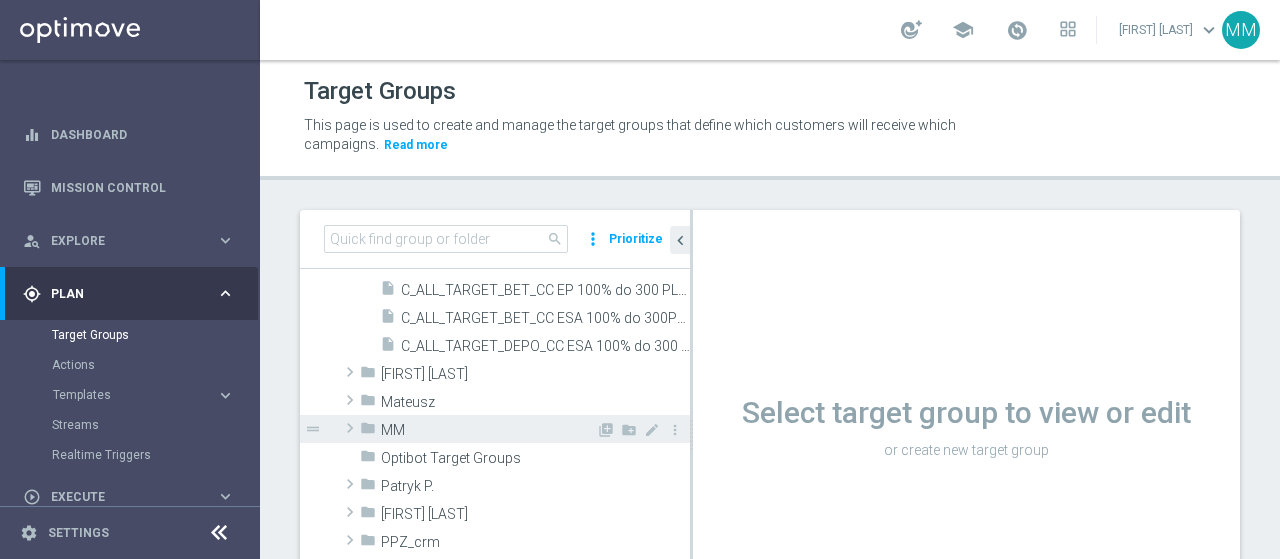 scroll, scrollTop: 600, scrollLeft: 0, axis: vertical 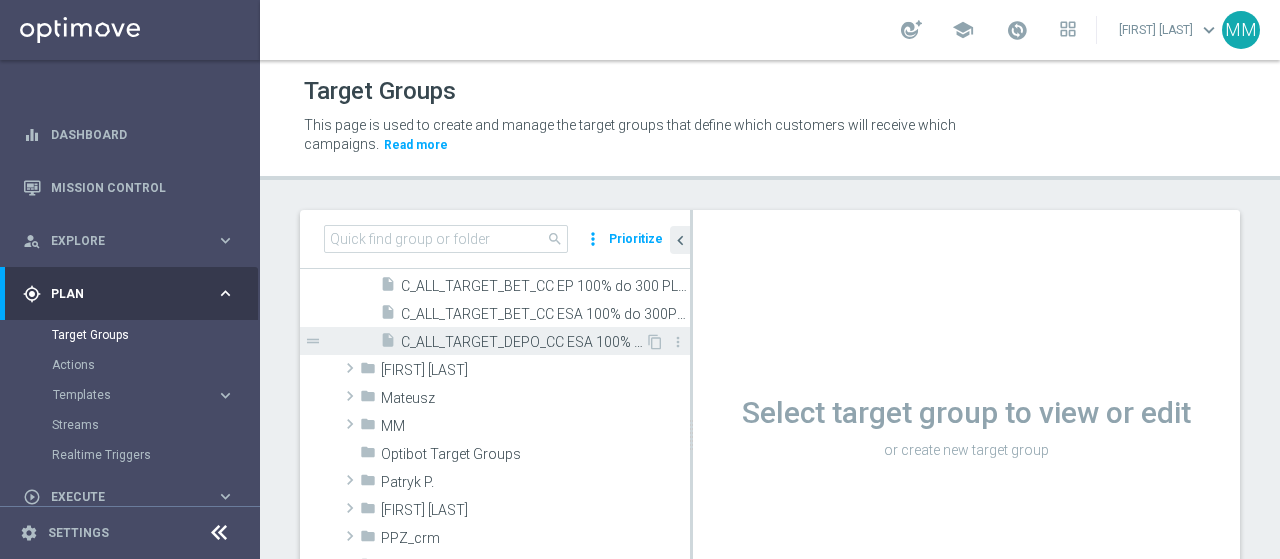 click on "C_ALL_TARGET_DEPO_CC ESA 100% do 300 PLN_070825" at bounding box center (523, 342) 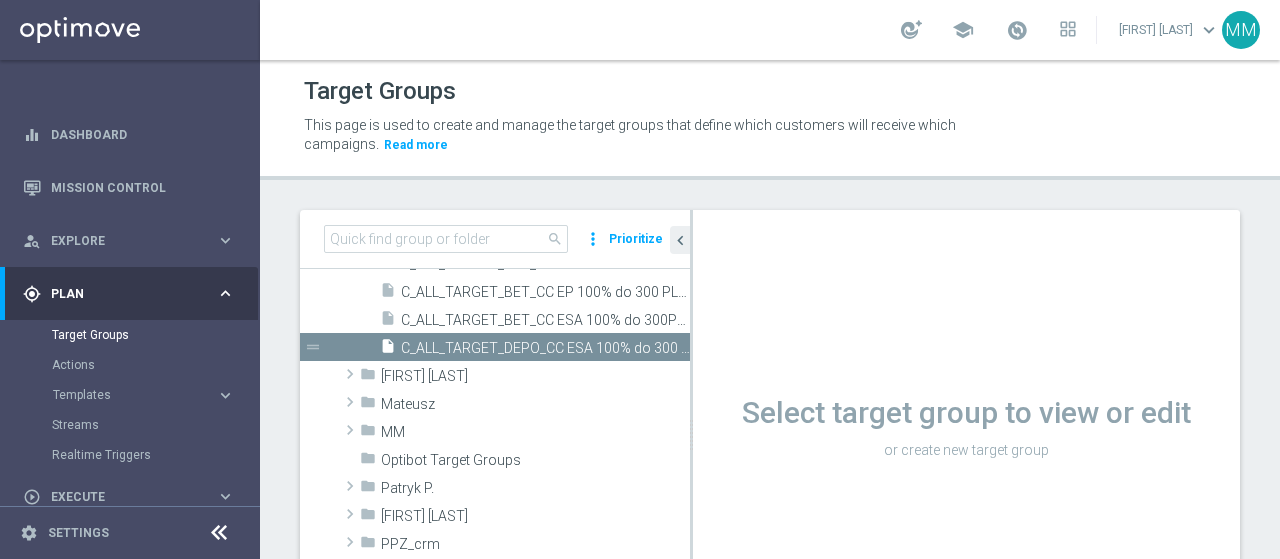 scroll, scrollTop: 403, scrollLeft: 0, axis: vertical 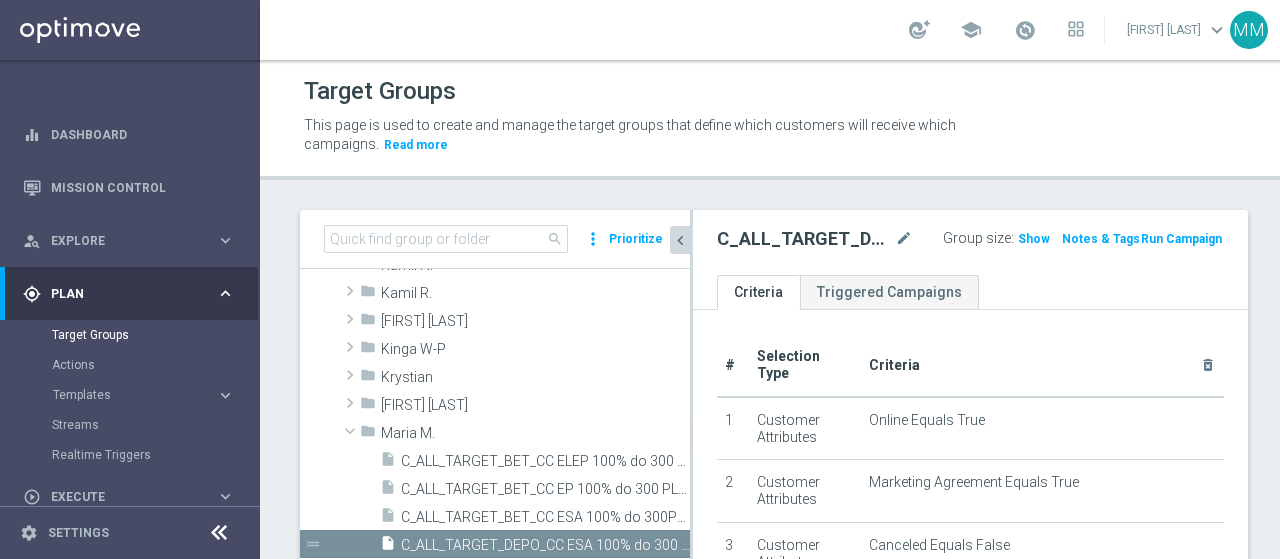 click on "chevron_left" 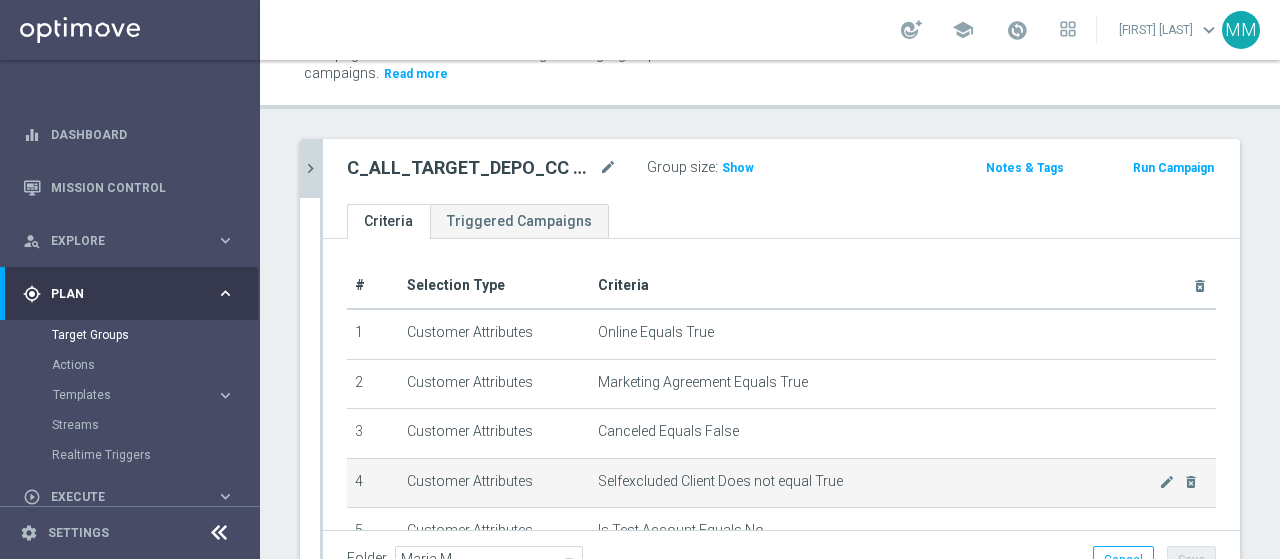 scroll, scrollTop: 168, scrollLeft: 0, axis: vertical 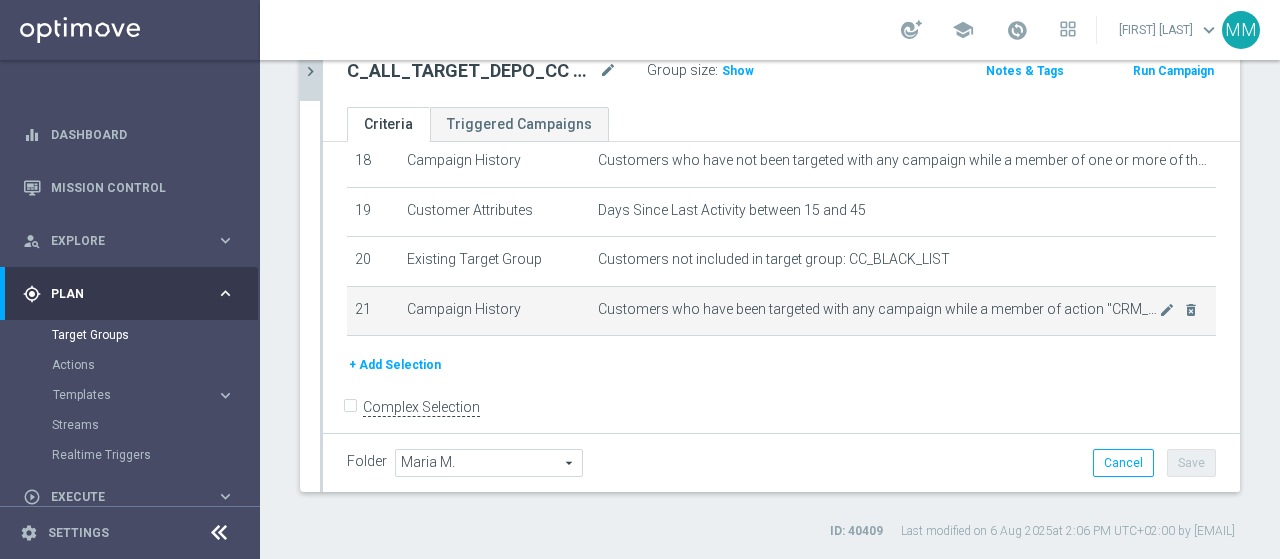 click on "Customers who have been targeted with any campaign while a member of  action "CRM_BLOKADA_CC Dump 100% do 300 PLN_[DATE]" exactly 1 times , on date '[DATE]'" 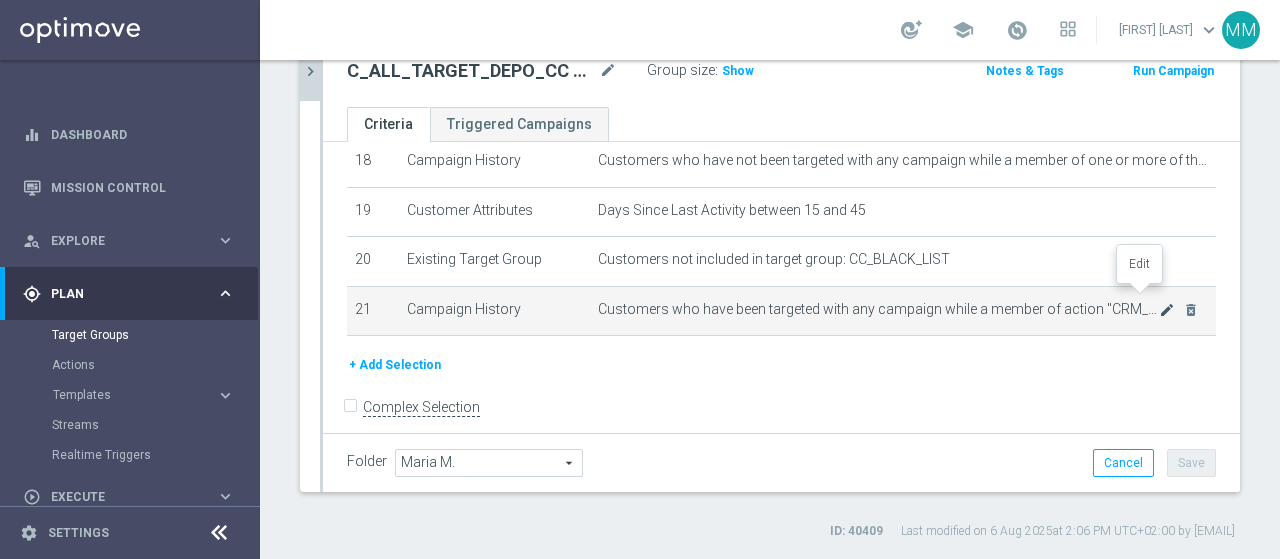 click on "mode_edit" 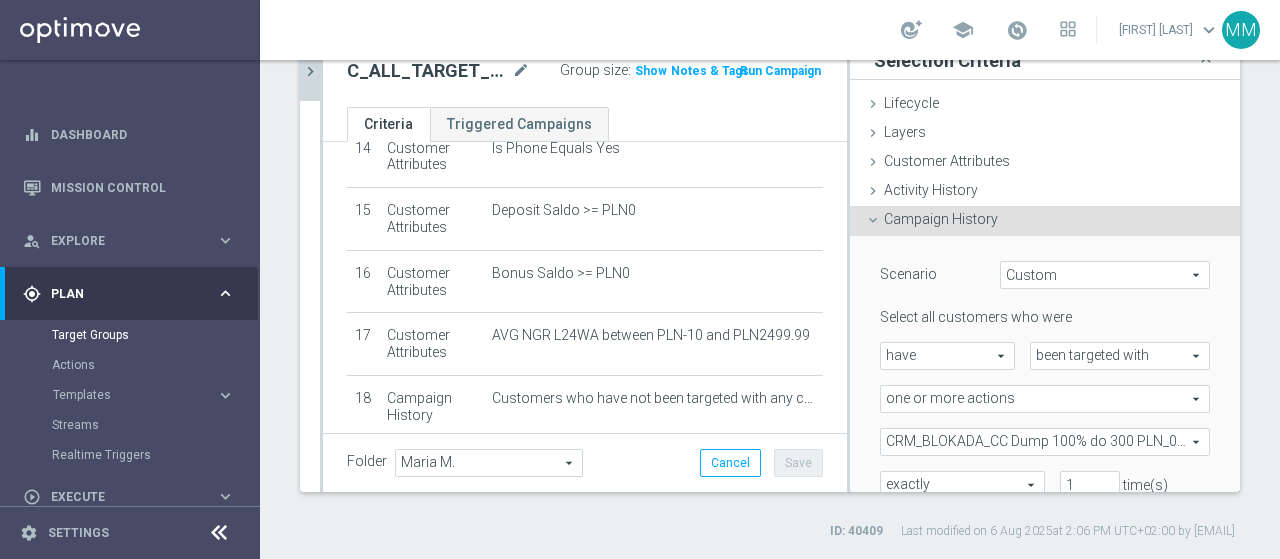 scroll, scrollTop: 1162, scrollLeft: 0, axis: vertical 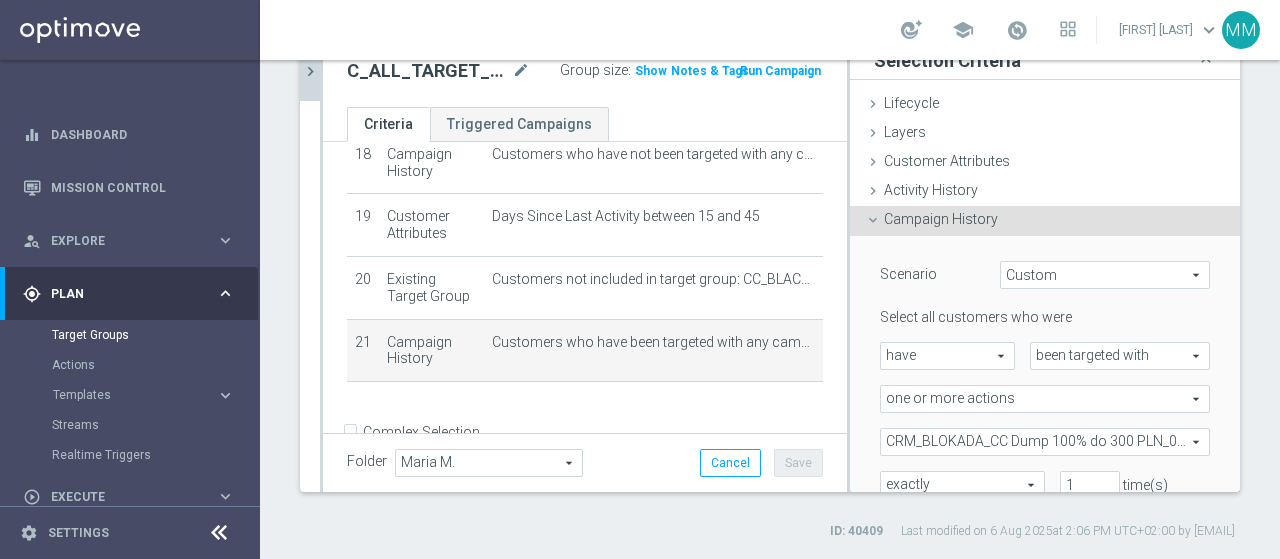 click on "have" at bounding box center [947, 356] 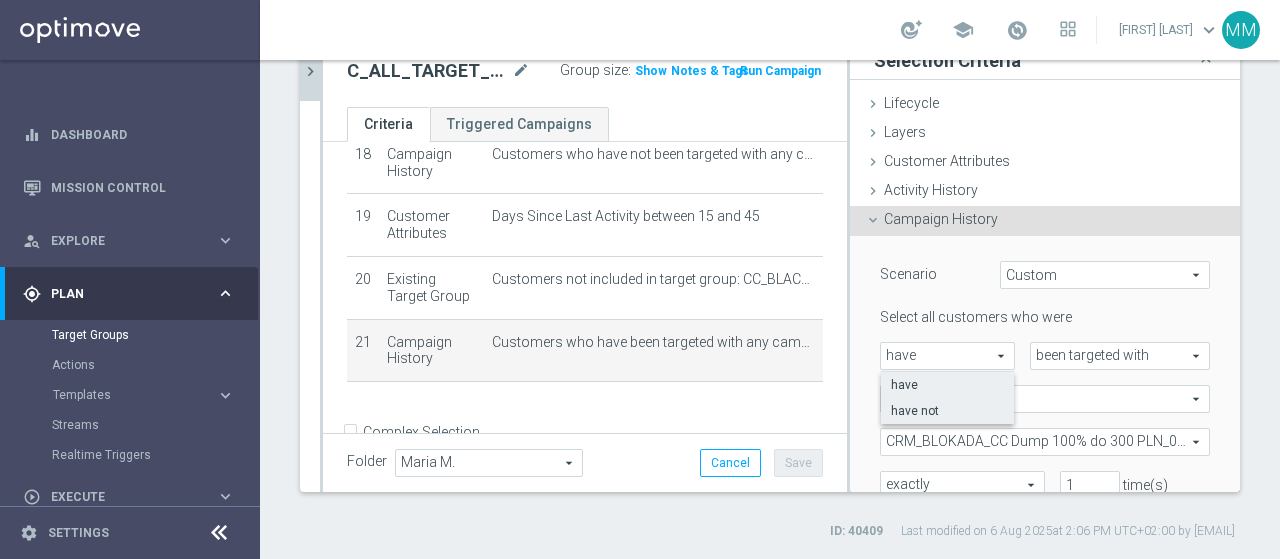 click on "have not" at bounding box center (947, 411) 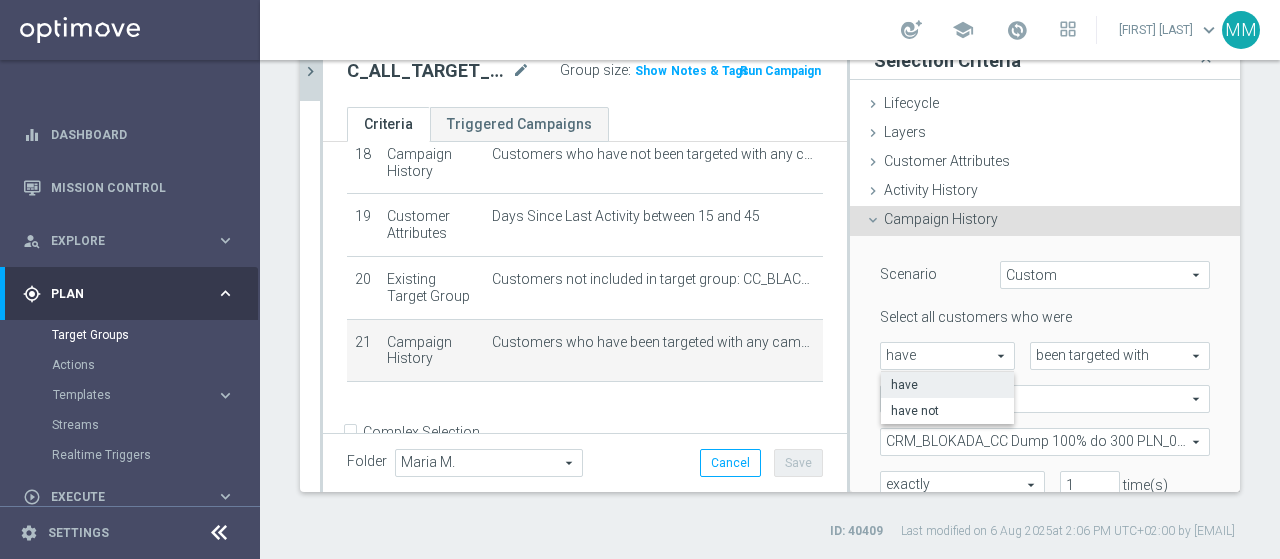 type on "have not" 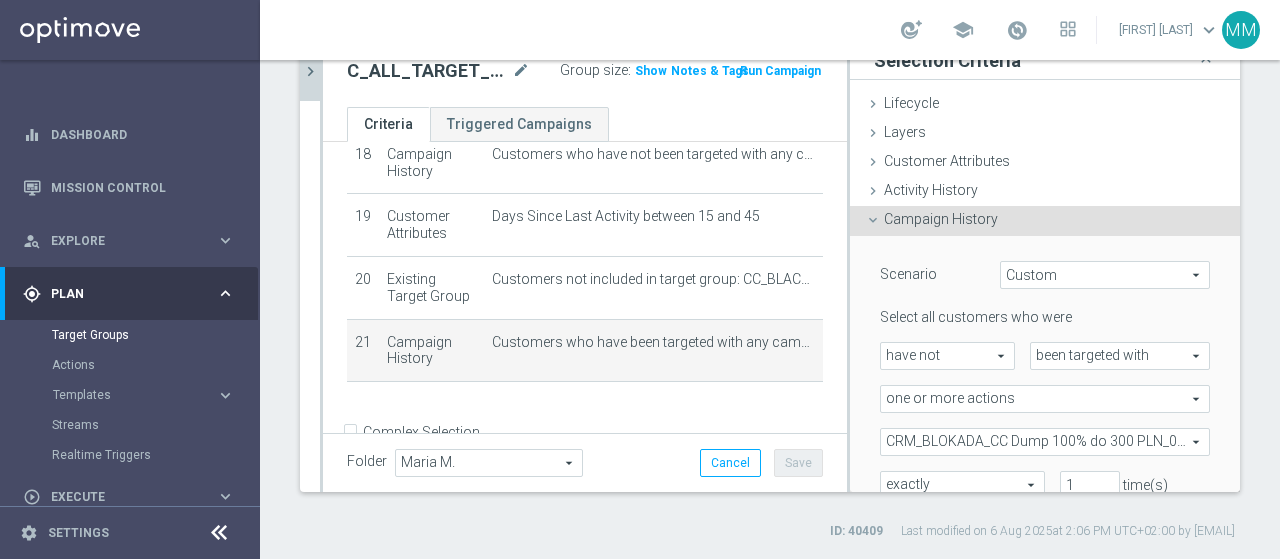 click on "been targeted with" at bounding box center (1120, 356) 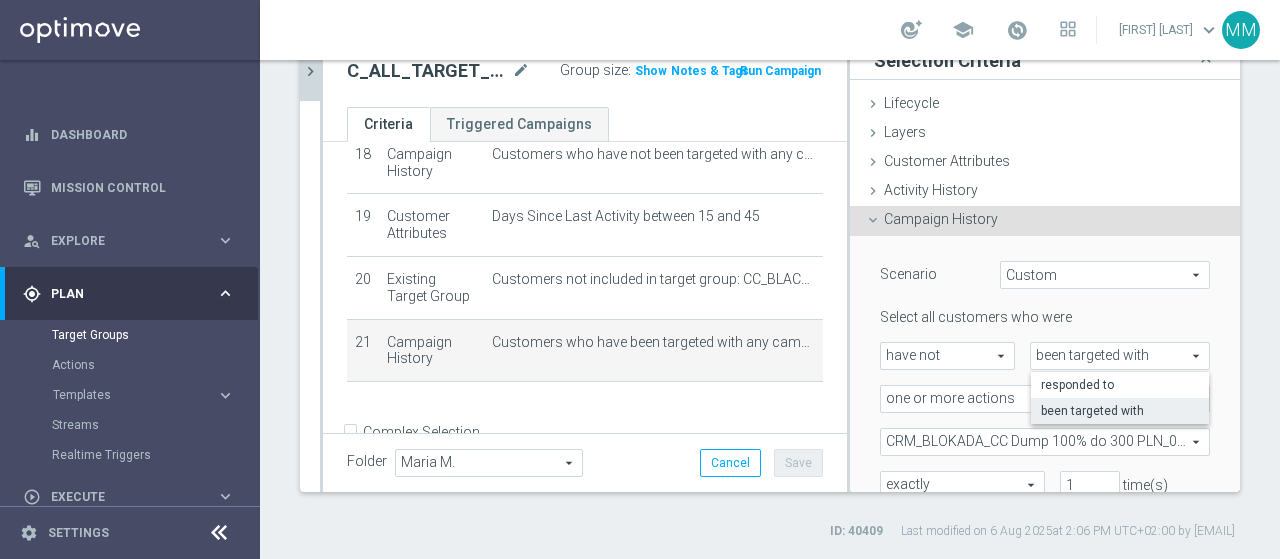 click on "been targeted with" at bounding box center [1120, 411] 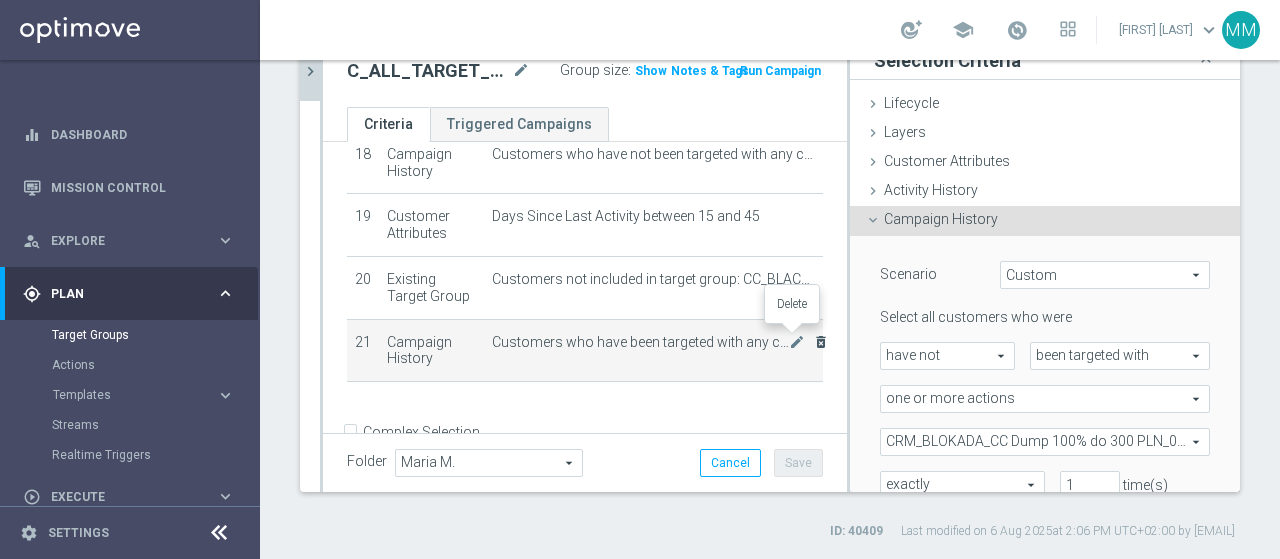 click on "delete_forever" 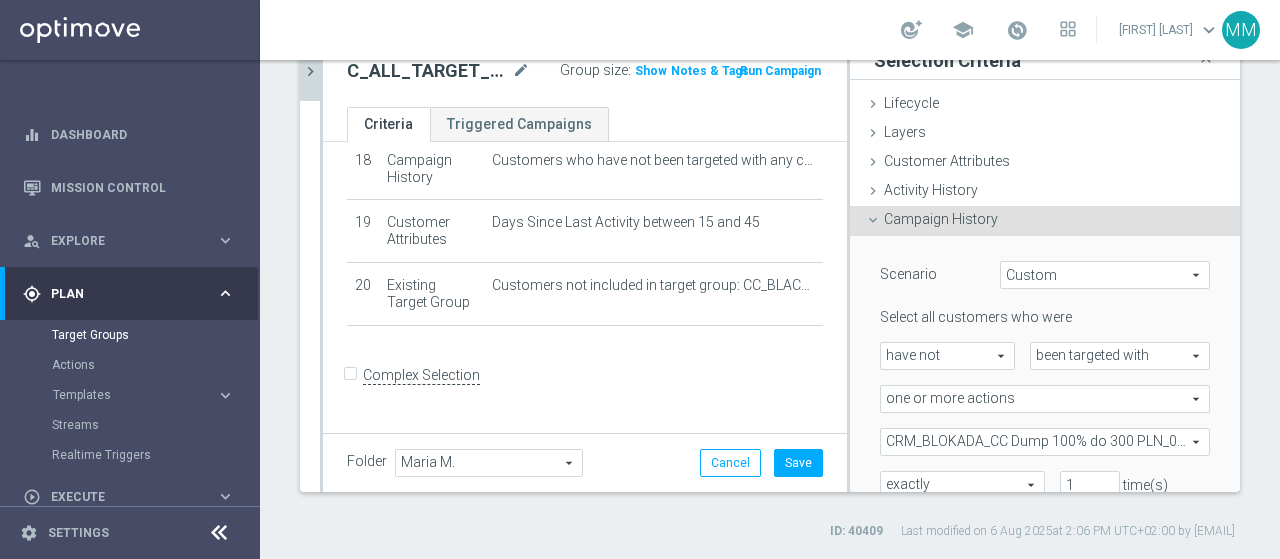 scroll, scrollTop: 1132, scrollLeft: 0, axis: vertical 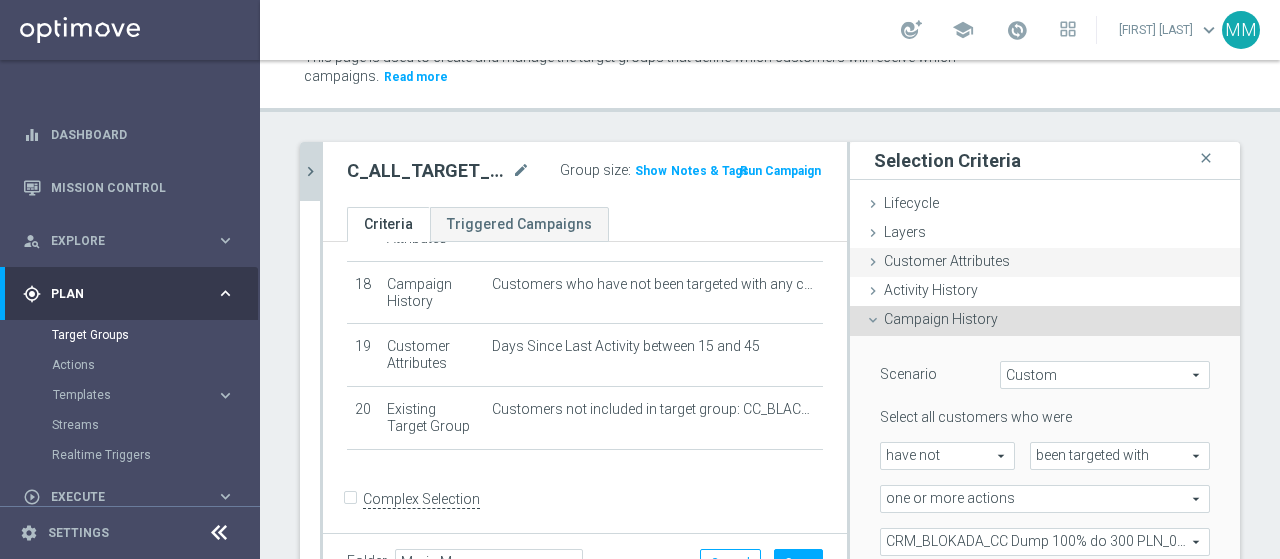 click on "Customer Attributes" at bounding box center [947, 261] 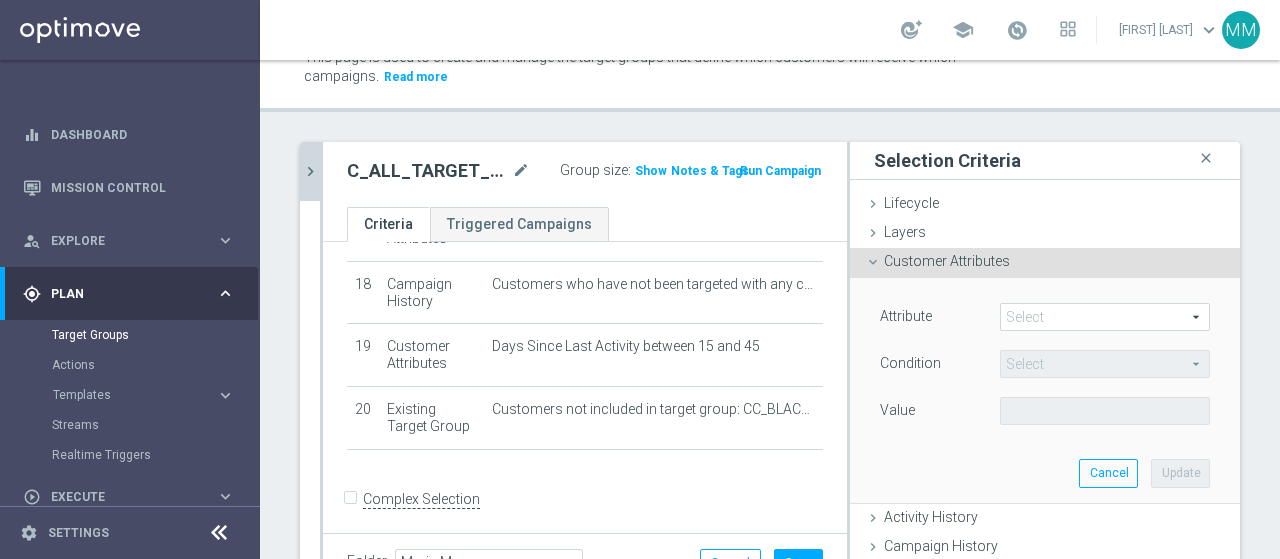 click at bounding box center [1105, 317] 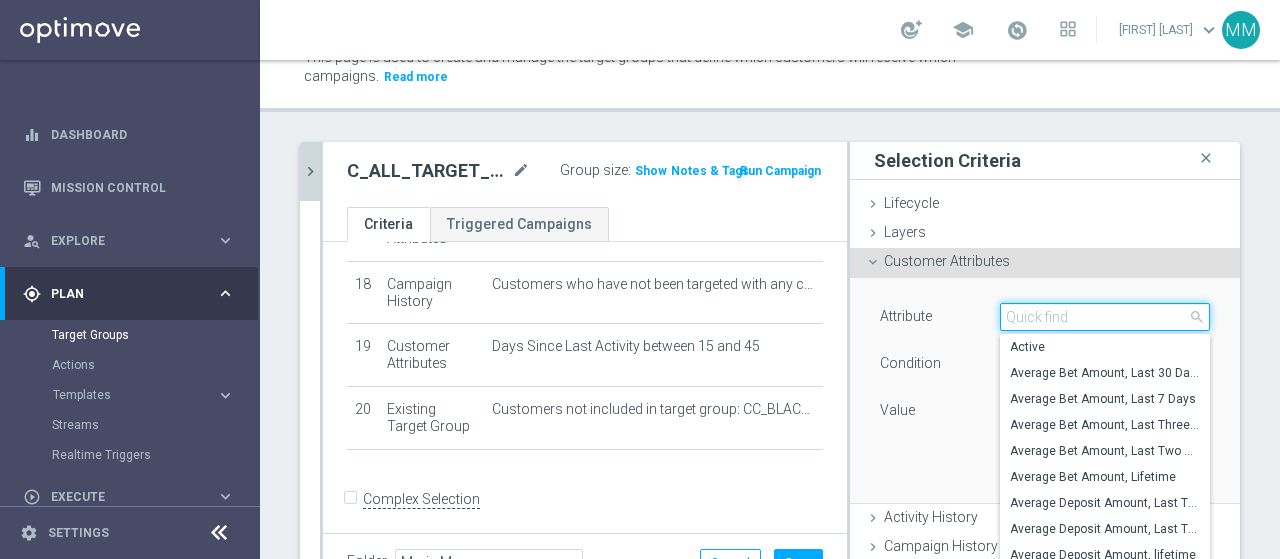 click at bounding box center (1105, 317) 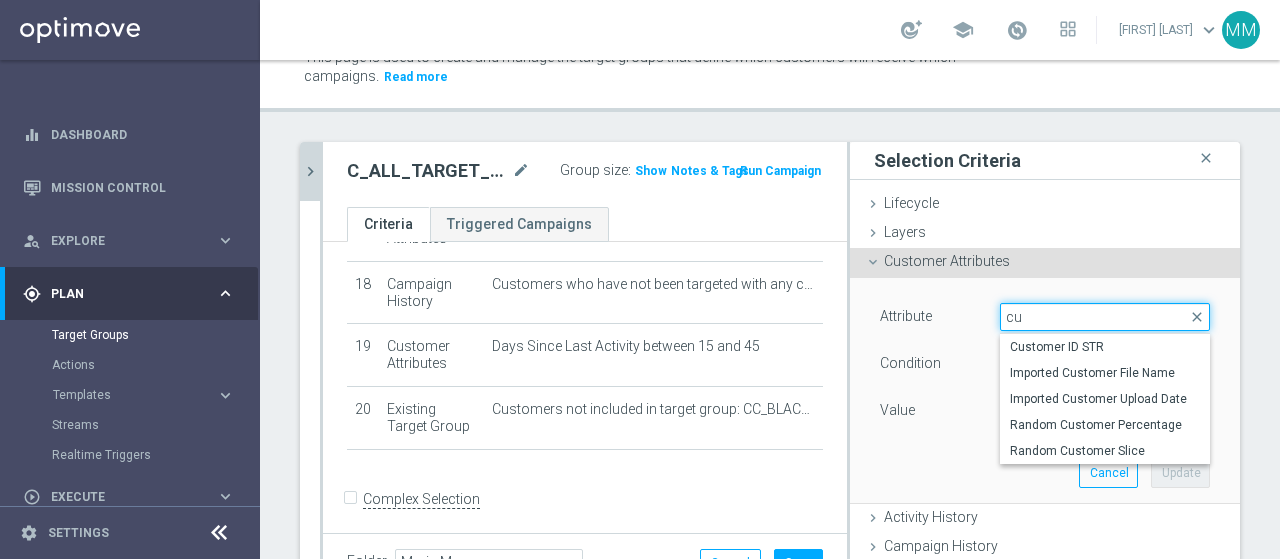 type on "cu" 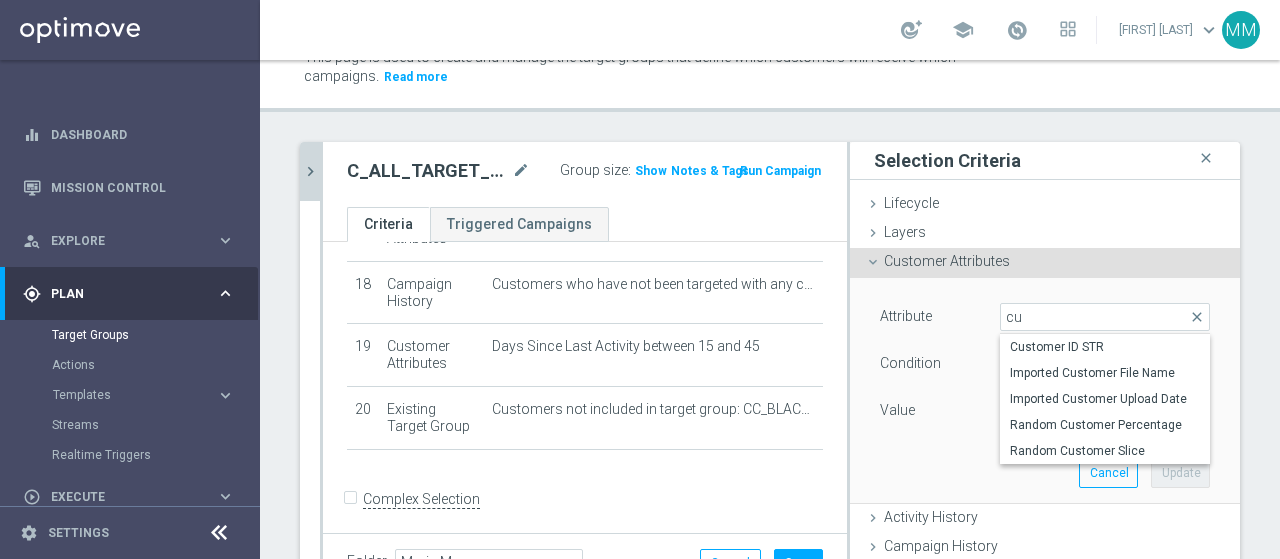 click on "Customer Attributes" at bounding box center (947, 261) 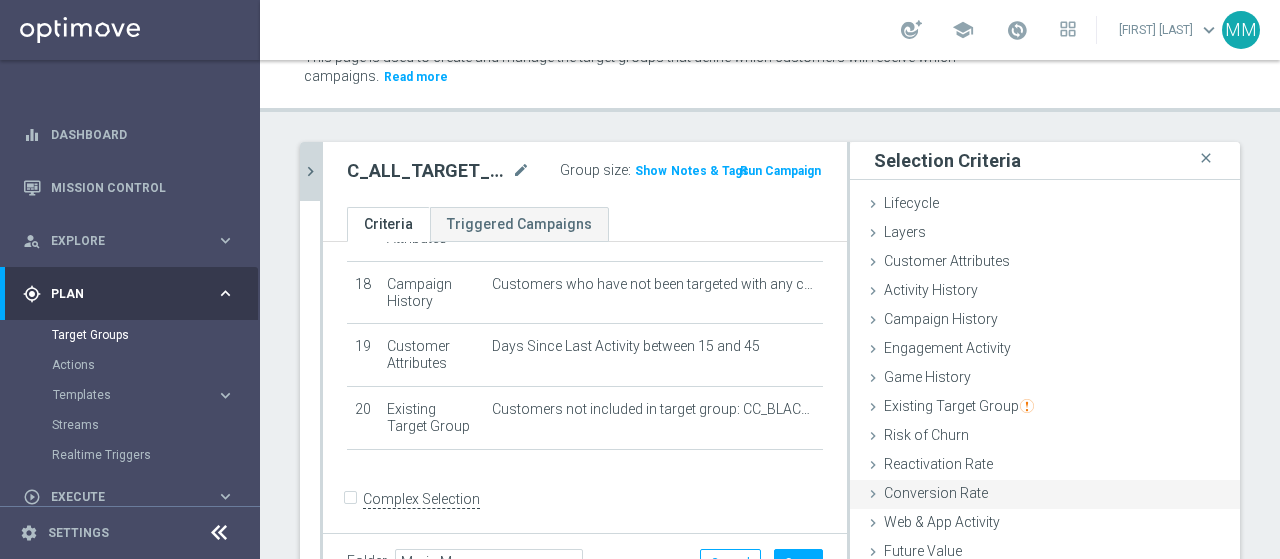 scroll, scrollTop: 92, scrollLeft: 0, axis: vertical 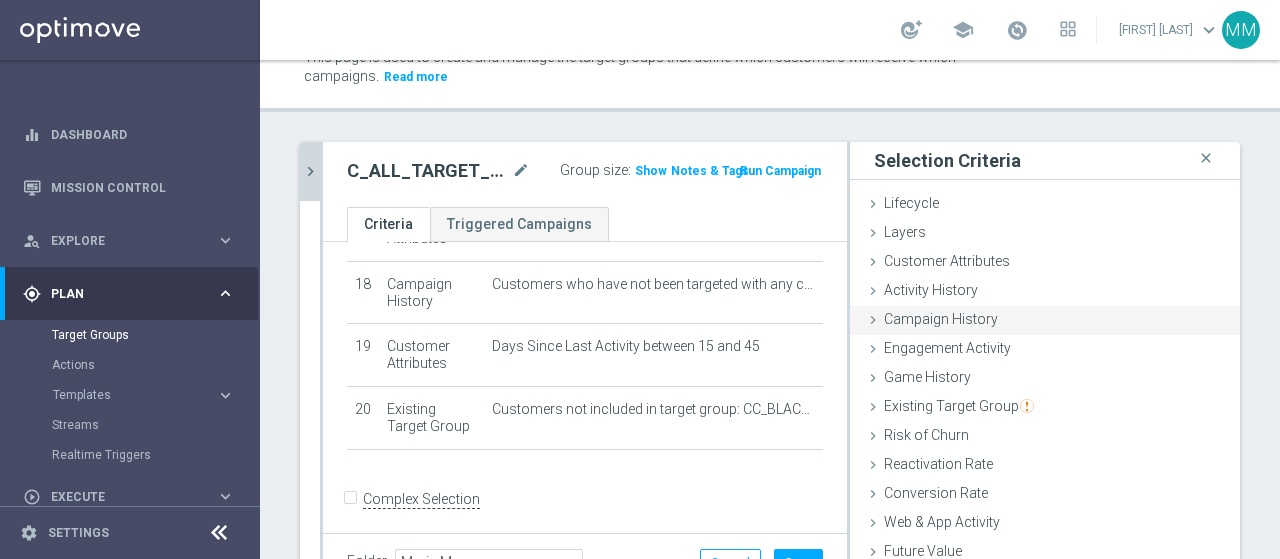click on "Campaign History" at bounding box center [941, 319] 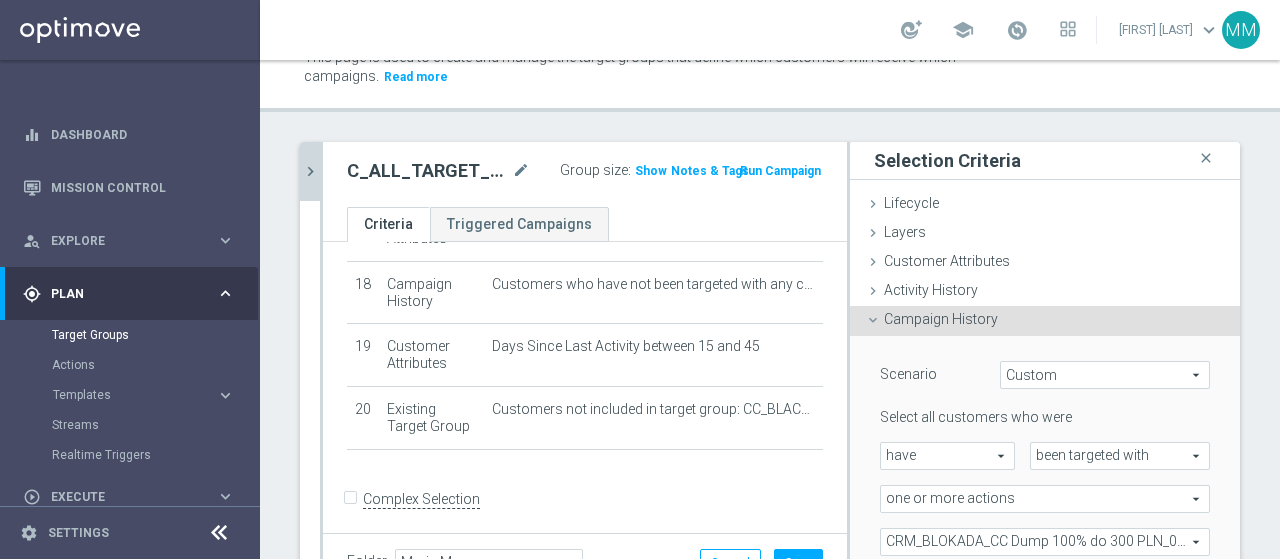 scroll, scrollTop: 100, scrollLeft: 0, axis: vertical 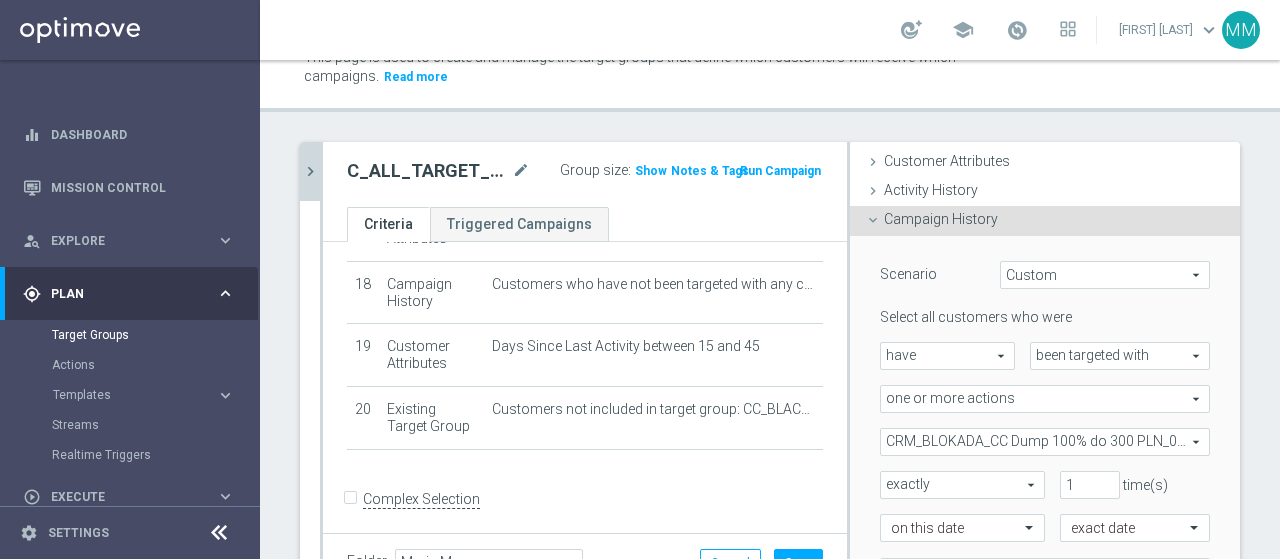 click on "have" at bounding box center (947, 356) 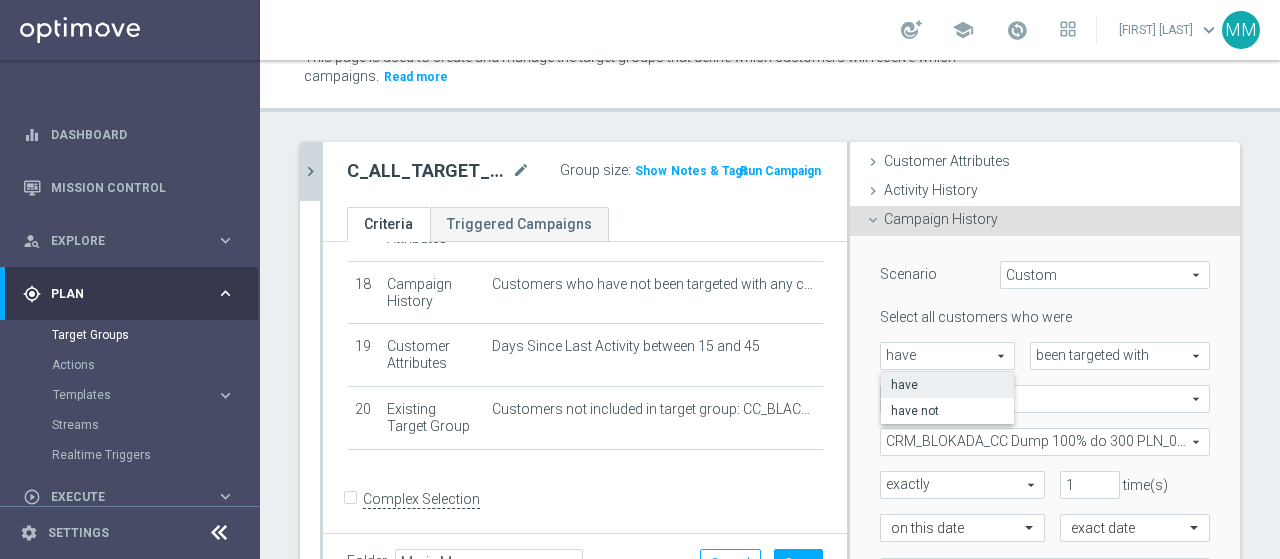 click on "have" at bounding box center [947, 356] 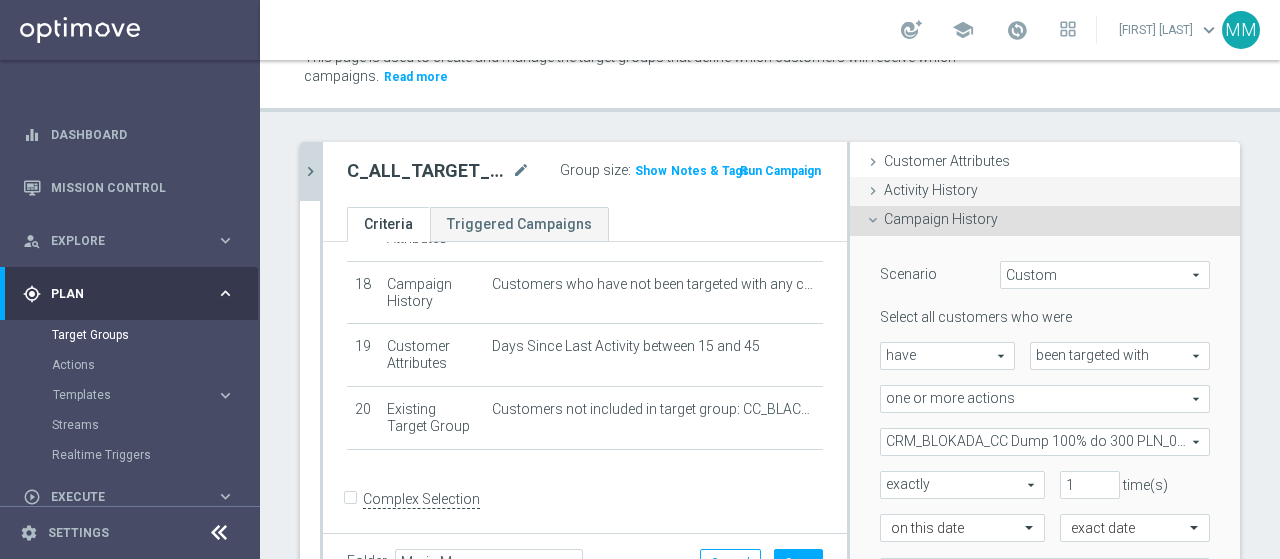 click on "Activity History" at bounding box center [931, 190] 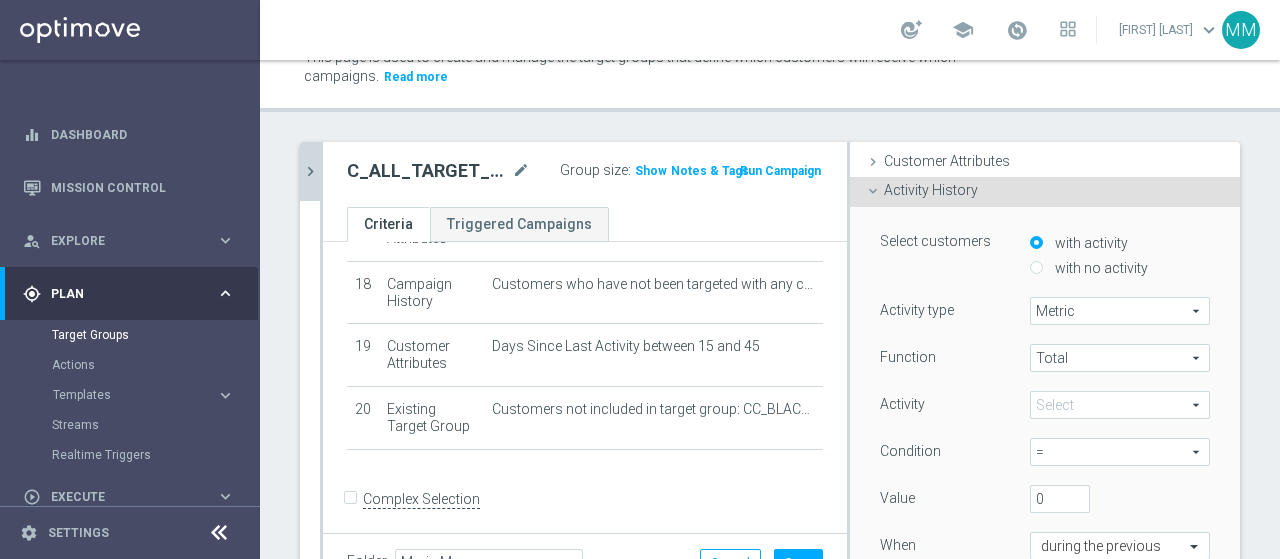 click on "Metric" at bounding box center [1120, 311] 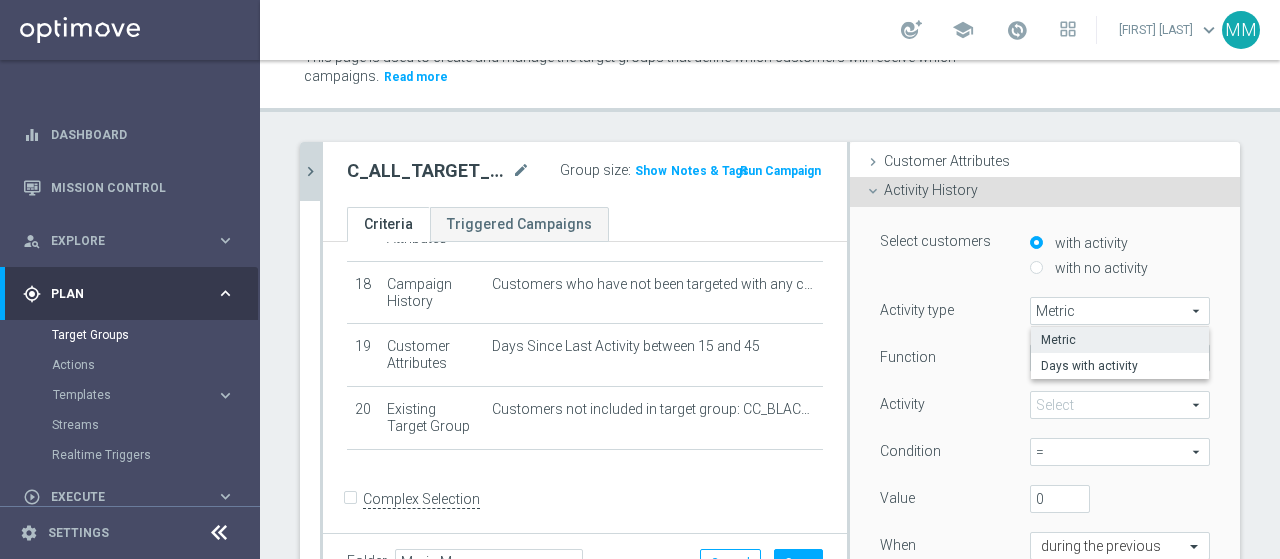 click on "Metric" at bounding box center [1120, 311] 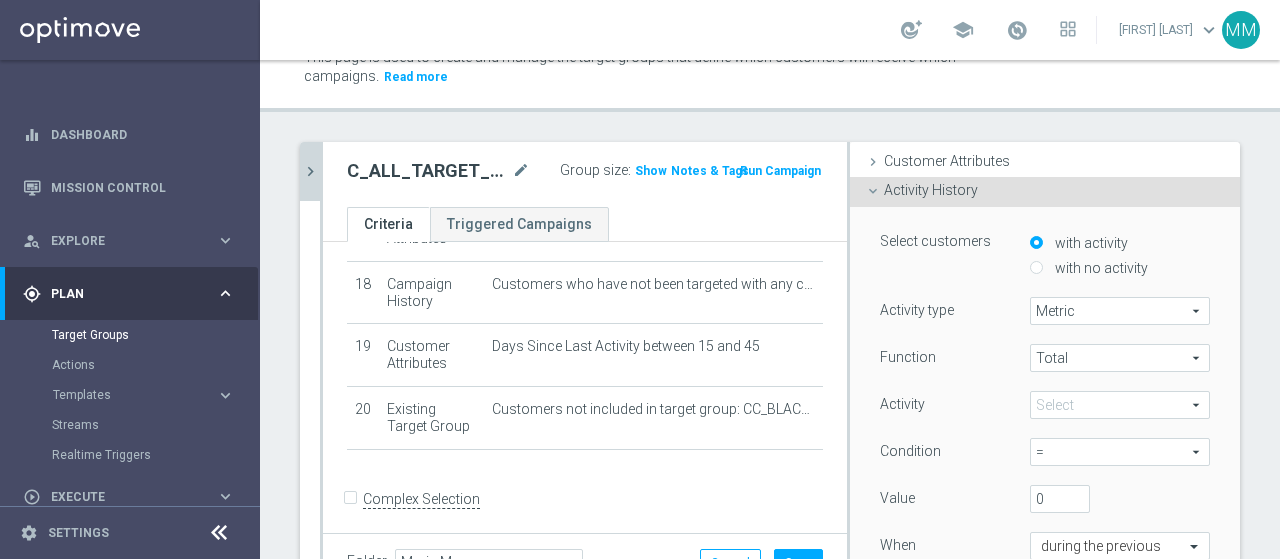 click at bounding box center (873, 191) 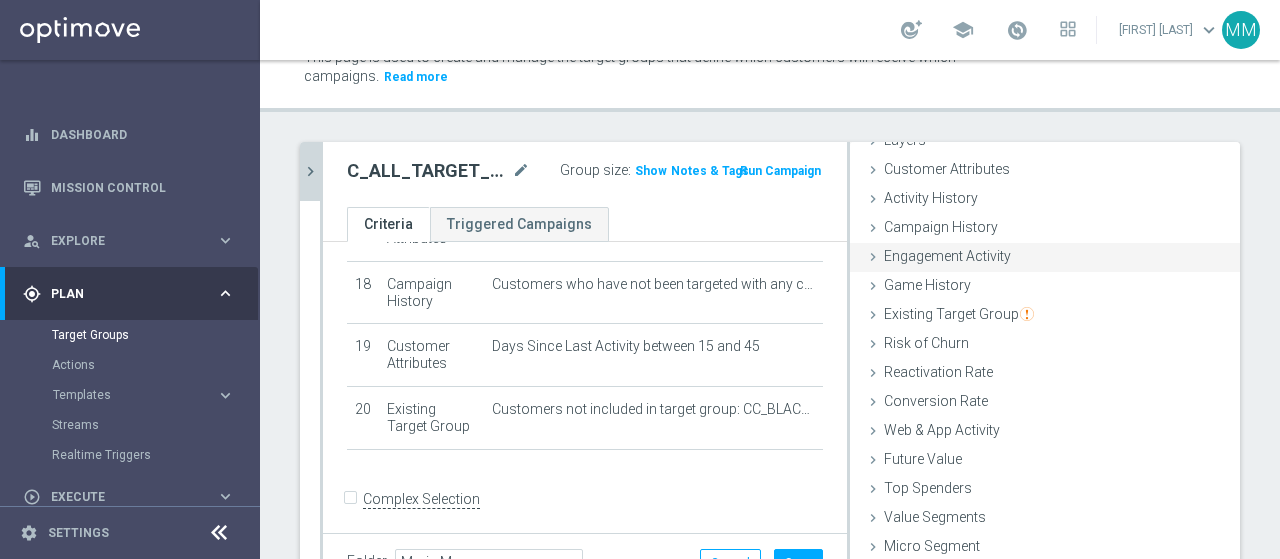 scroll, scrollTop: 92, scrollLeft: 0, axis: vertical 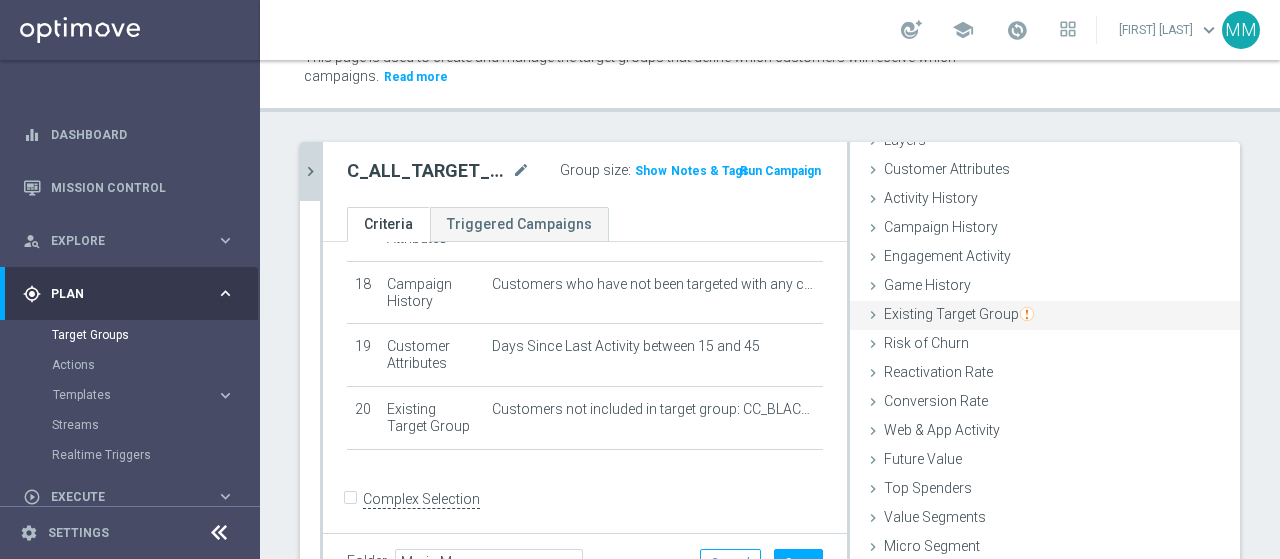 click on "Existing Target Group" at bounding box center (959, 314) 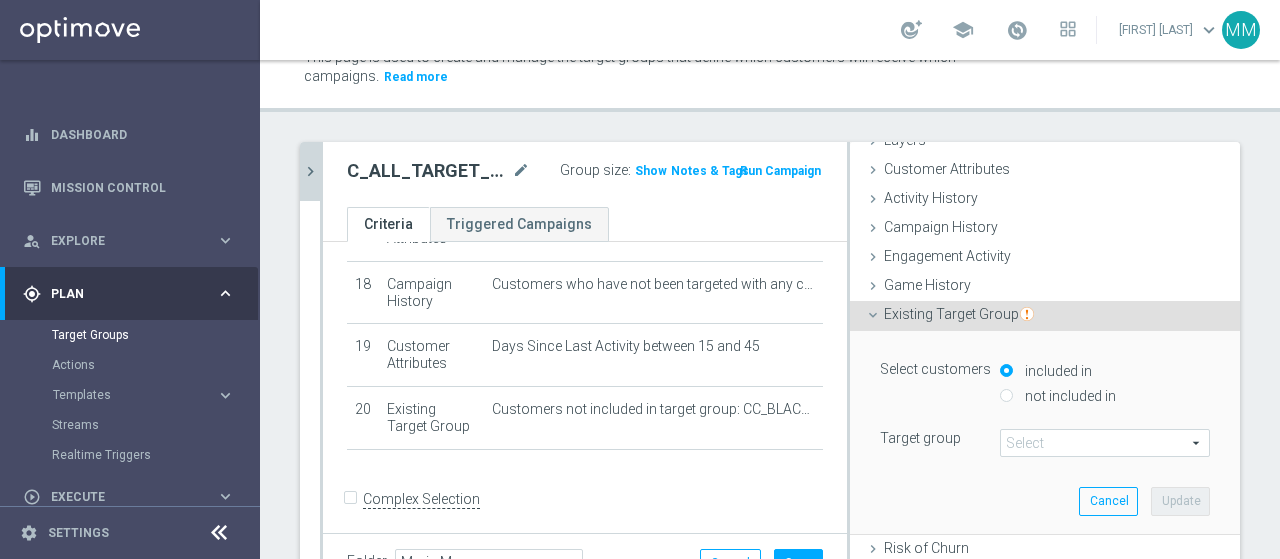 scroll, scrollTop: 100, scrollLeft: 0, axis: vertical 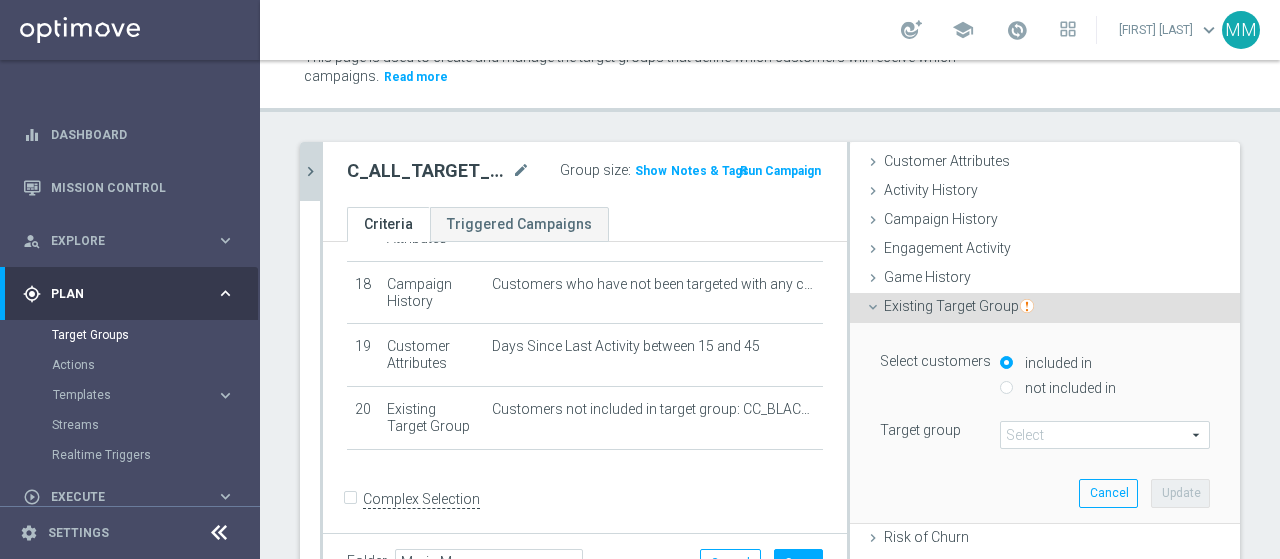 click on "not included in" at bounding box center [1006, 387] 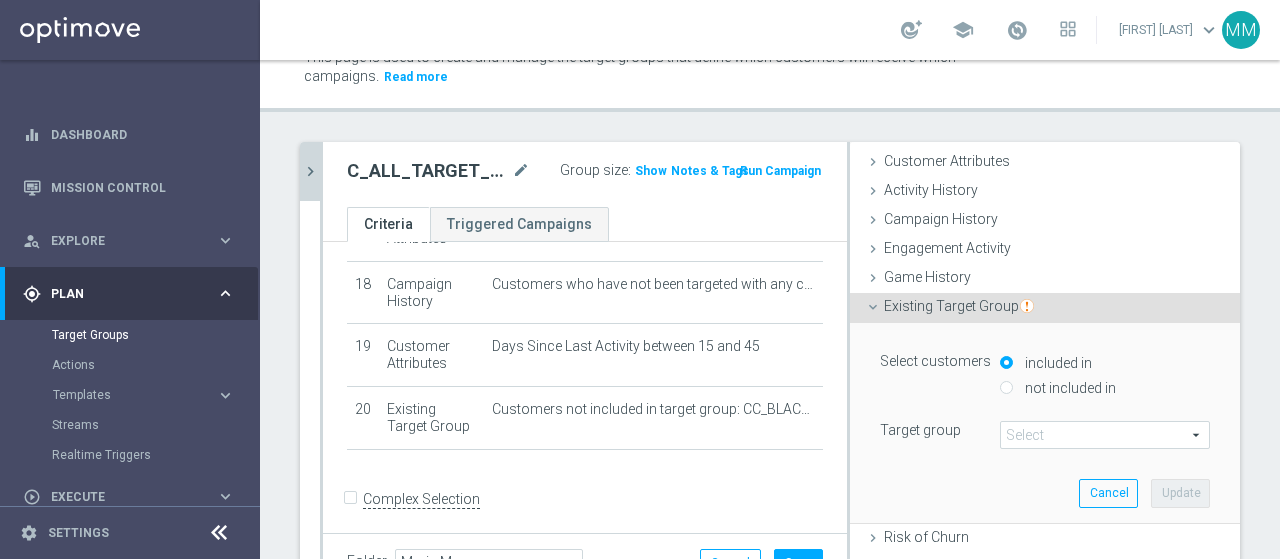 radio on "true" 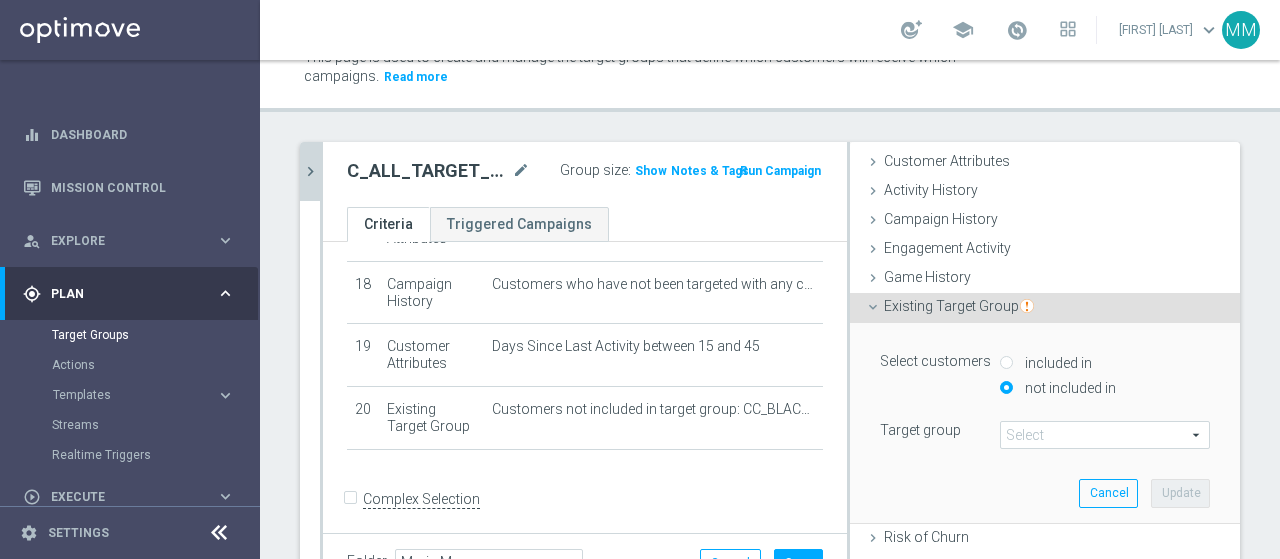 click at bounding box center [1105, 435] 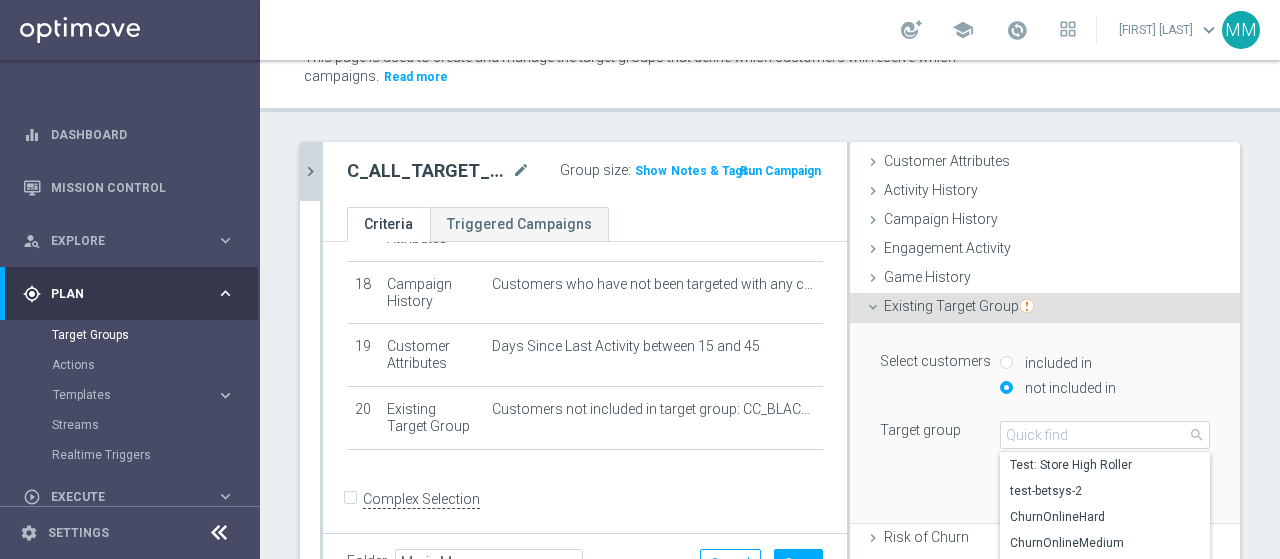 drag, startPoint x: 1138, startPoint y: 123, endPoint x: 1128, endPoint y: 125, distance: 10.198039 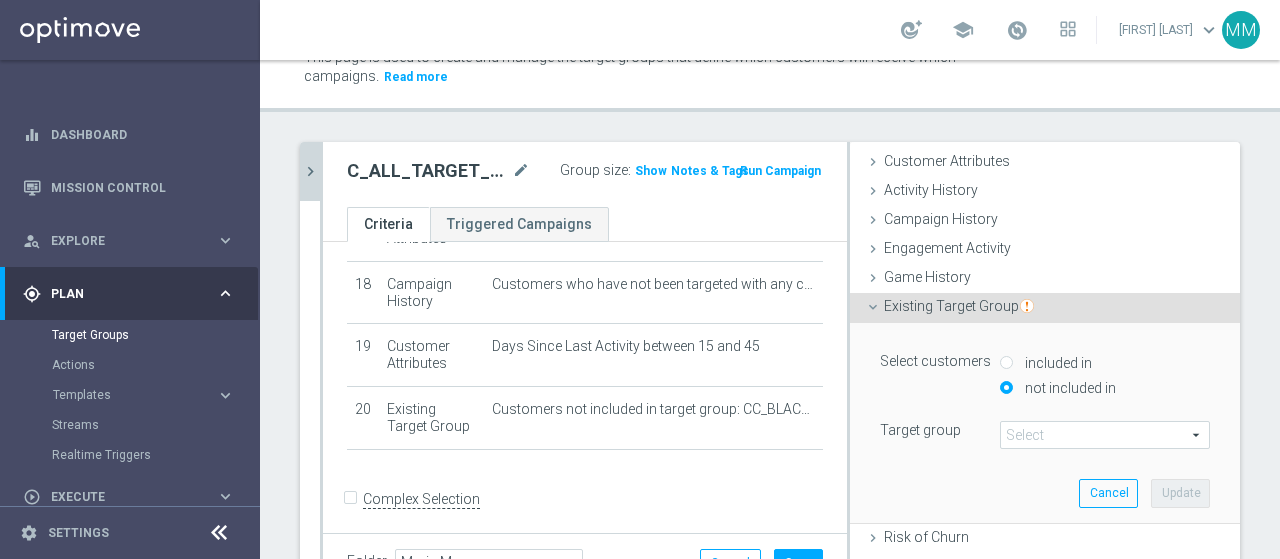 click at bounding box center [1105, 435] 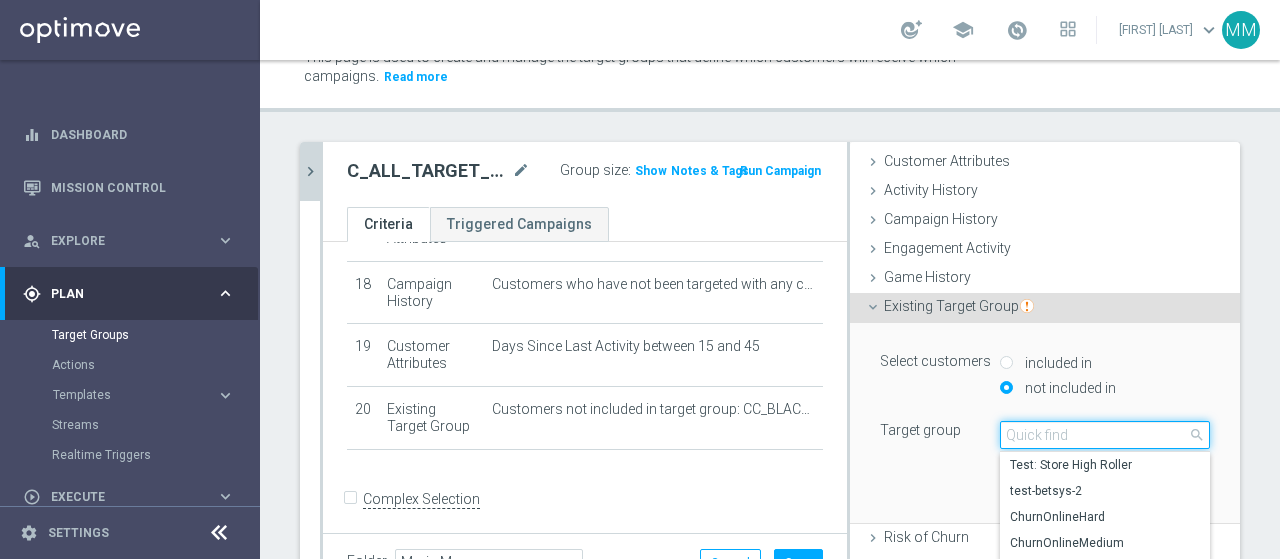 click at bounding box center (1105, 435) 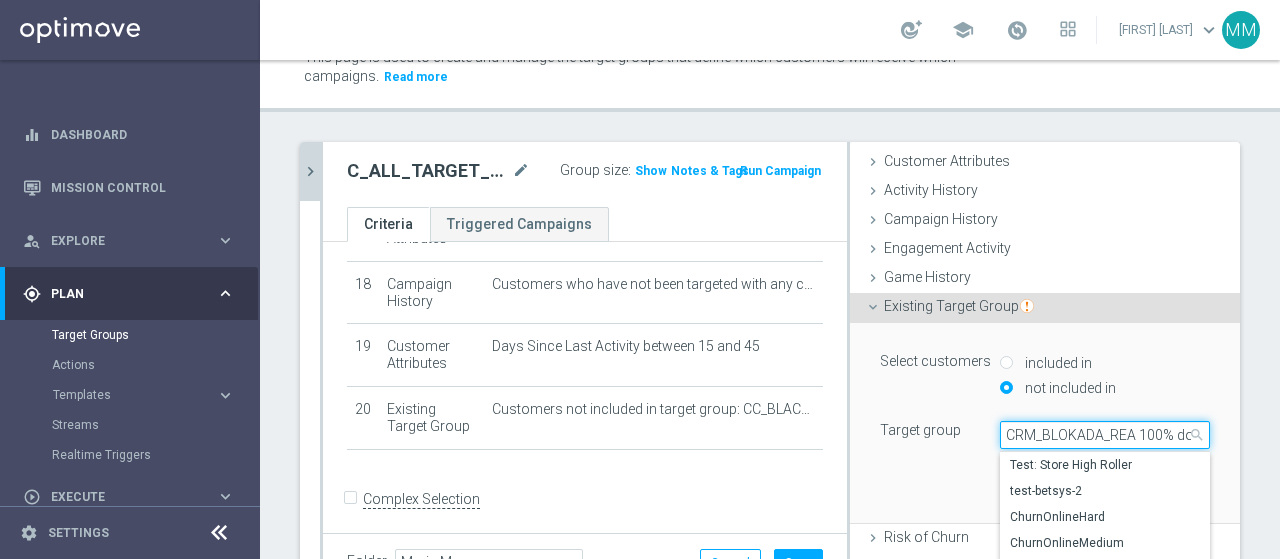 scroll, scrollTop: 0, scrollLeft: 117, axis: horizontal 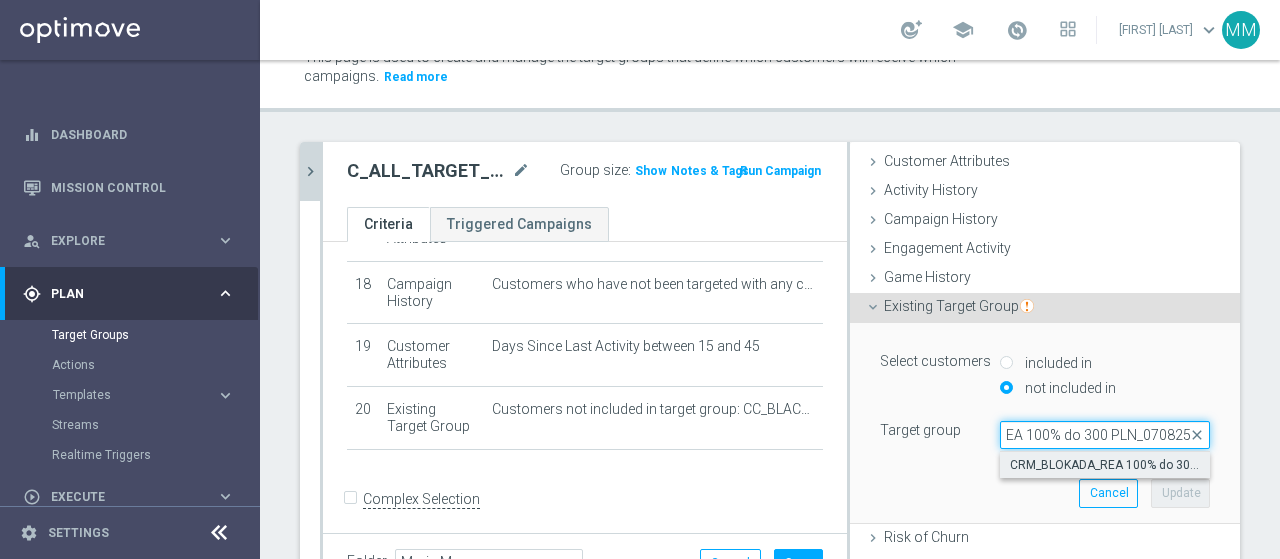 type on "CRM_BLOKADA_REA 100% do 300 PLN_070825" 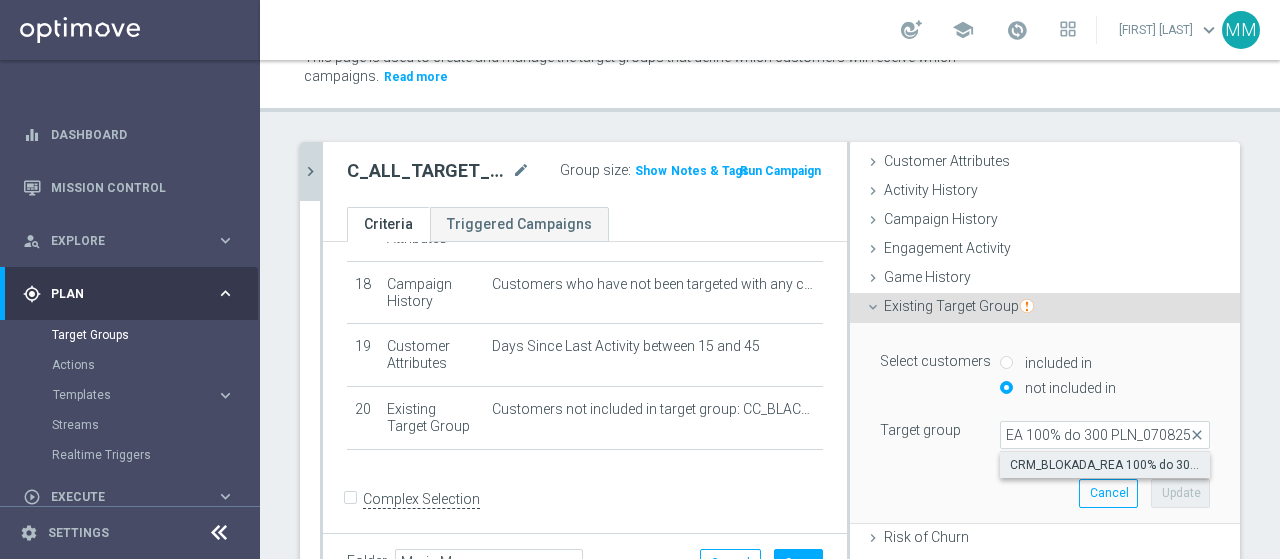 scroll, scrollTop: 0, scrollLeft: 0, axis: both 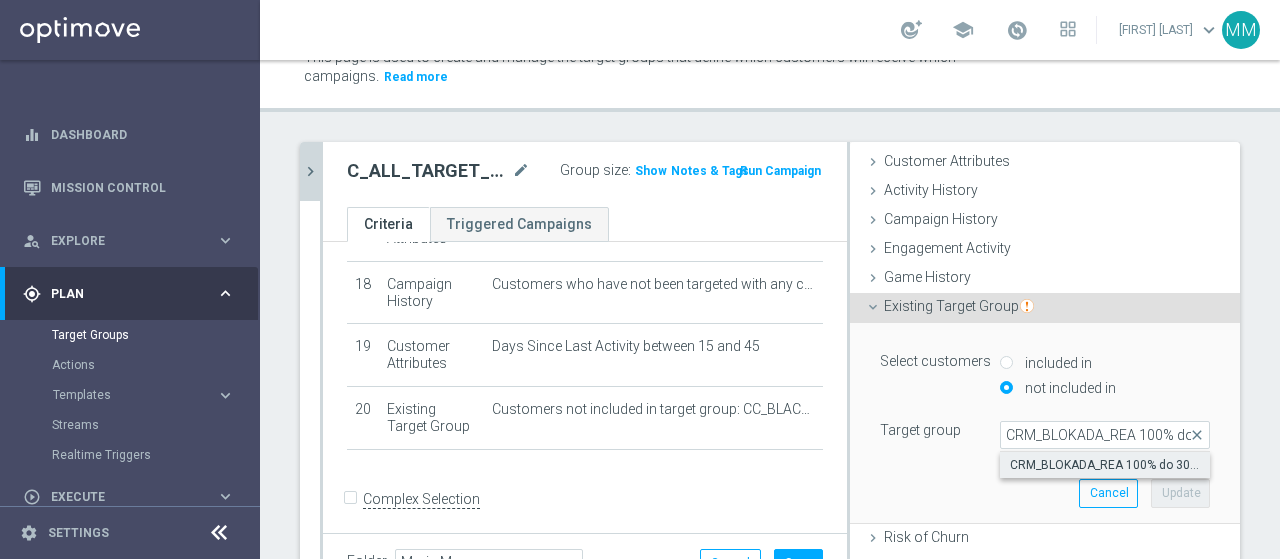 click on "CRM_BLOKADA_REA 100% do 300 PLN_070825" at bounding box center [1105, 465] 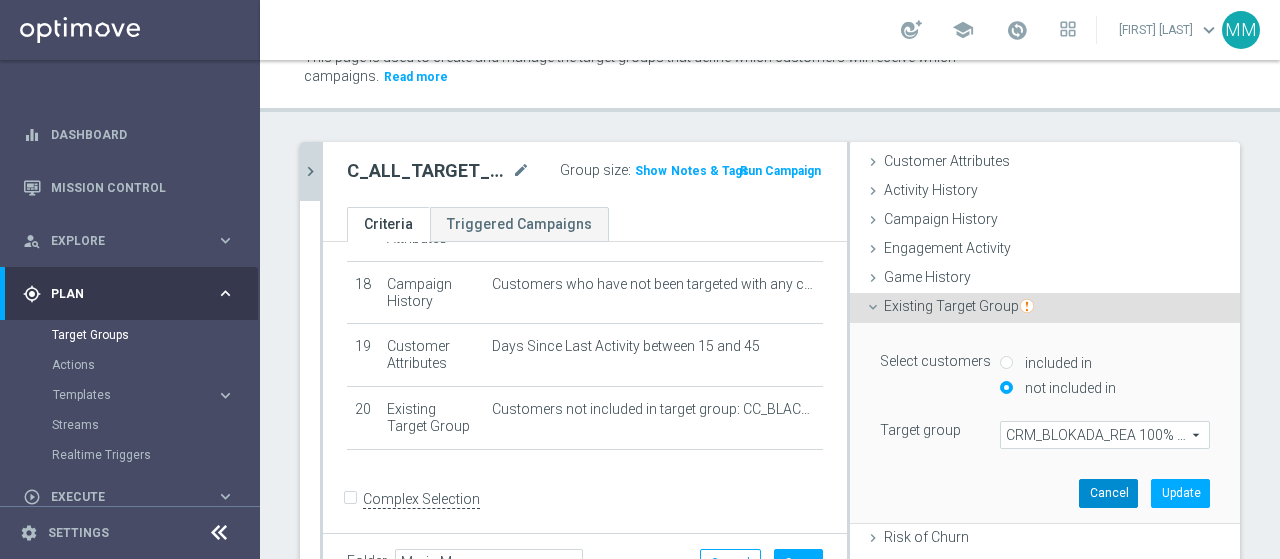 click on "Cancel" at bounding box center [1108, 493] 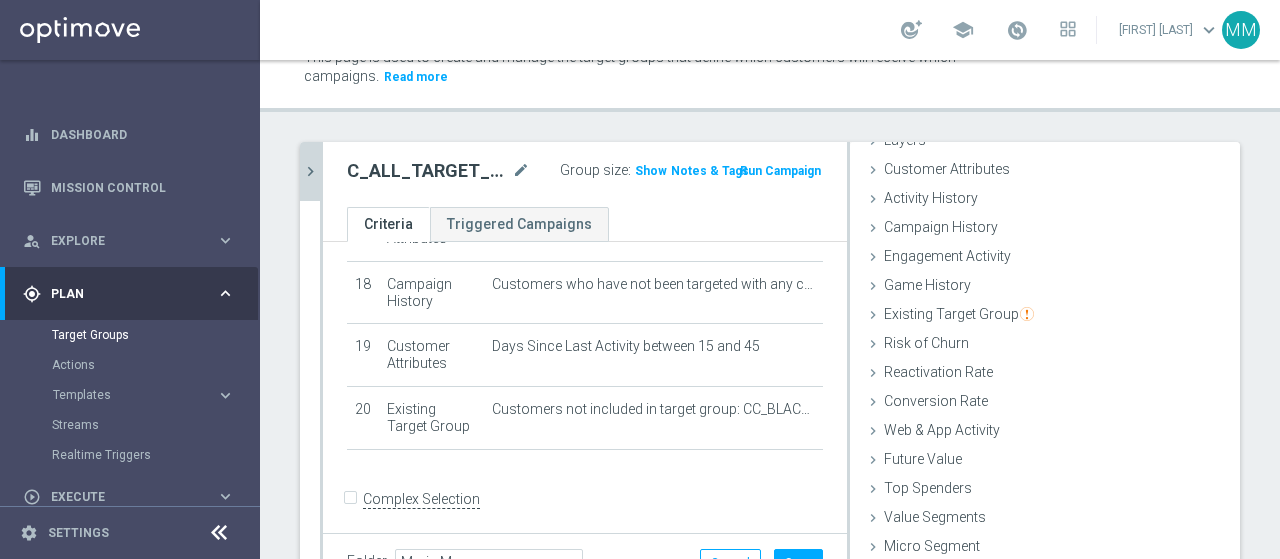 scroll, scrollTop: 92, scrollLeft: 0, axis: vertical 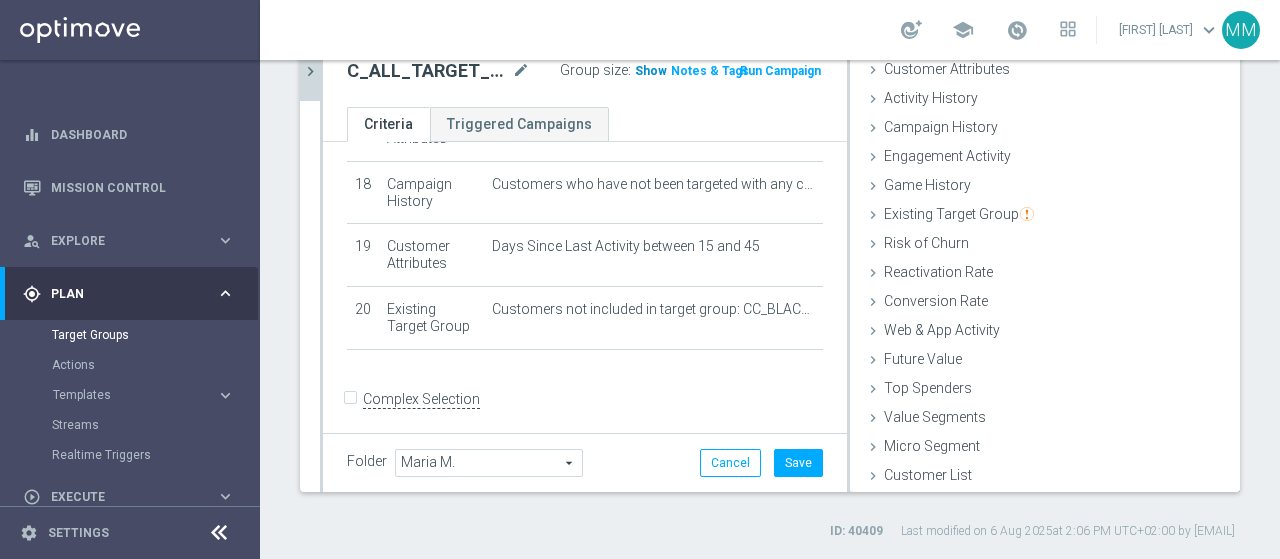 click on "Show" 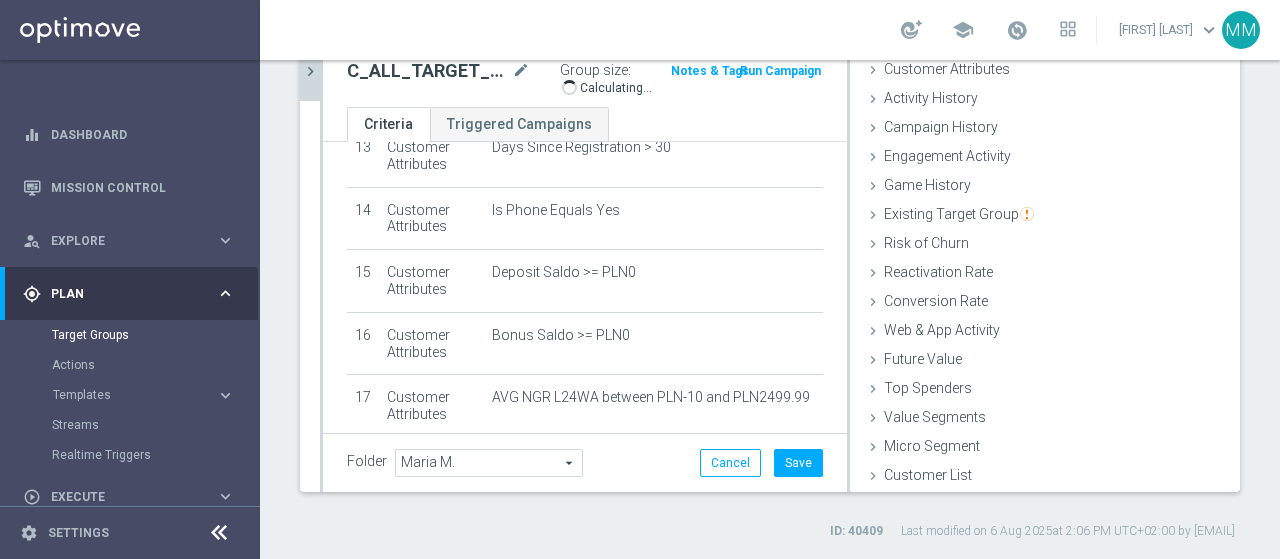 scroll, scrollTop: 832, scrollLeft: 0, axis: vertical 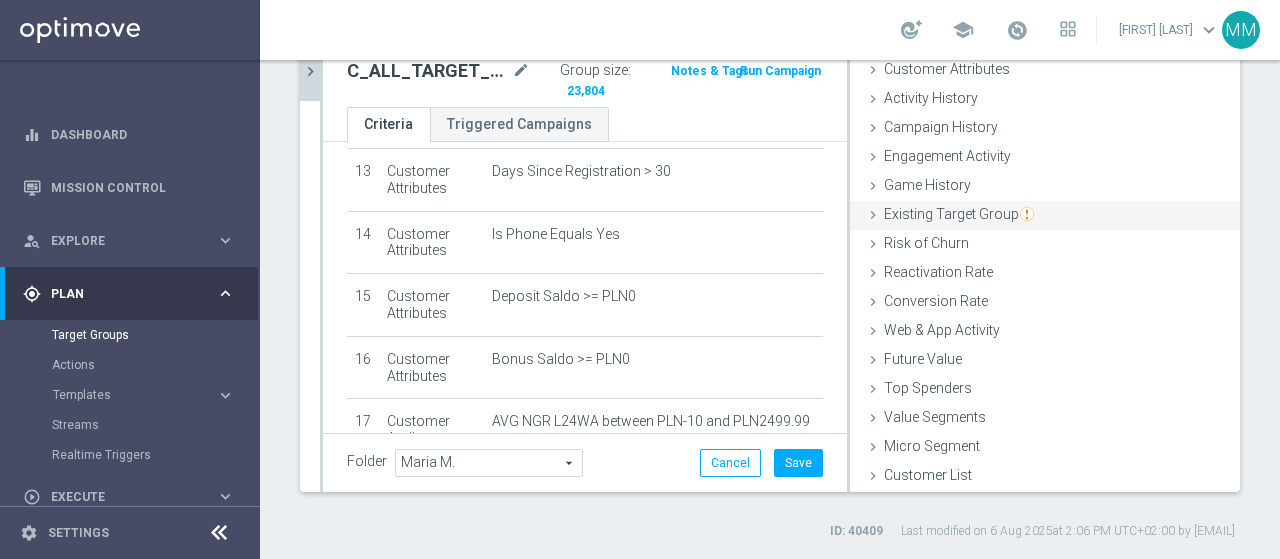 click on "Existing Target Group" at bounding box center [959, 214] 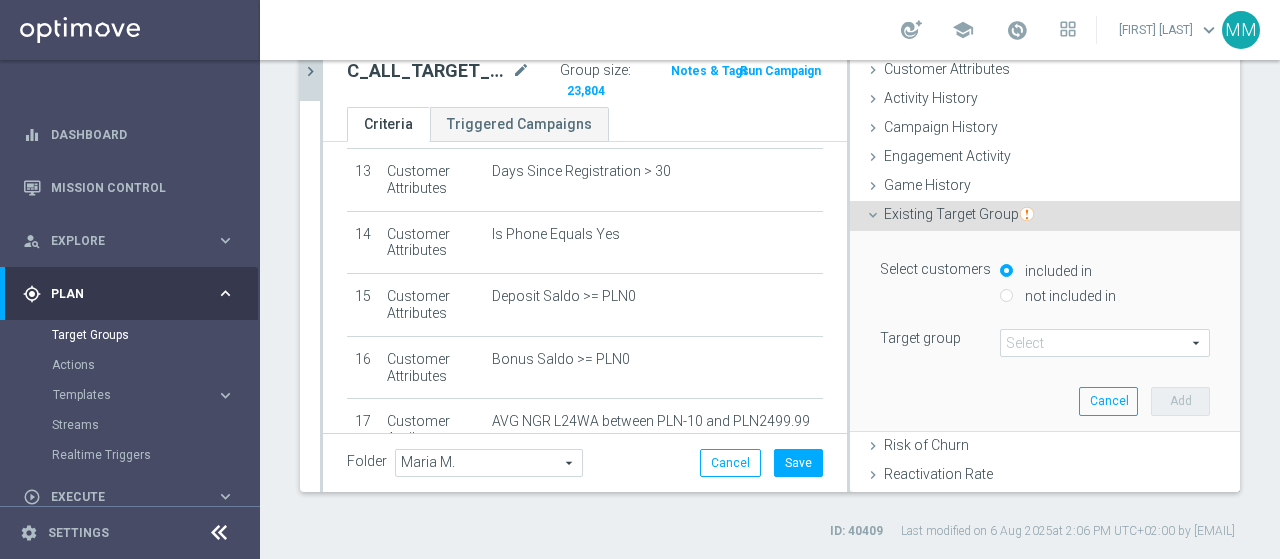click at bounding box center (1105, 343) 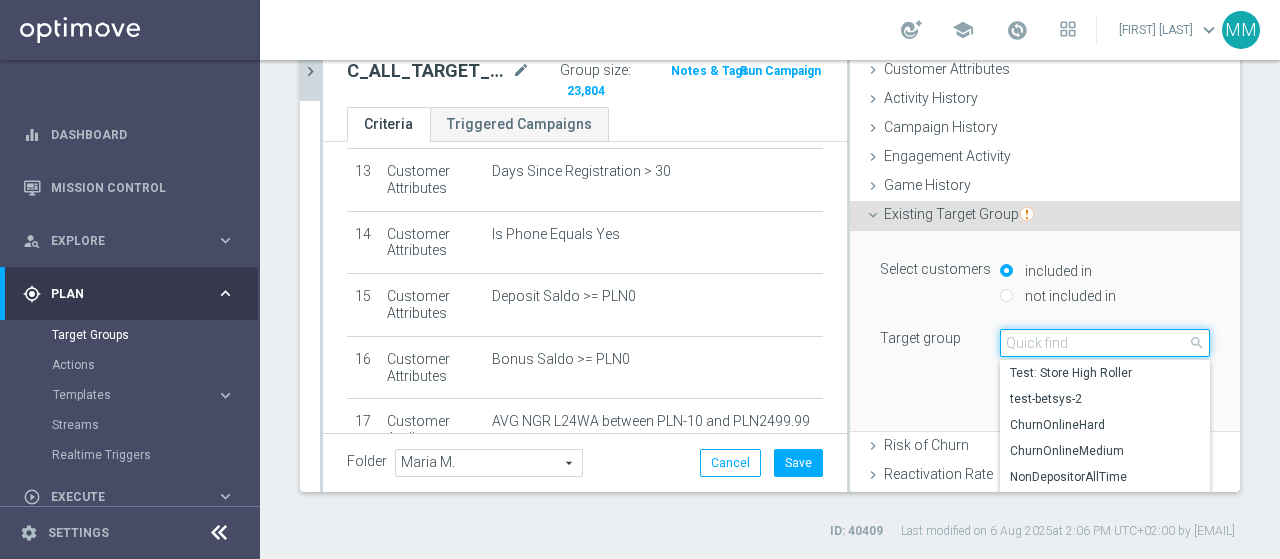 click at bounding box center [1105, 343] 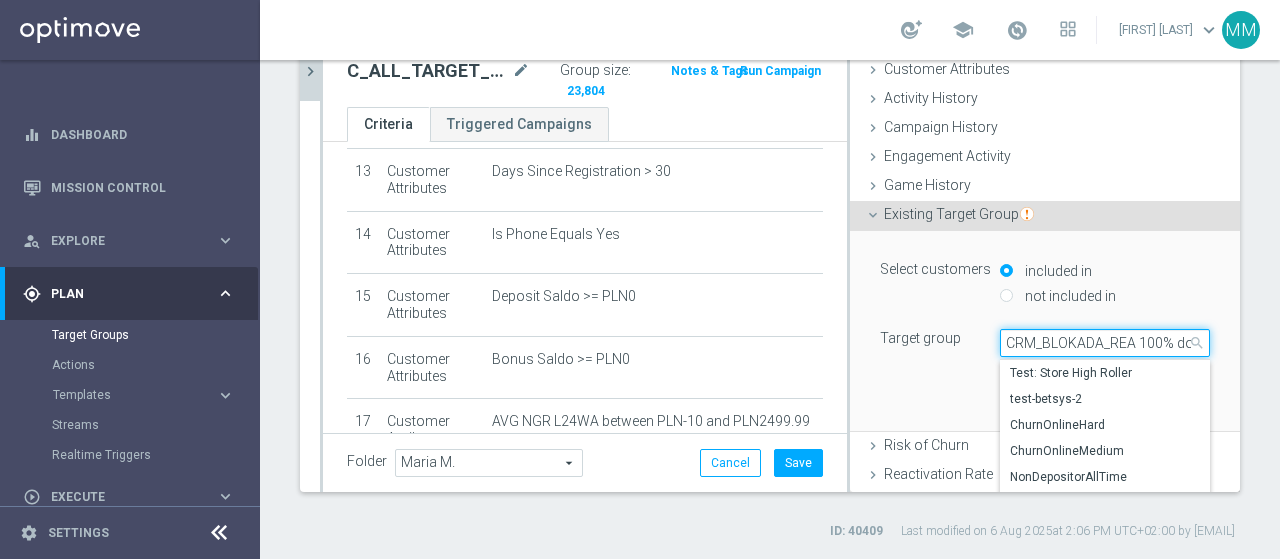 scroll, scrollTop: 0, scrollLeft: 117, axis: horizontal 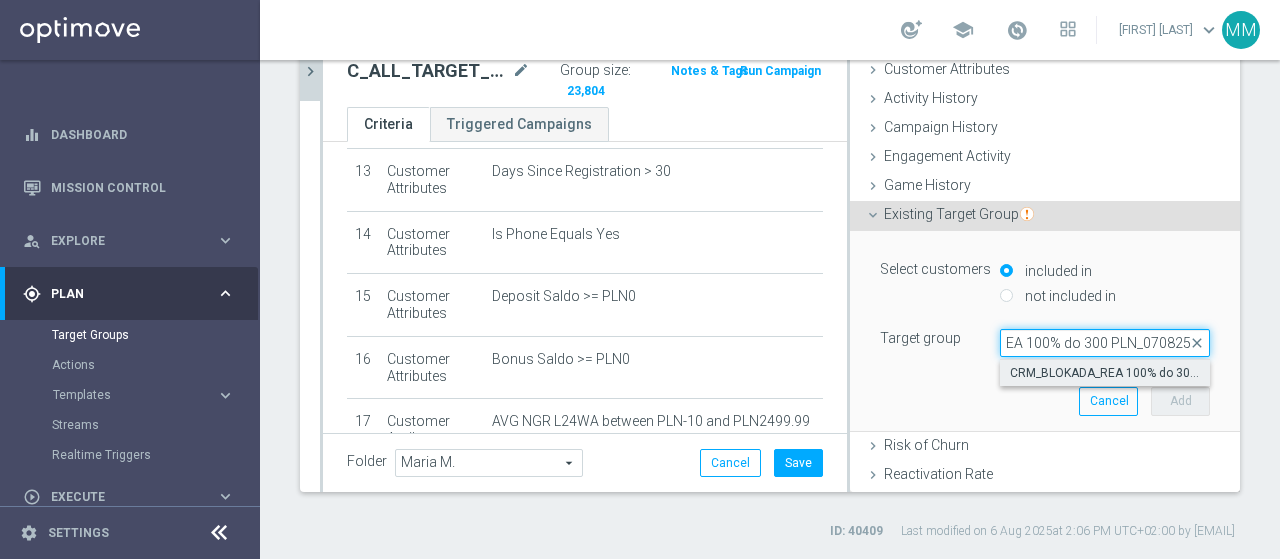 type on "CRM_BLOKADA_REA 100% do 300 PLN_070825" 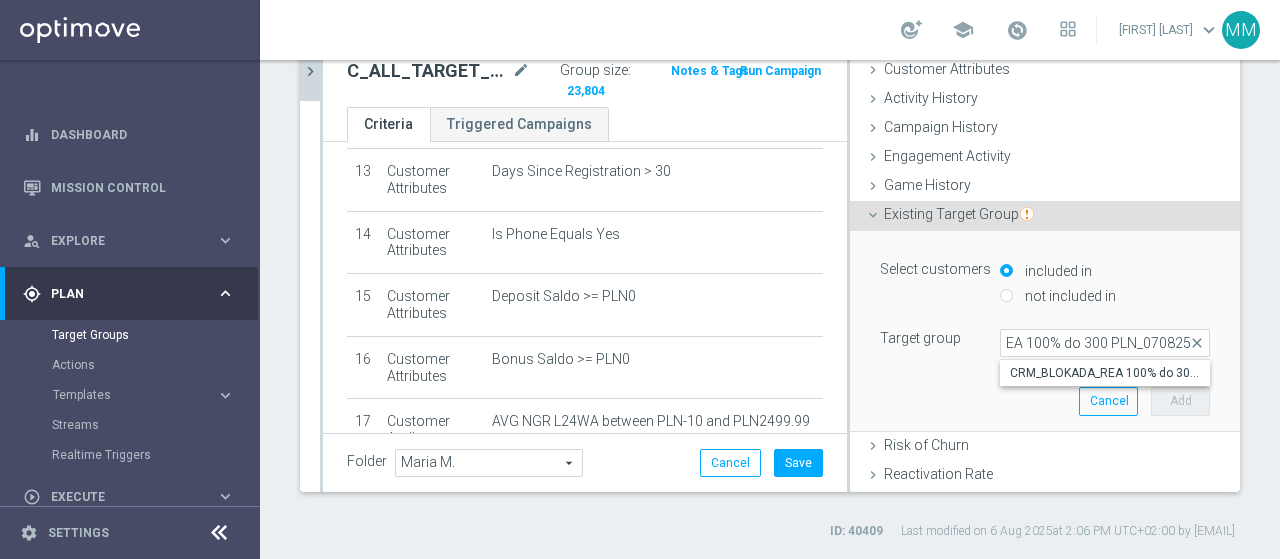 scroll, scrollTop: 0, scrollLeft: 0, axis: both 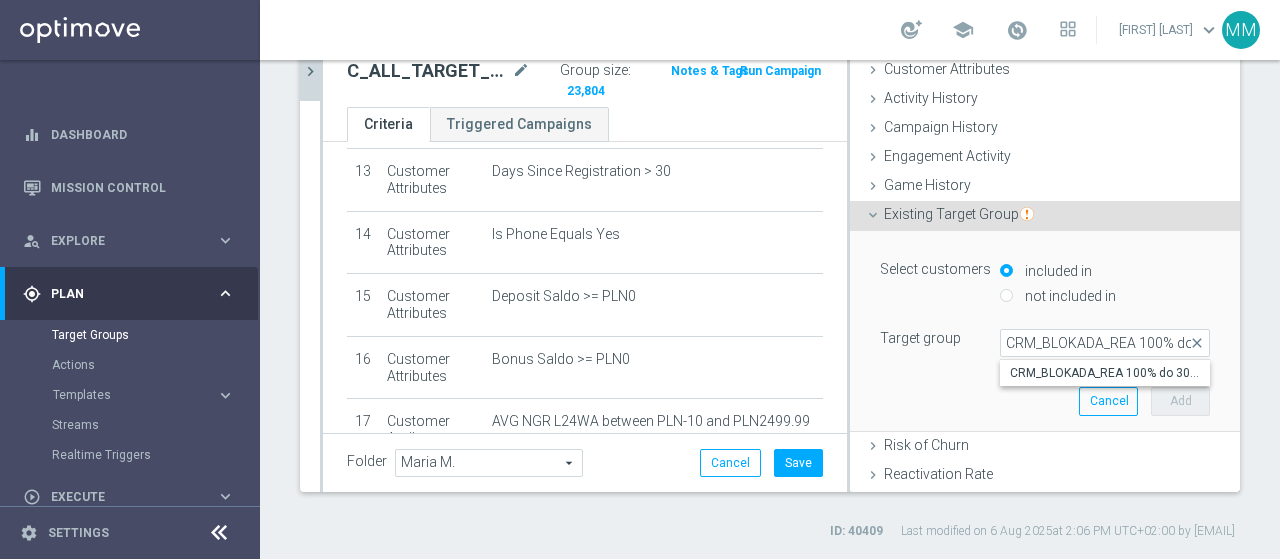 click on "CRM_BLOKADA_REA 100% do 300 PLN_070825" at bounding box center (1105, 373) 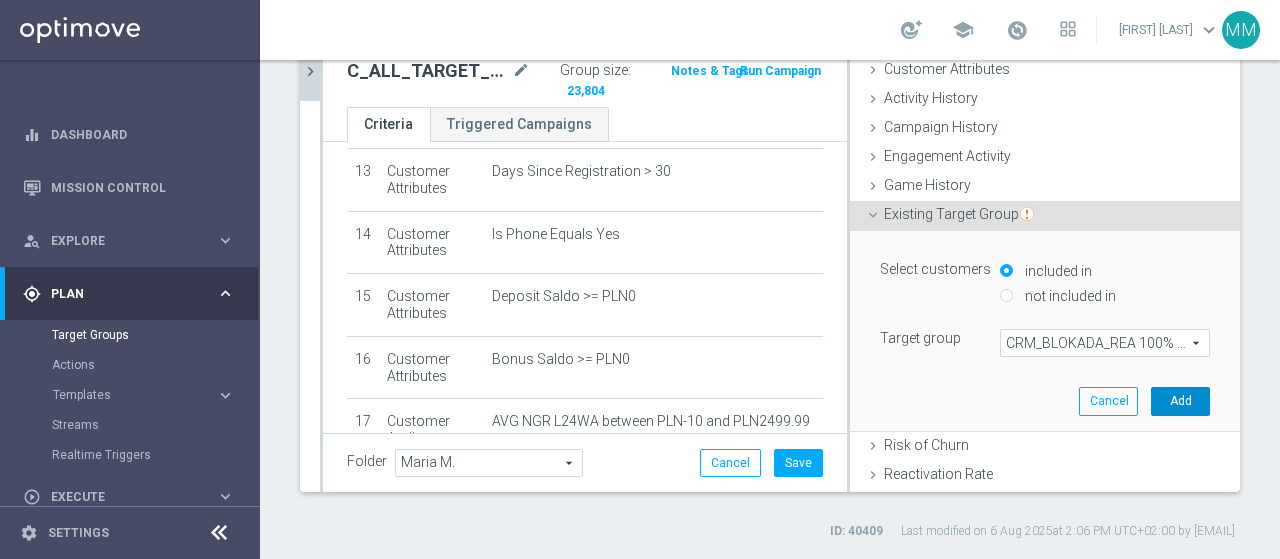 click on "Add" at bounding box center (1180, 401) 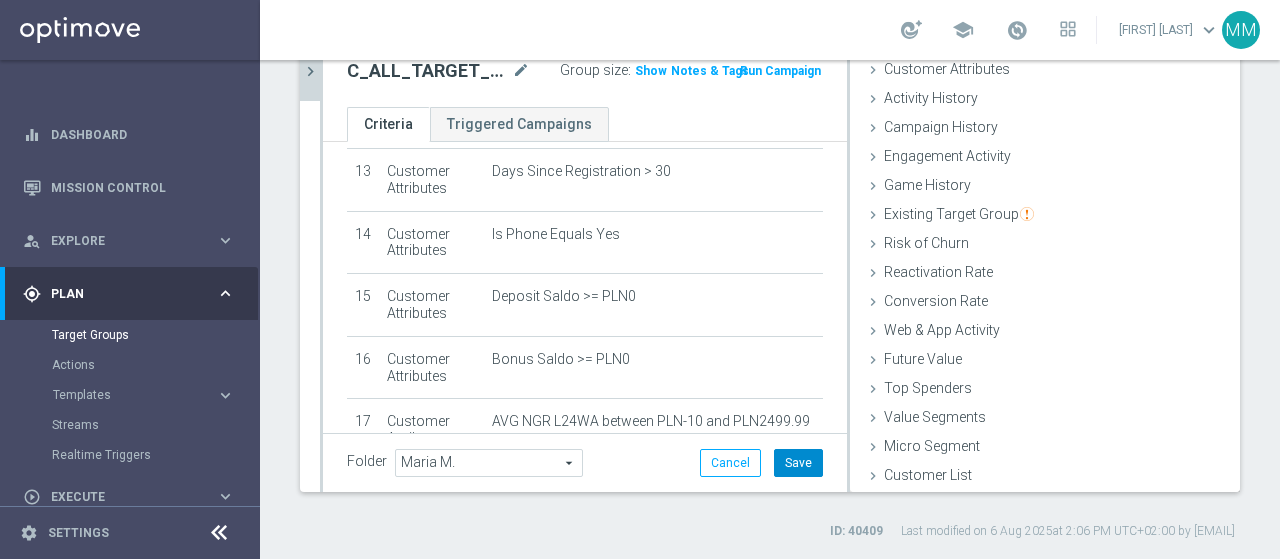 click on "Save" 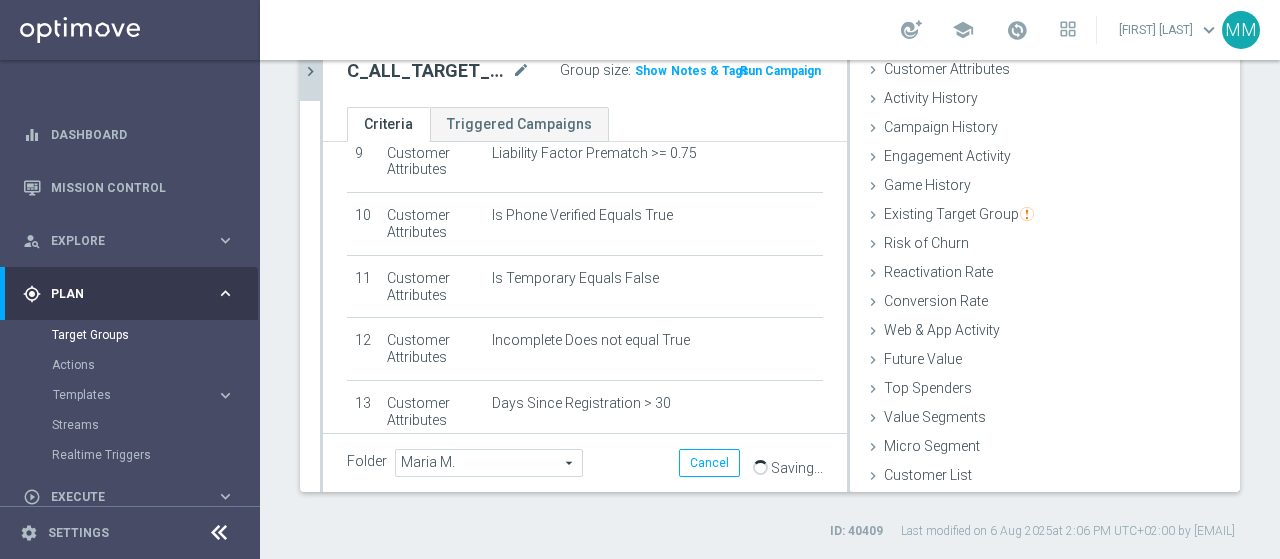 scroll, scrollTop: 432, scrollLeft: 0, axis: vertical 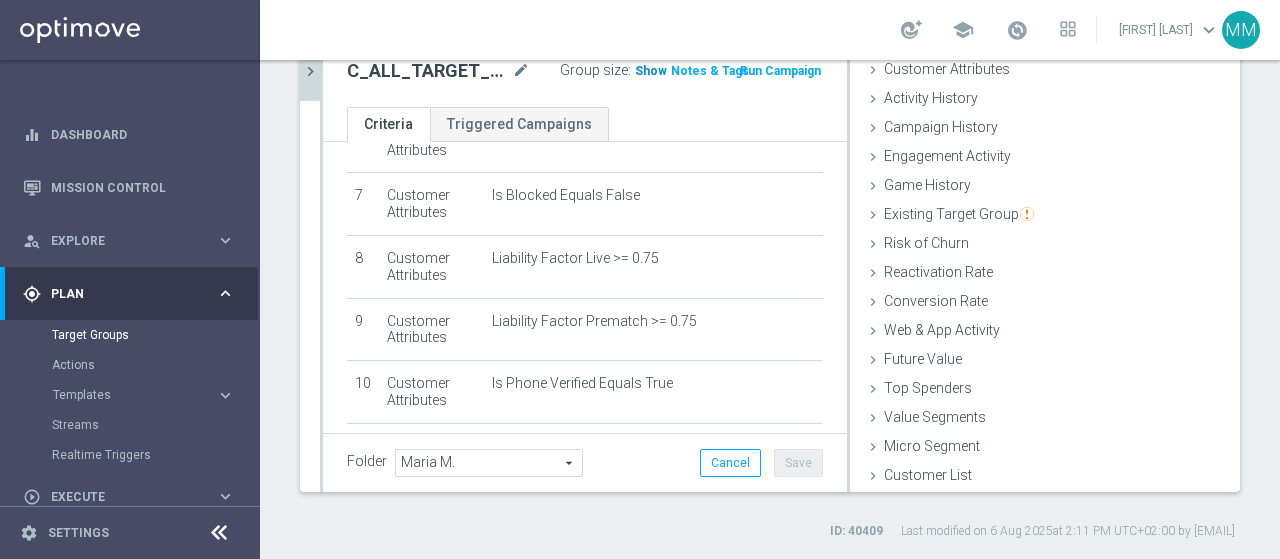 click on "Show" 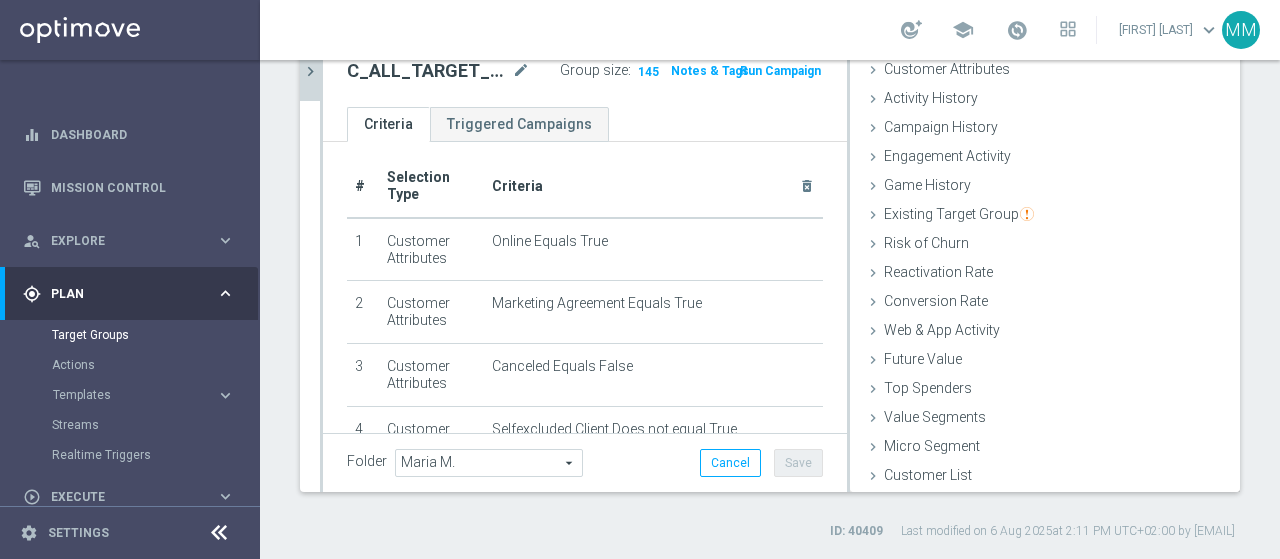 scroll, scrollTop: 0, scrollLeft: 0, axis: both 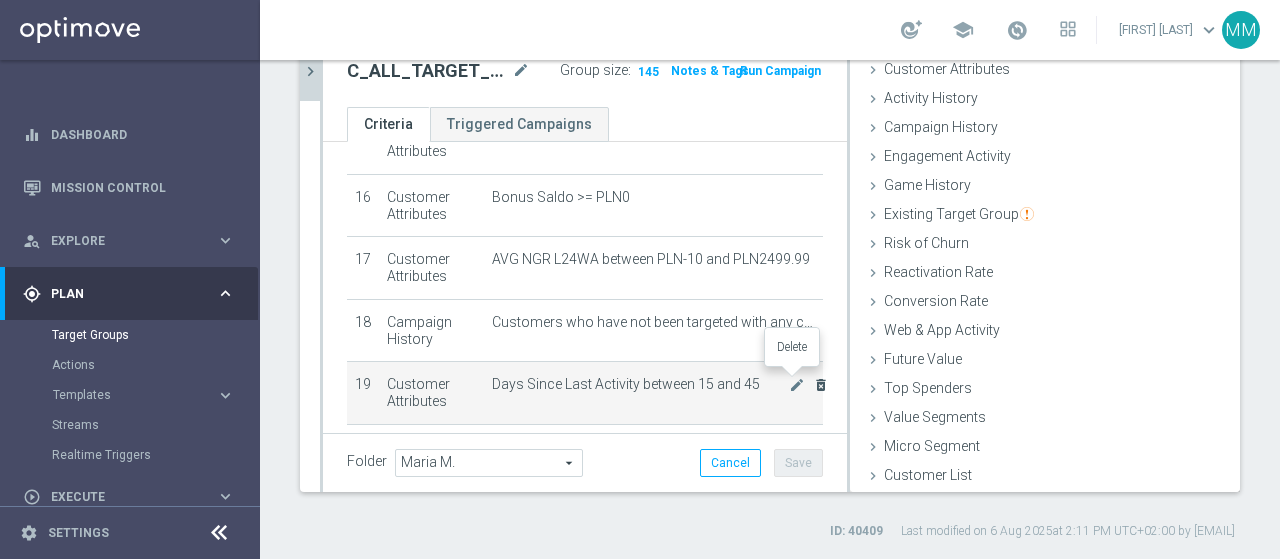 click on "delete_forever" 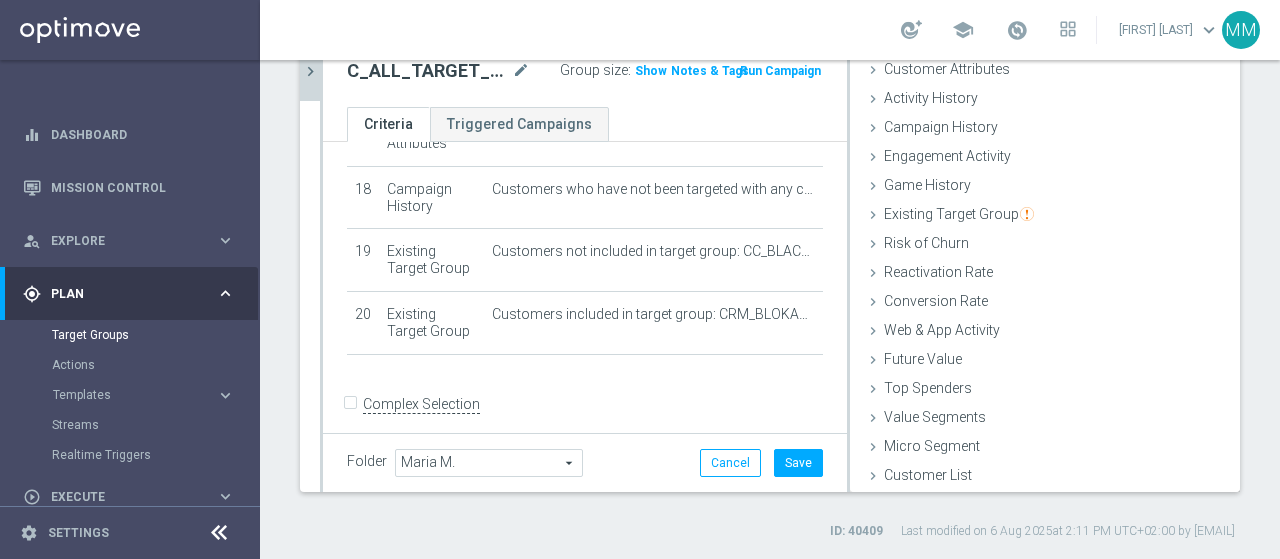 scroll, scrollTop: 1132, scrollLeft: 0, axis: vertical 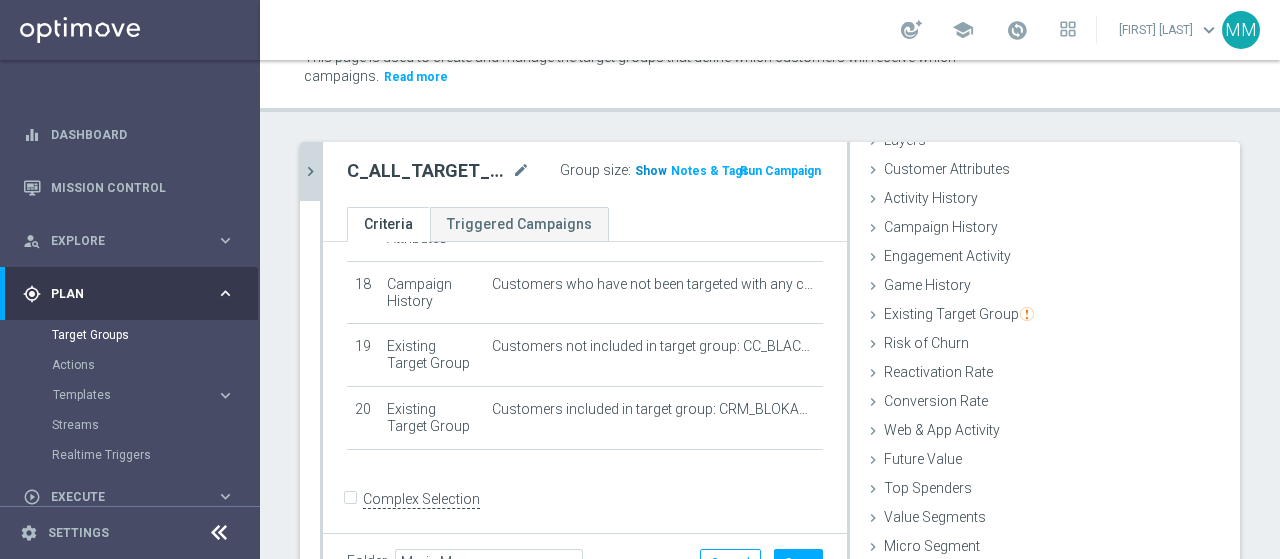 click on "Show" 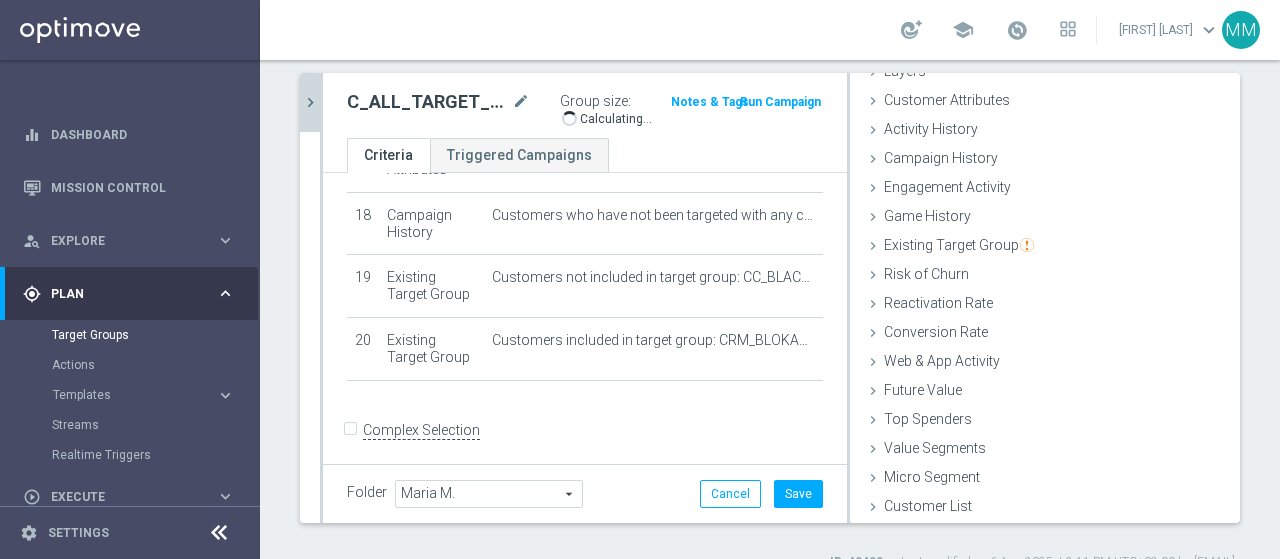 scroll, scrollTop: 168, scrollLeft: 0, axis: vertical 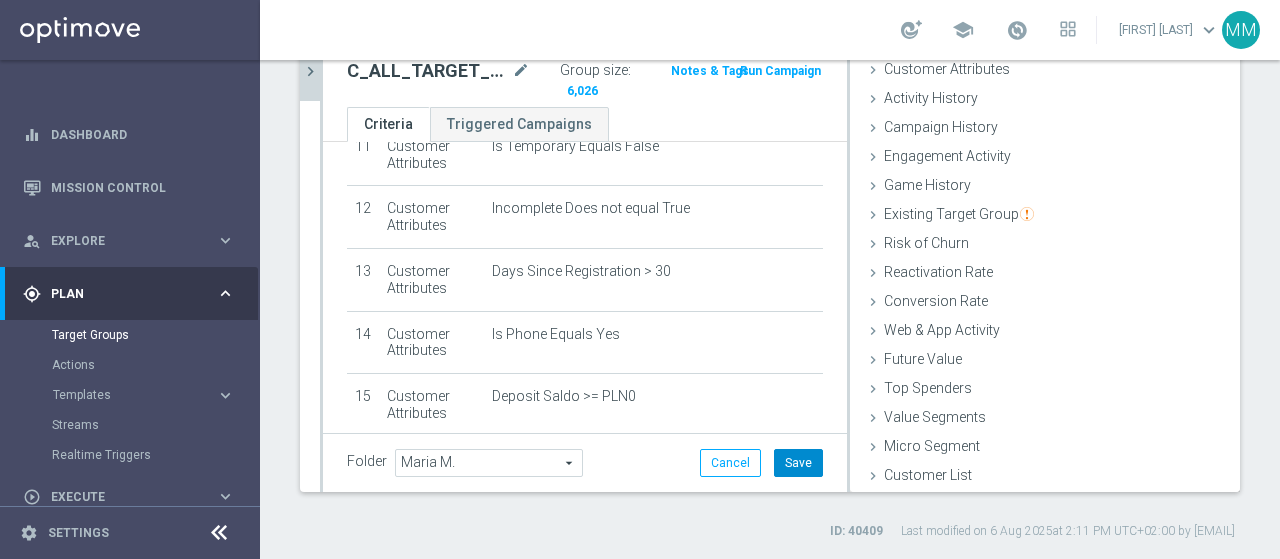 click on "Save" 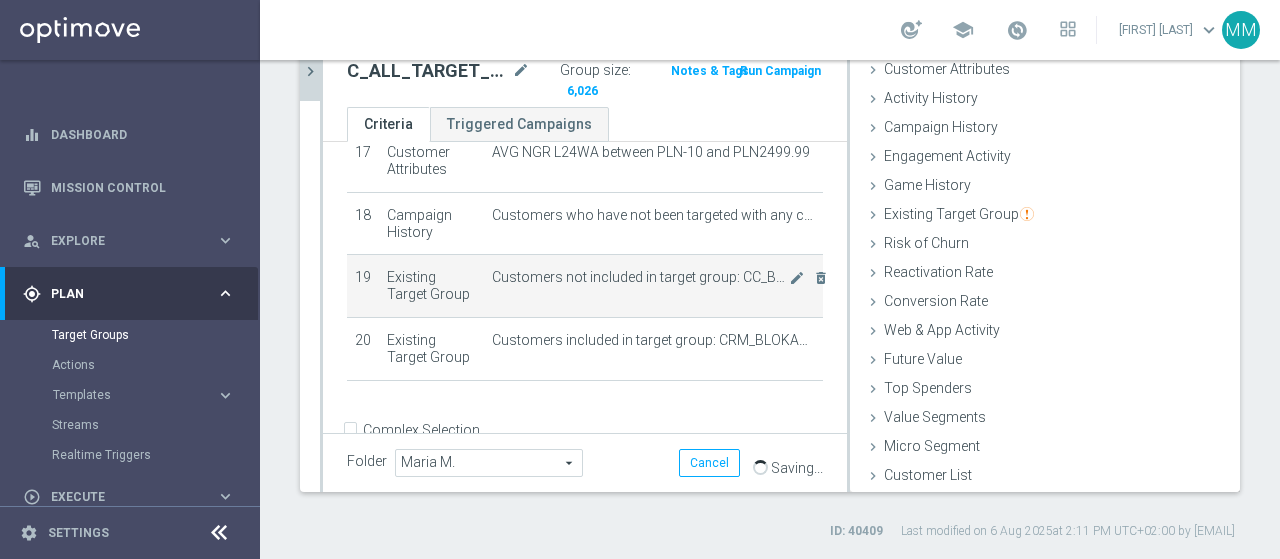 scroll, scrollTop: 1132, scrollLeft: 0, axis: vertical 